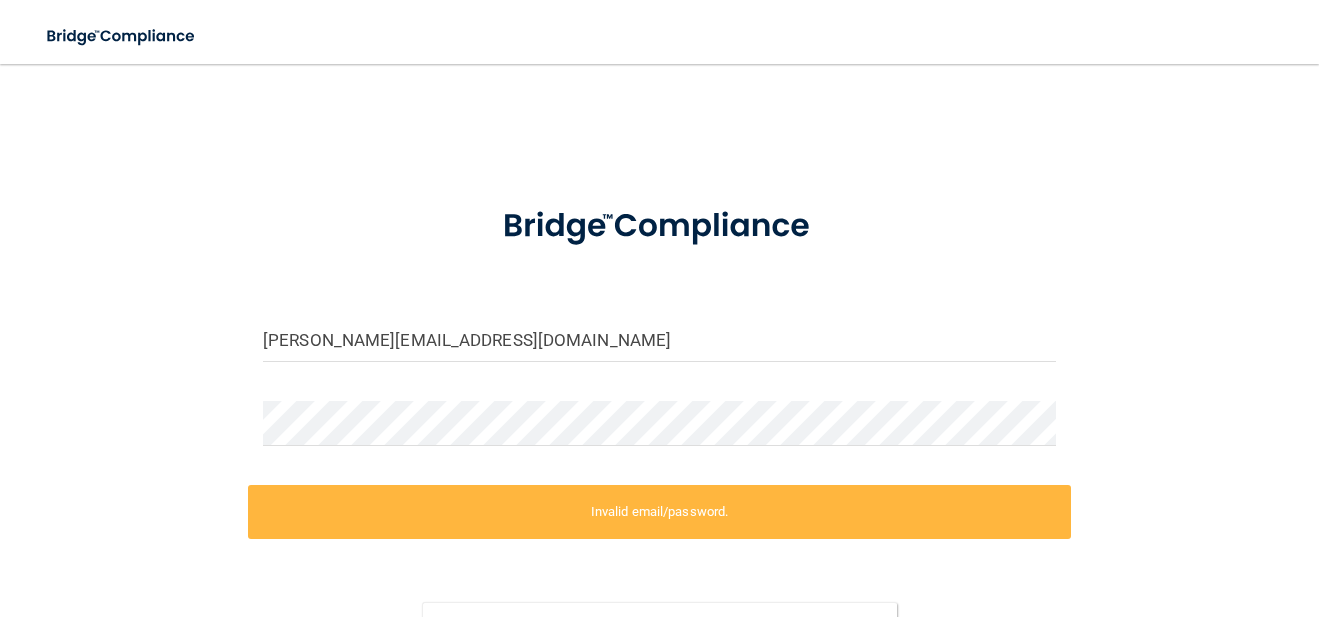 scroll, scrollTop: 0, scrollLeft: 0, axis: both 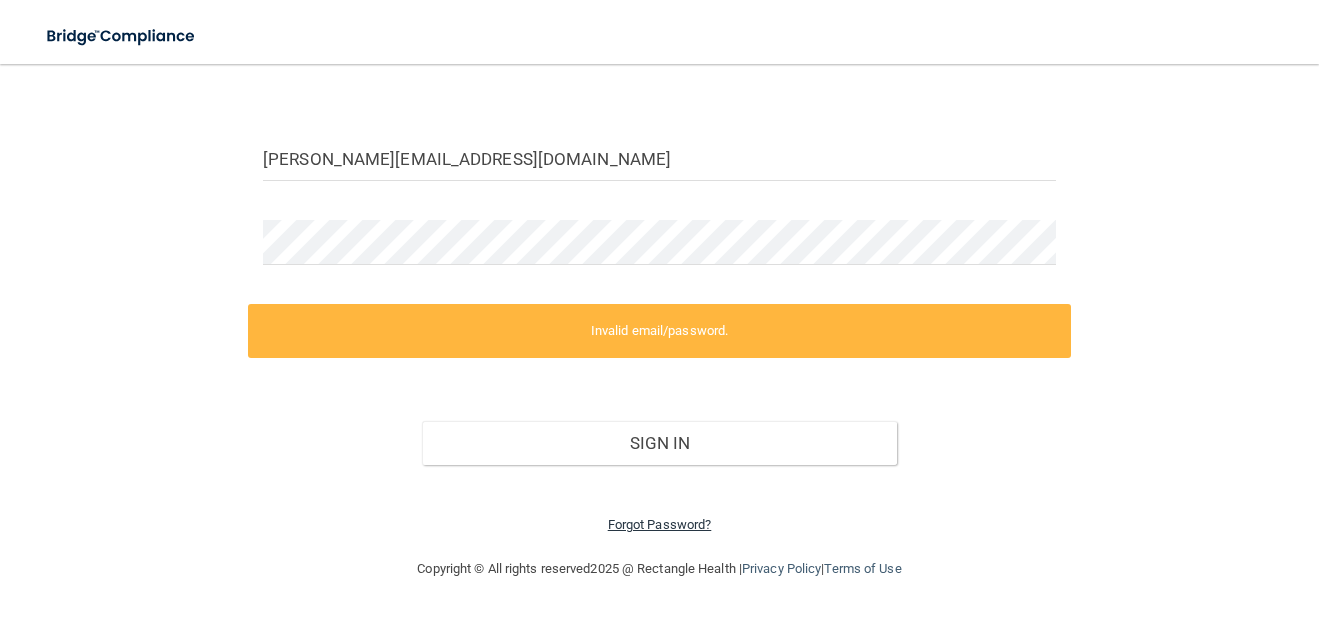 click on "Forgot Password?" at bounding box center [660, 524] 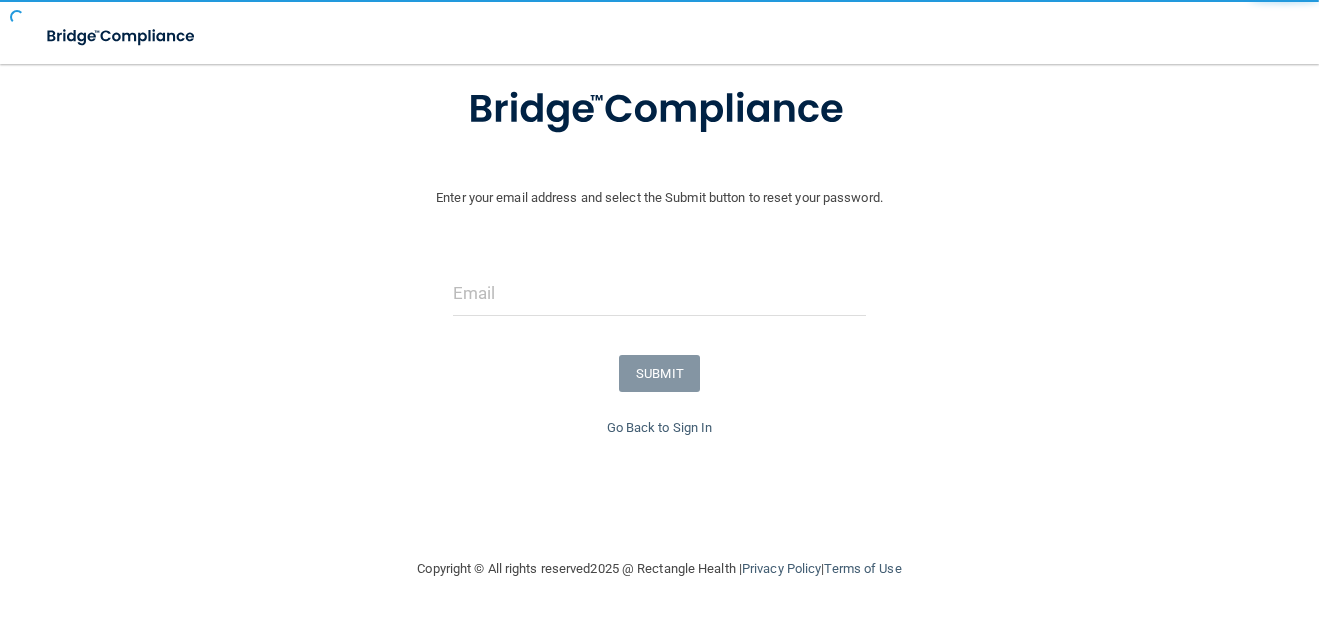 scroll, scrollTop: 126, scrollLeft: 0, axis: vertical 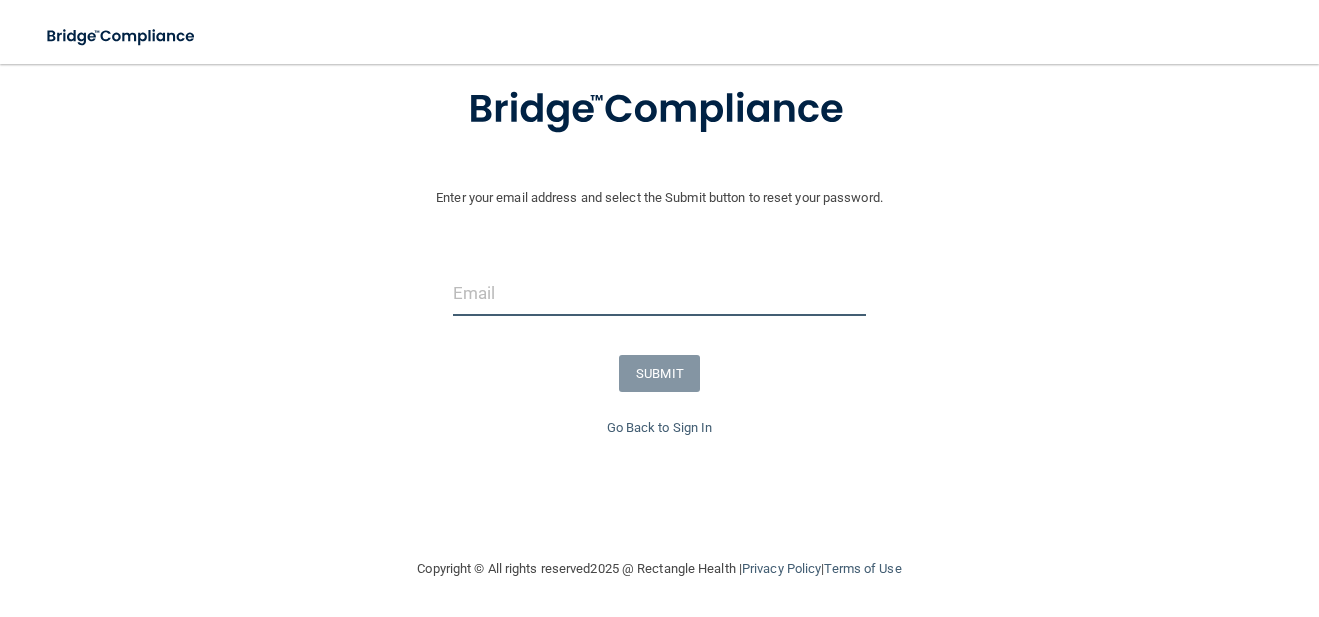 click at bounding box center (659, 293) 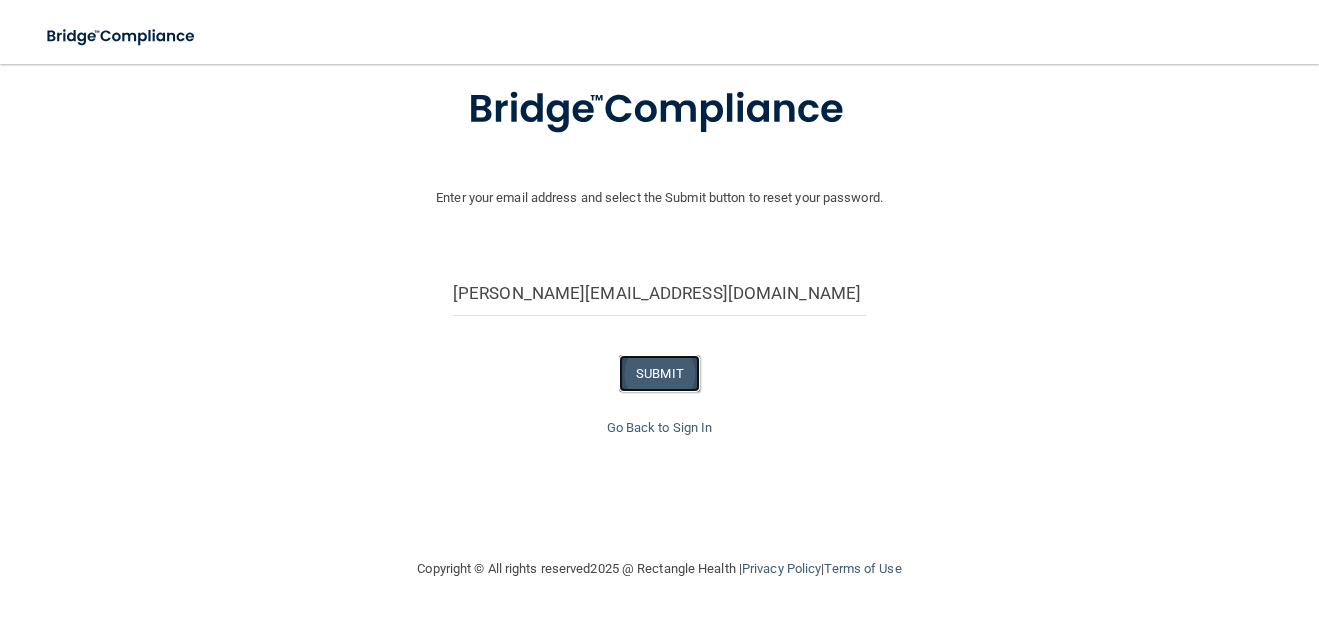 click on "SUBMIT" at bounding box center [659, 373] 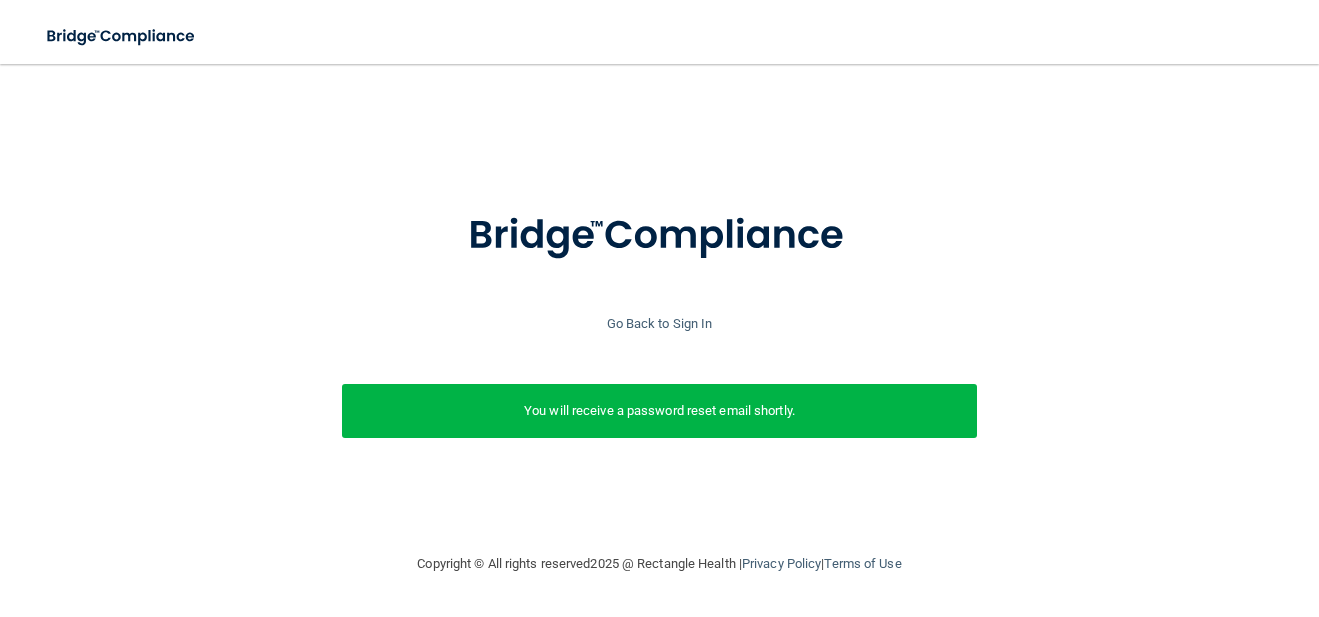 scroll, scrollTop: 0, scrollLeft: 0, axis: both 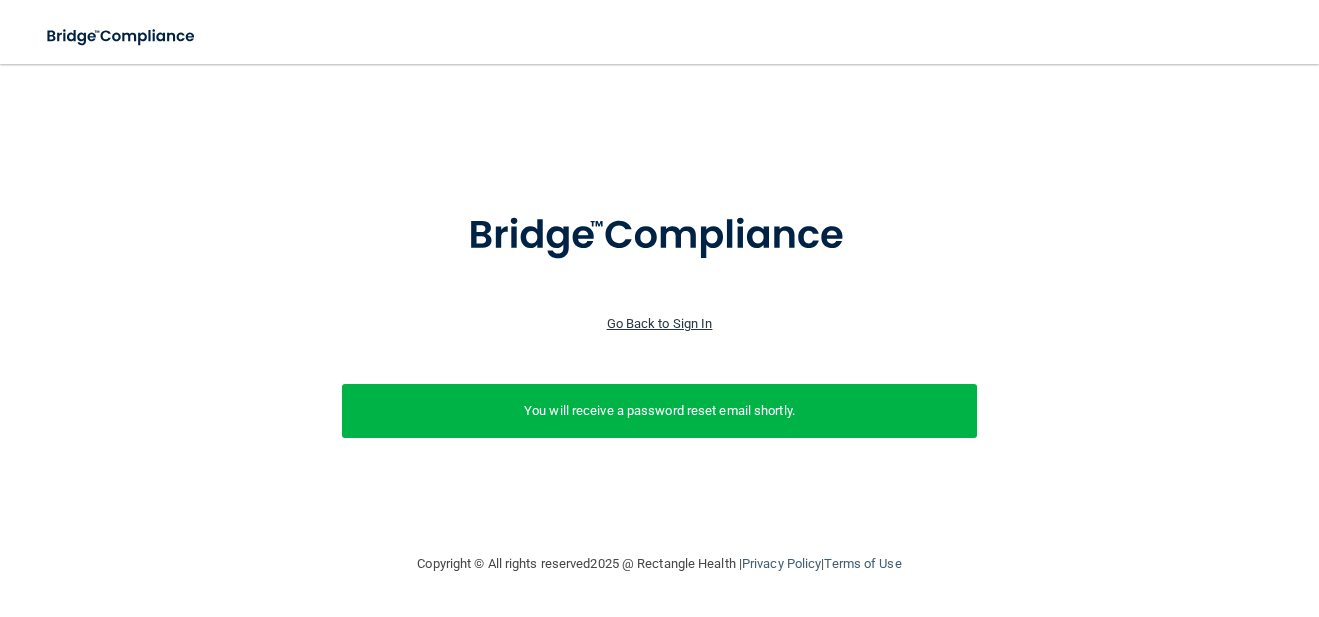 click on "Go Back to Sign In" at bounding box center (660, 323) 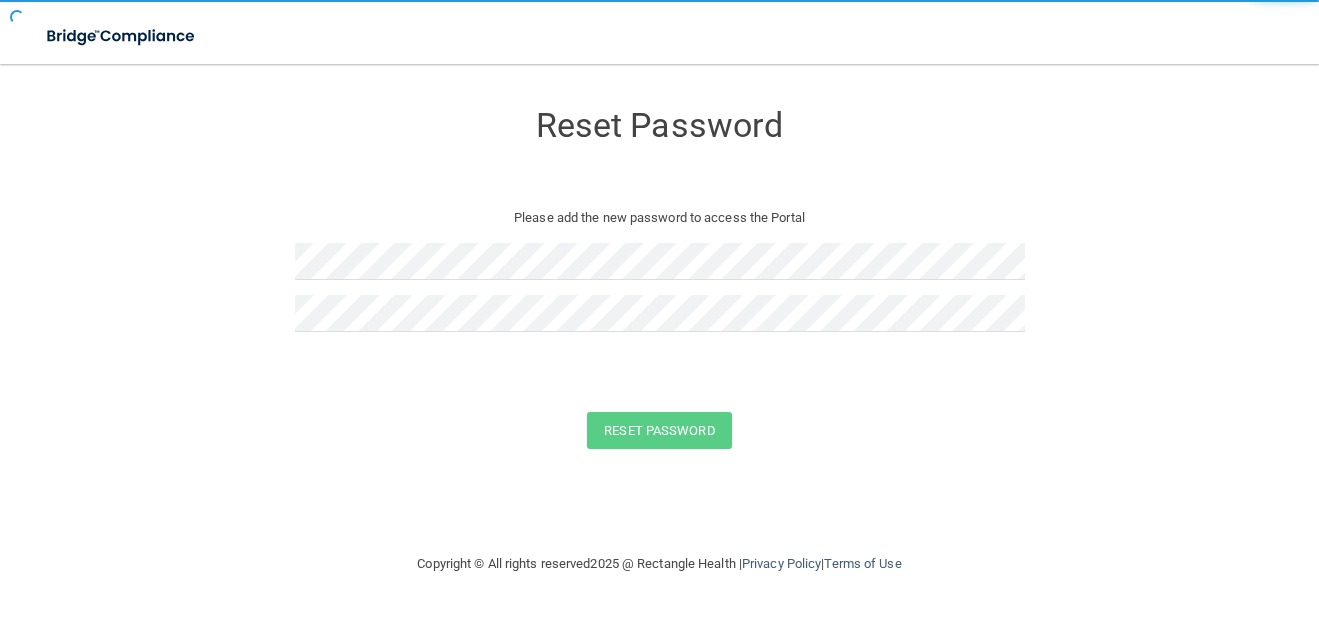 scroll, scrollTop: 0, scrollLeft: 0, axis: both 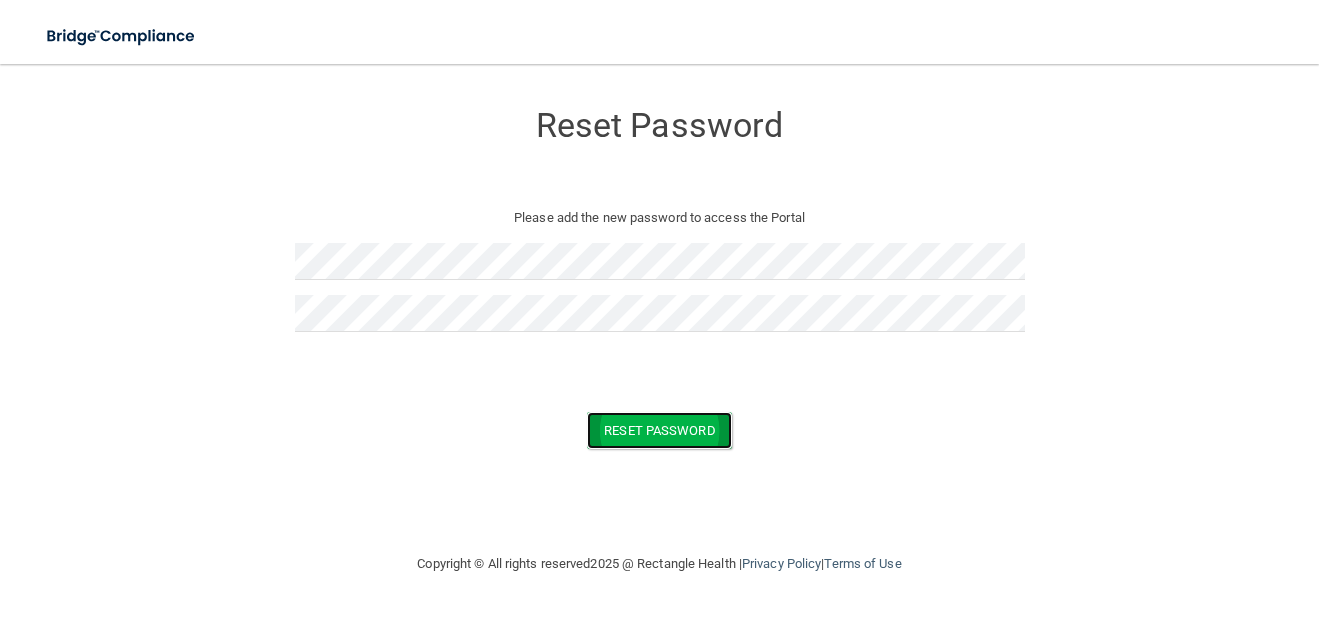 click on "Reset Password" at bounding box center (659, 430) 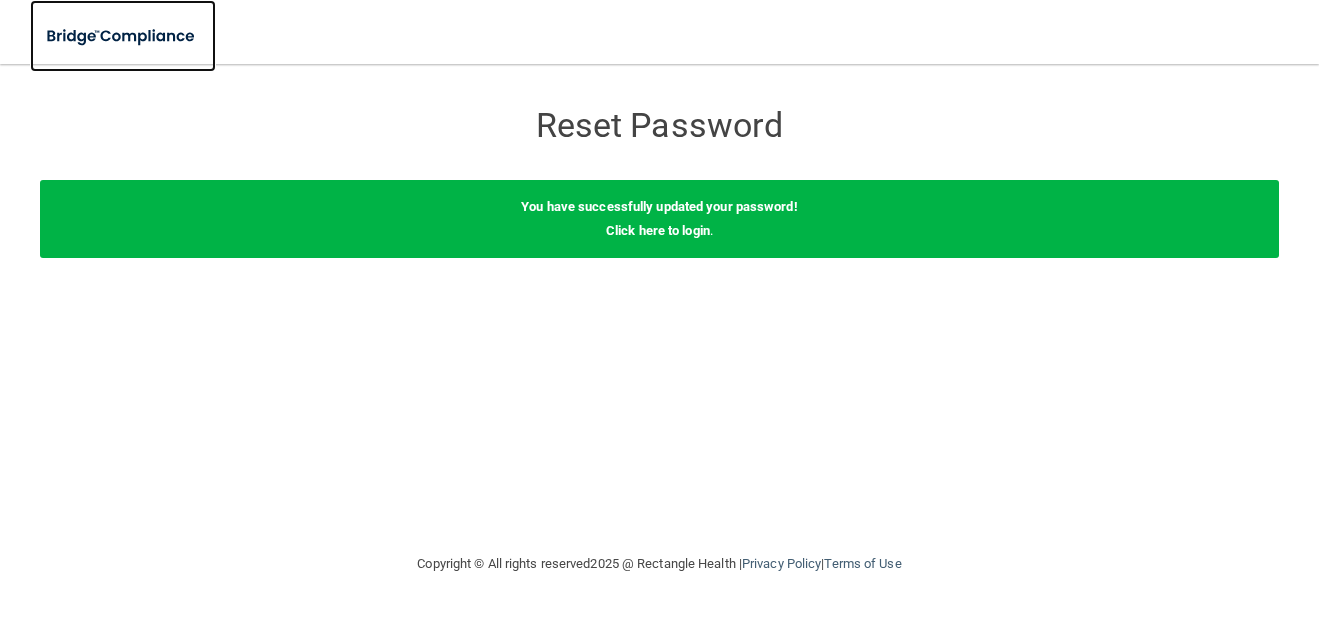 click at bounding box center [122, 36] 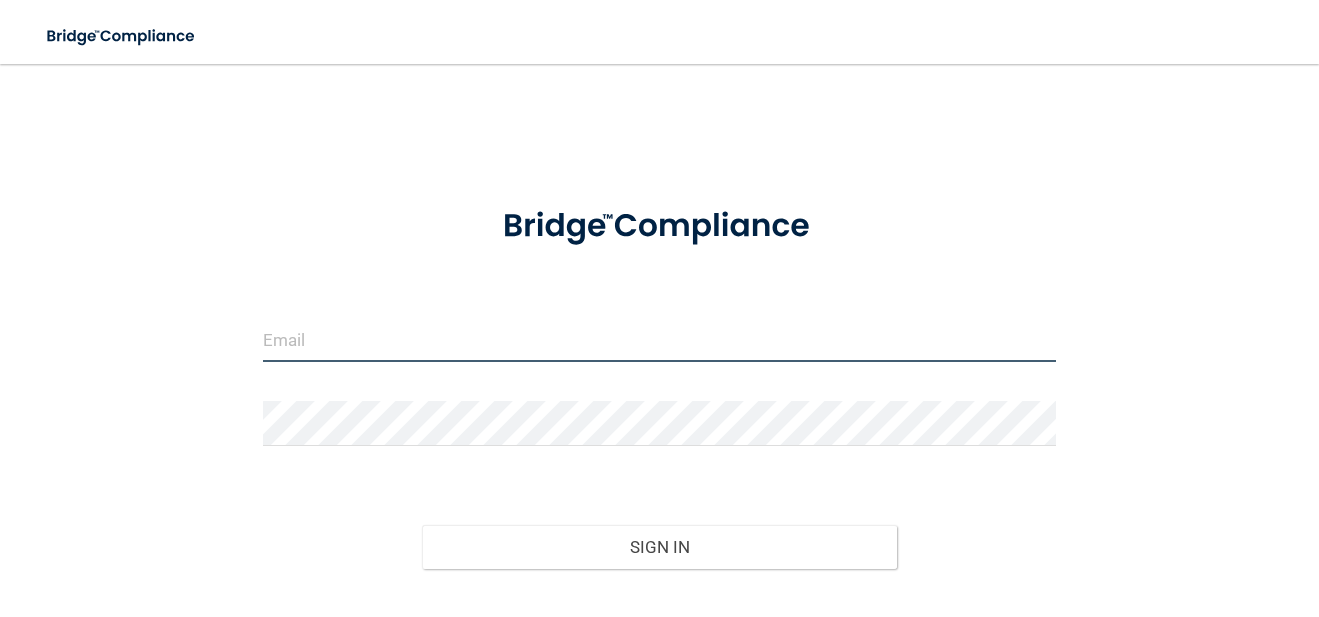 click at bounding box center [659, 339] 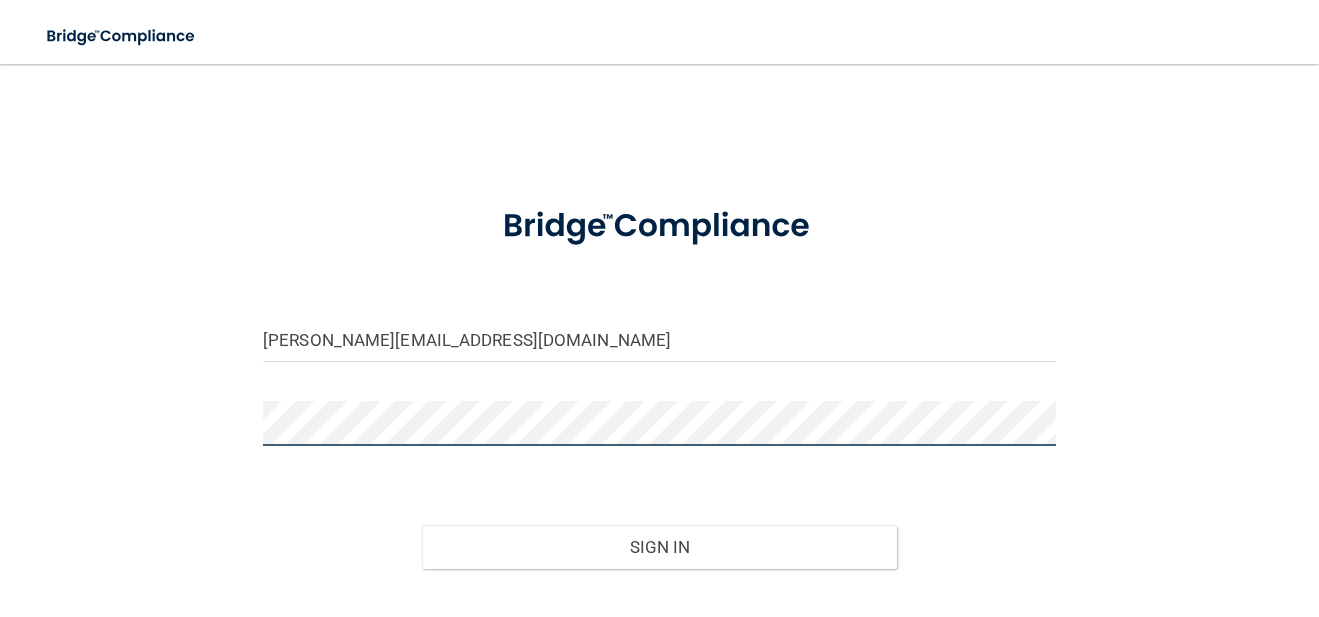 click on "Sign In" at bounding box center [660, 547] 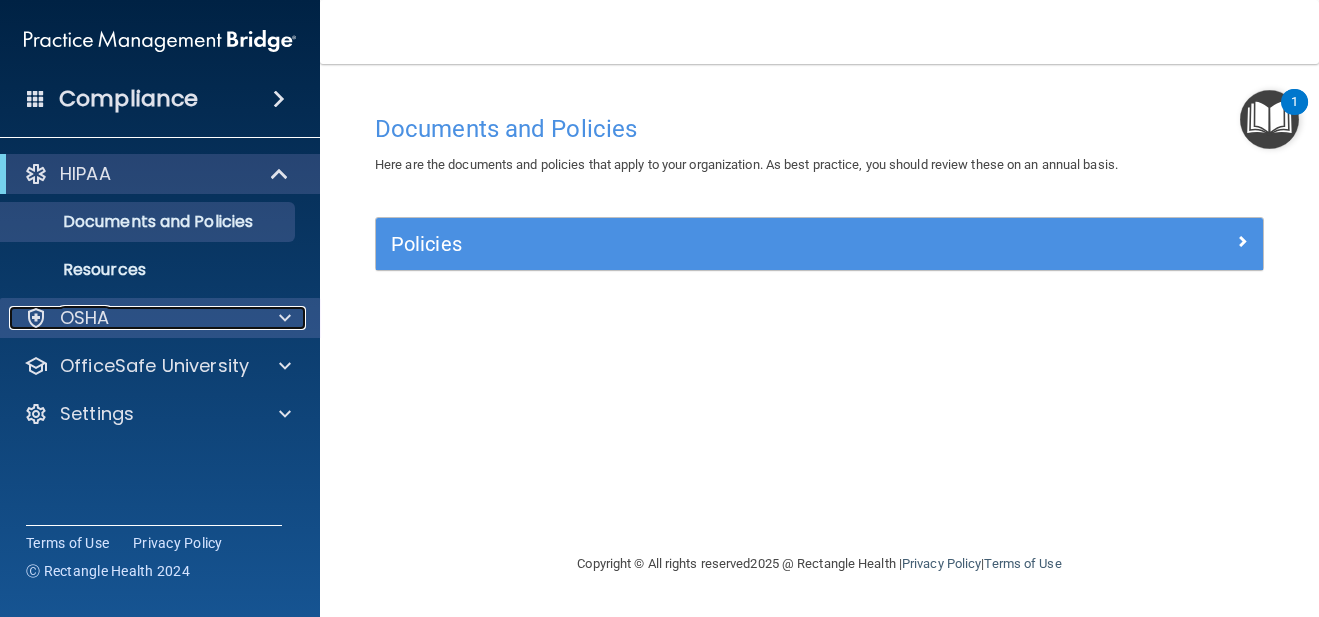 click on "OSHA" at bounding box center (133, 318) 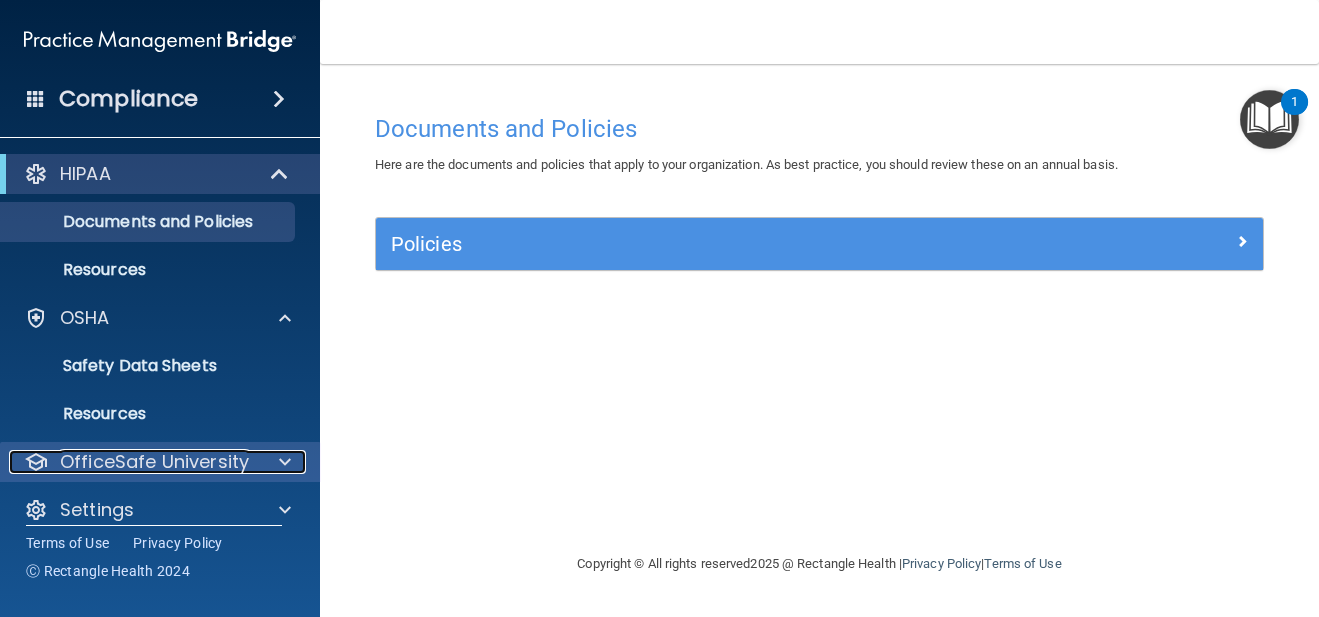 click on "OfficeSafe University" at bounding box center [154, 462] 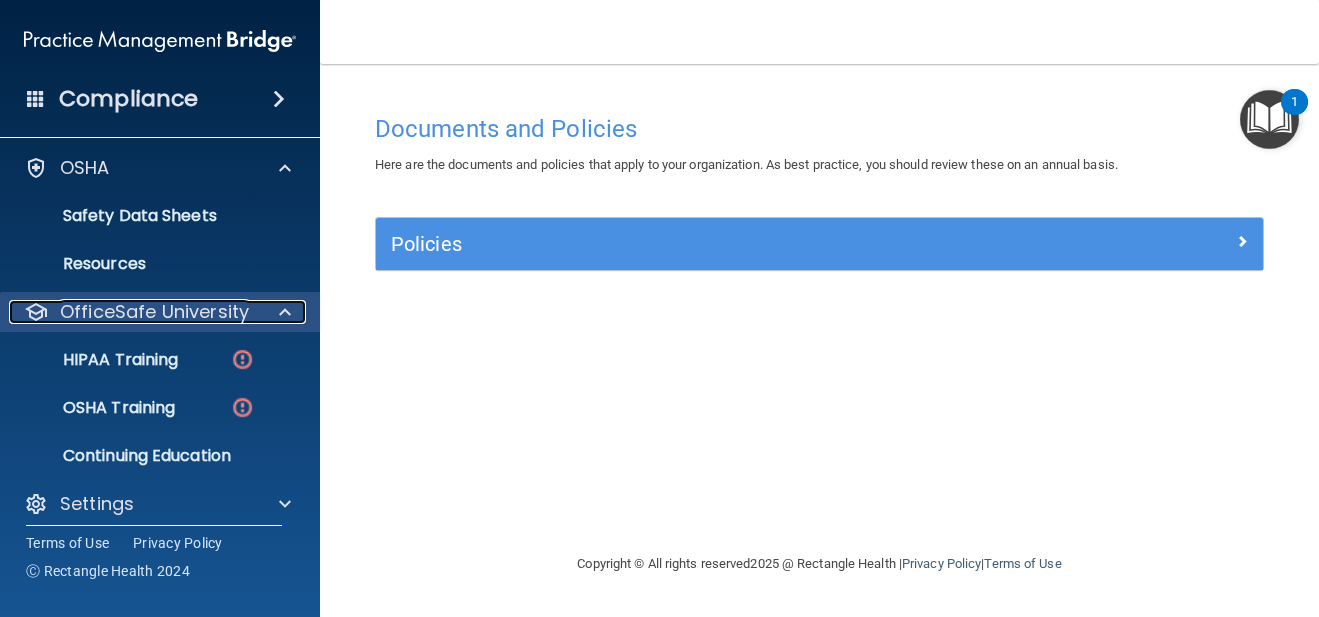 scroll, scrollTop: 165, scrollLeft: 0, axis: vertical 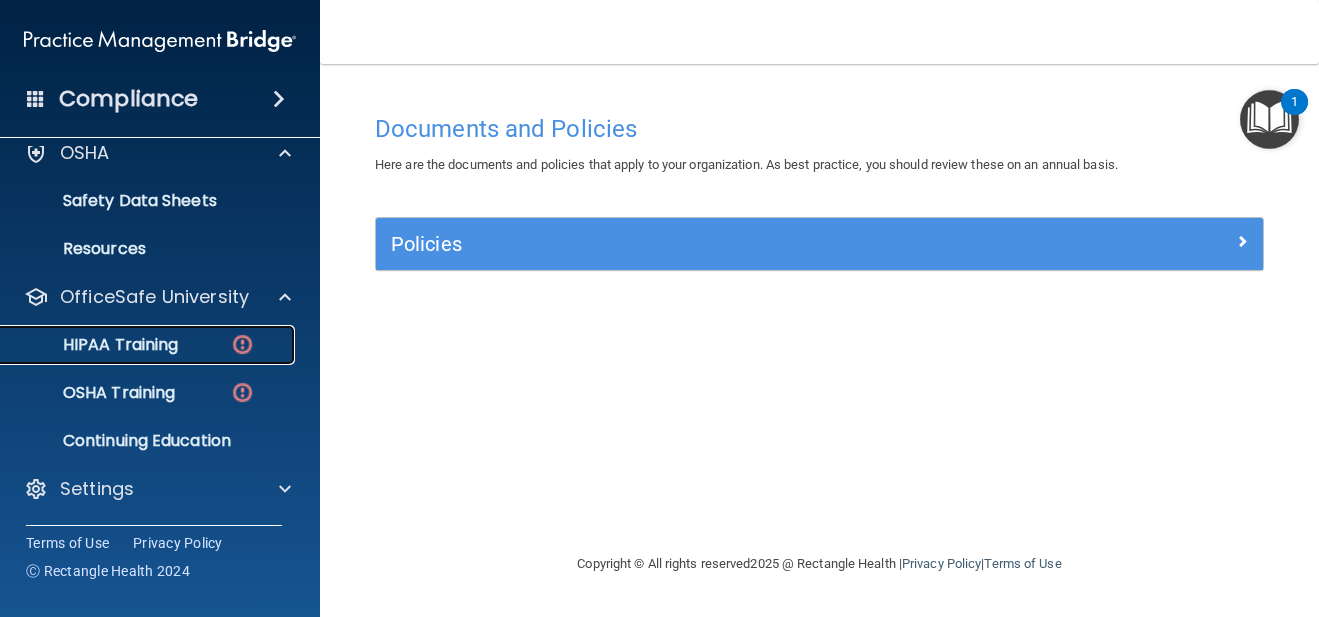 click on "HIPAA Training" at bounding box center (95, 345) 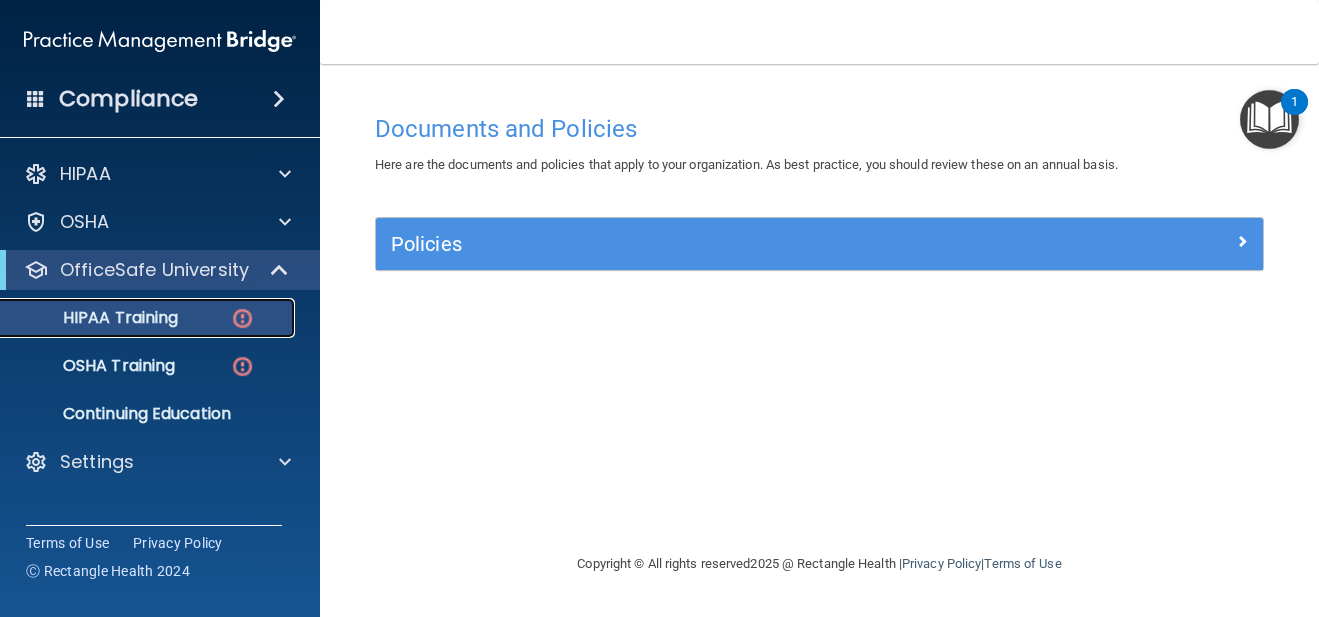 scroll, scrollTop: 0, scrollLeft: 0, axis: both 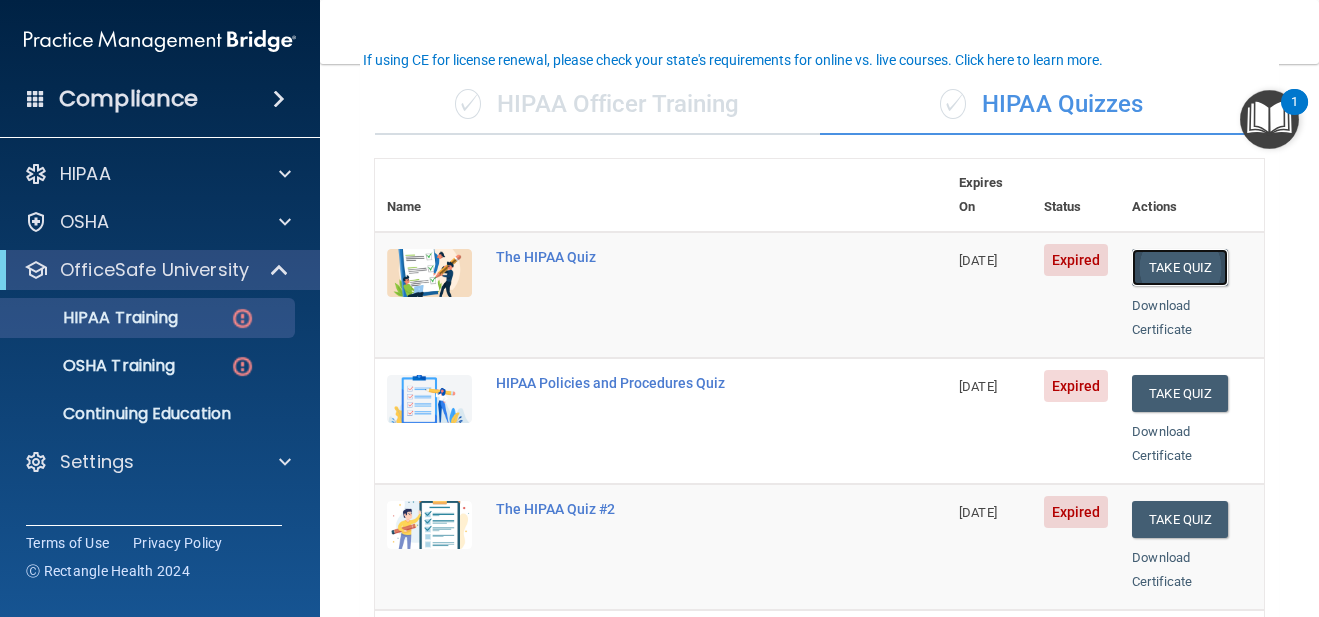click on "Take Quiz" at bounding box center [1180, 267] 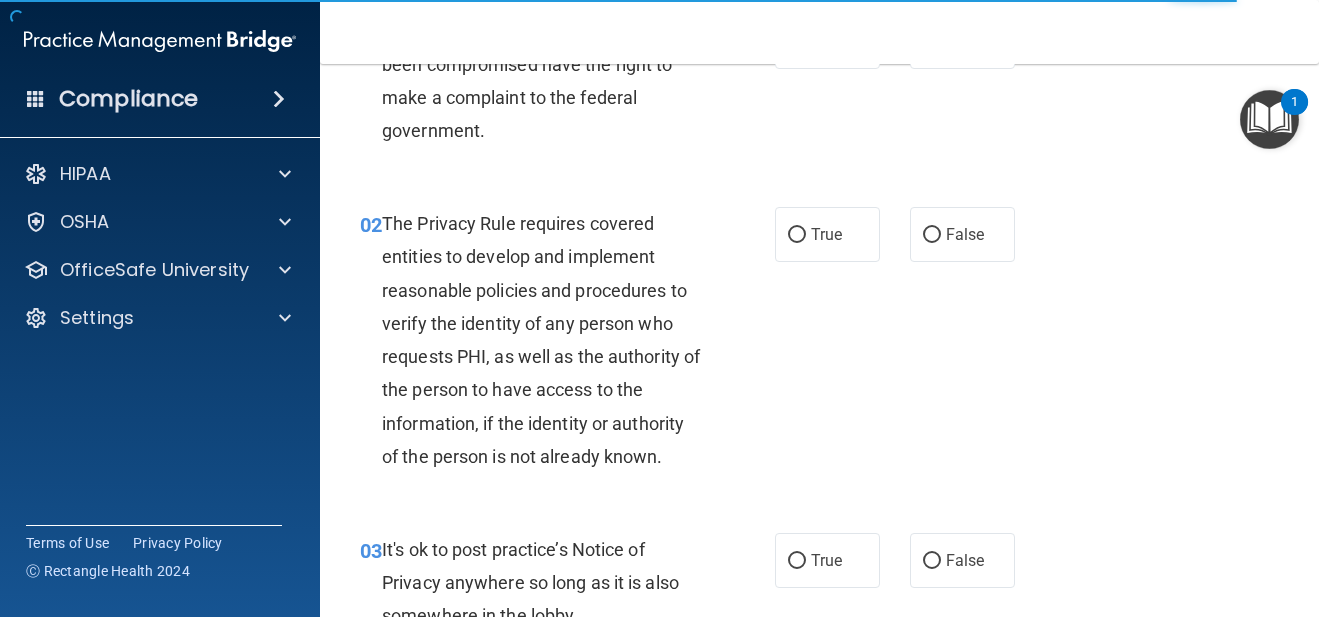 scroll, scrollTop: 0, scrollLeft: 0, axis: both 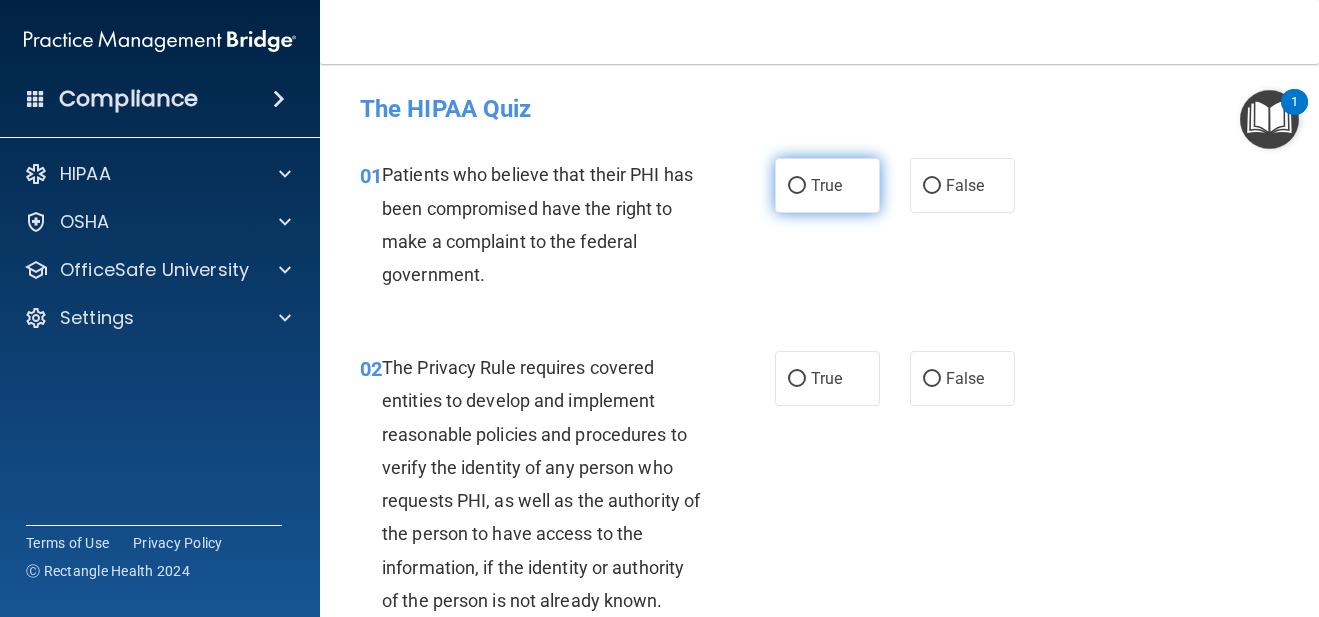click on "True" at bounding box center (827, 185) 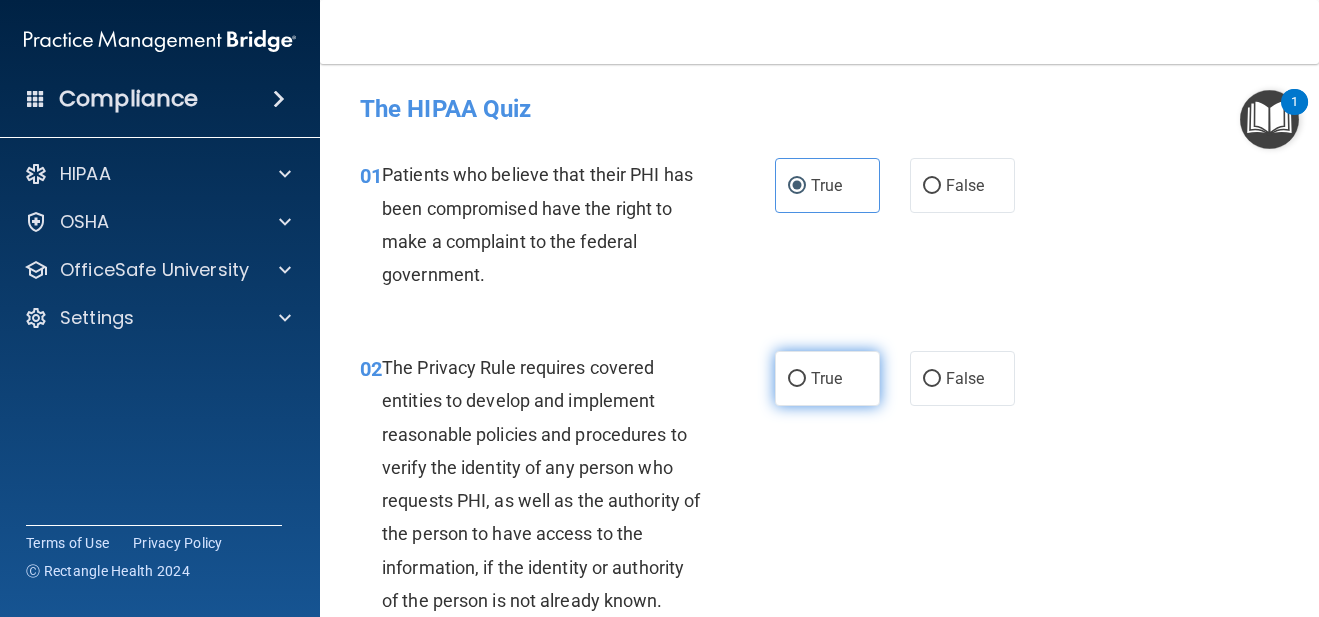 click on "True" at bounding box center [826, 378] 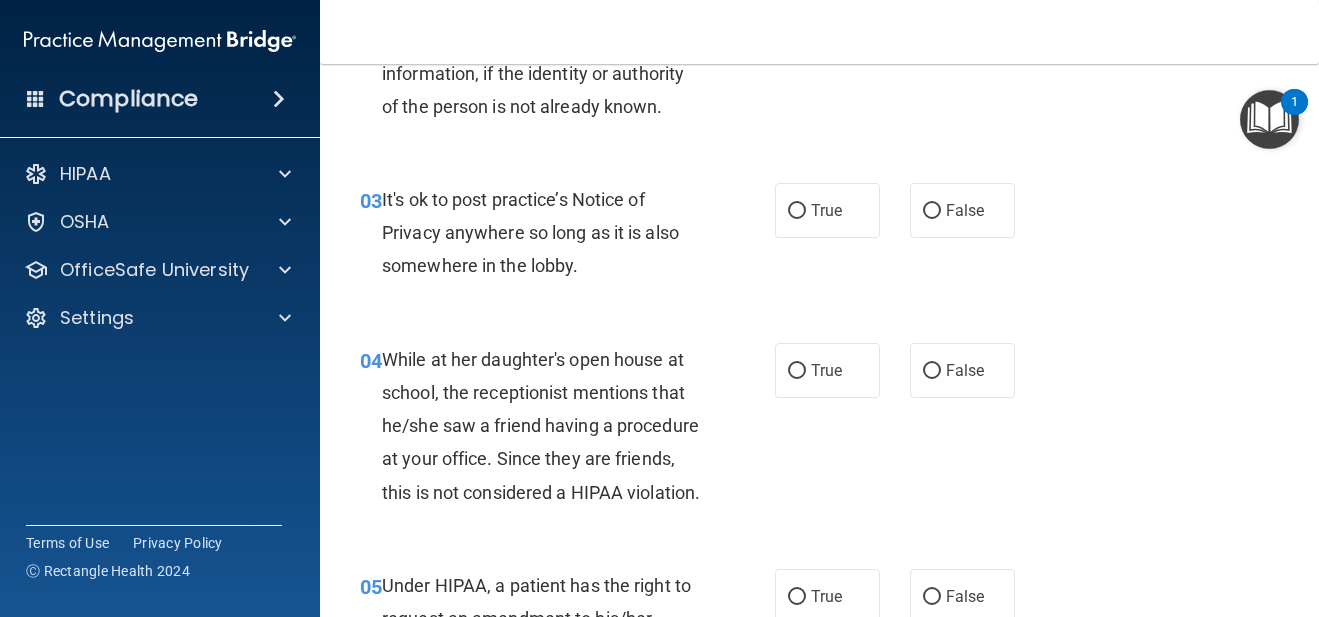 scroll, scrollTop: 518, scrollLeft: 0, axis: vertical 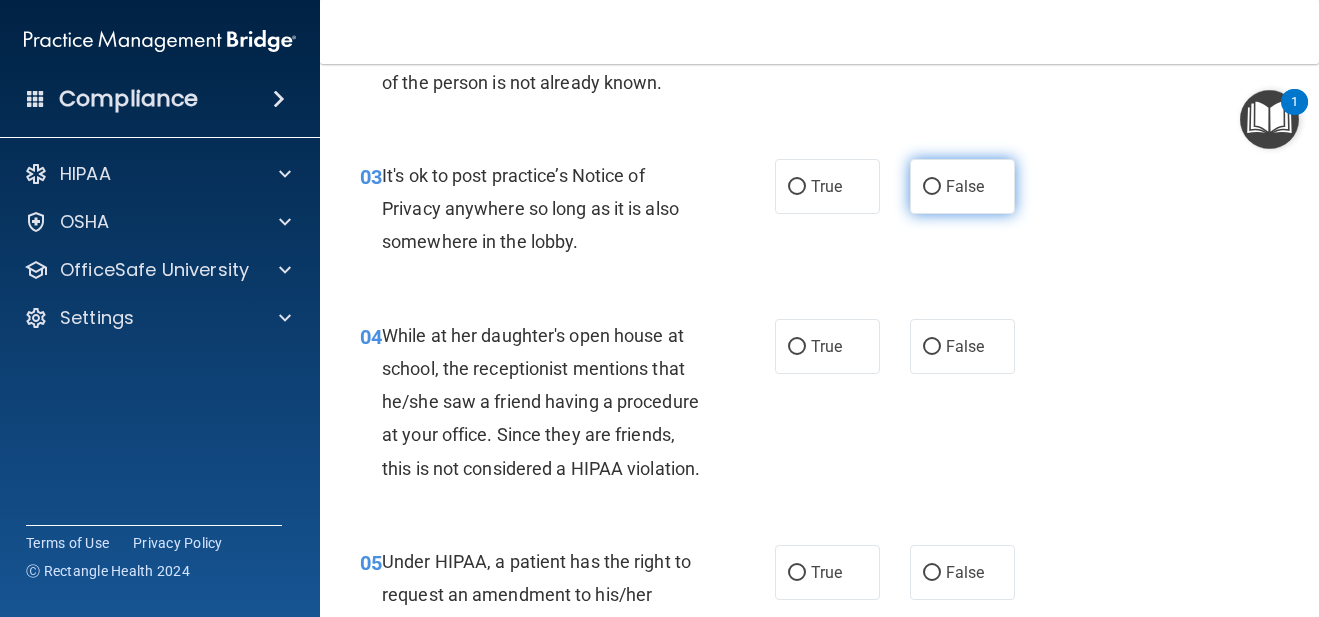 click on "False" at bounding box center [965, 186] 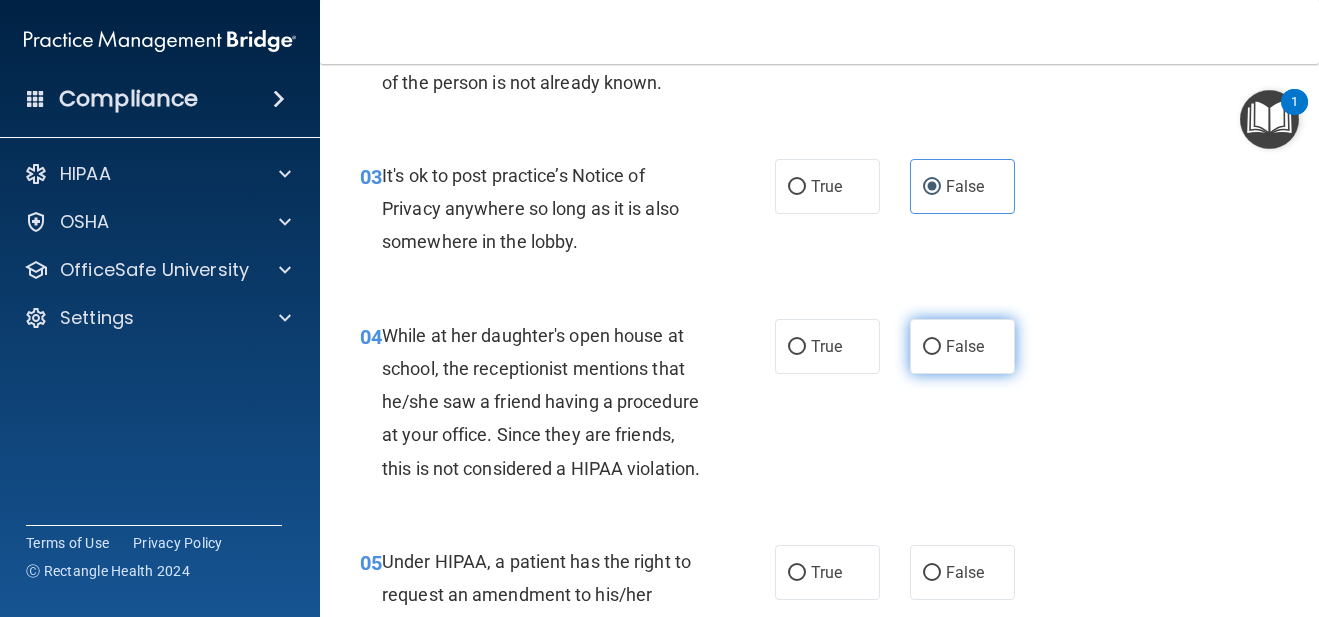 click on "False" at bounding box center [962, 346] 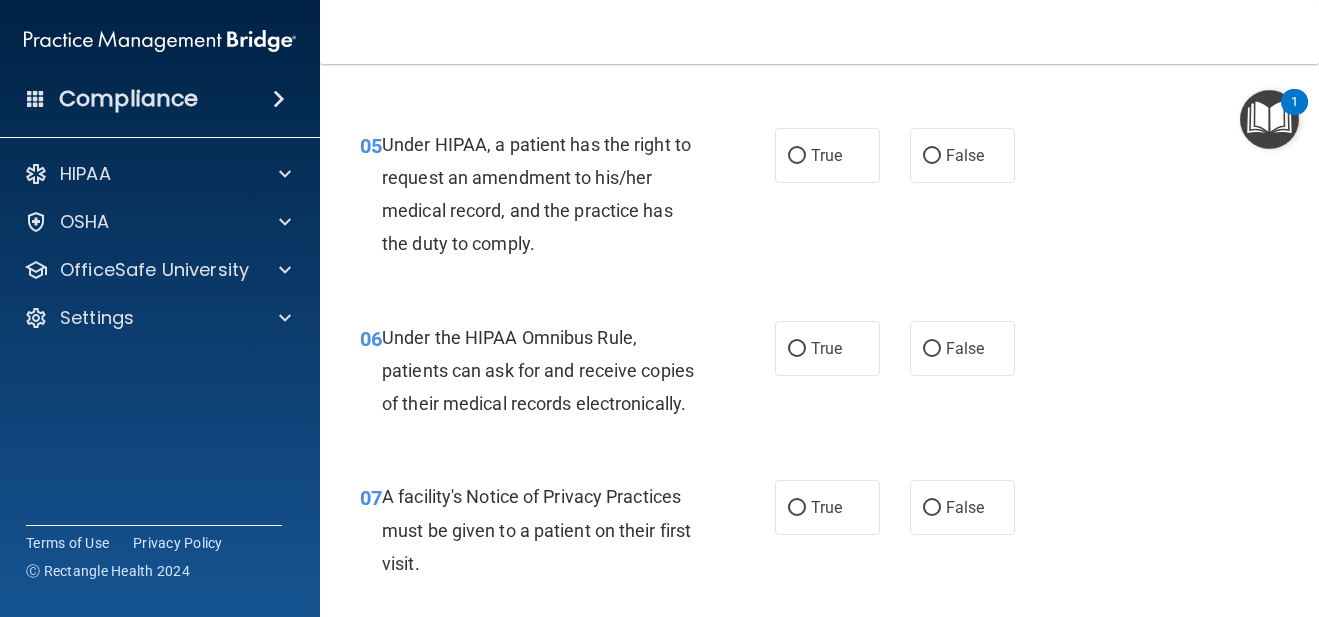scroll, scrollTop: 939, scrollLeft: 0, axis: vertical 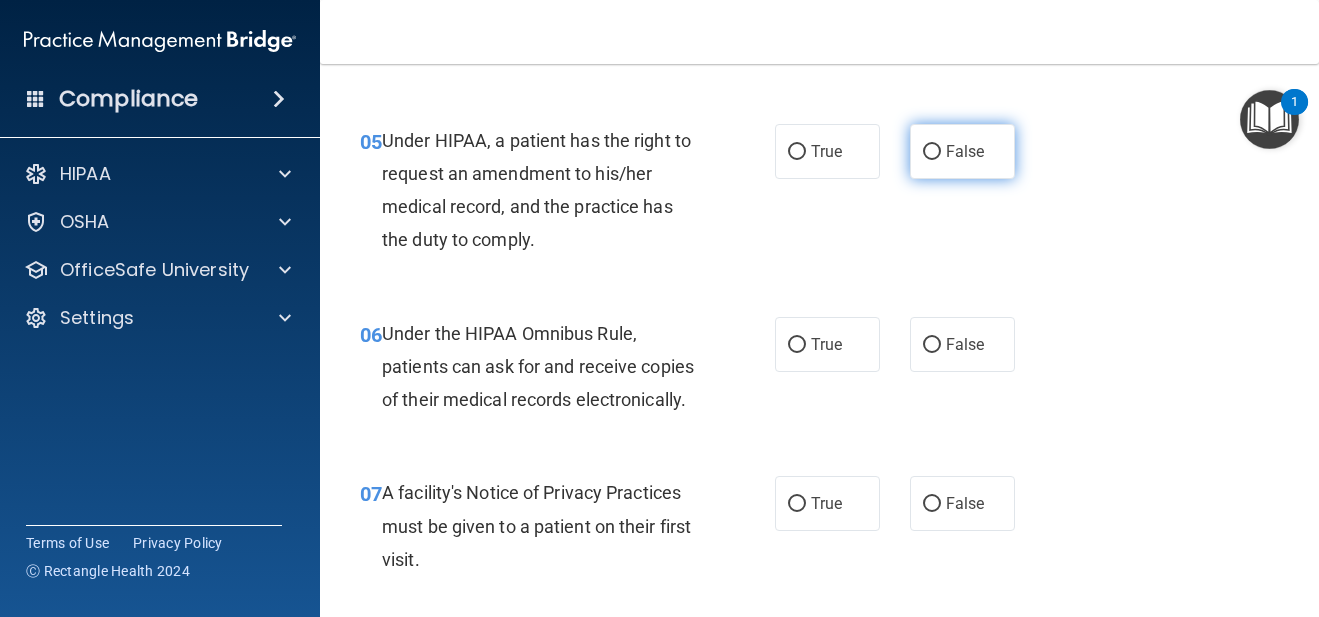 click on "False" at bounding box center [962, 151] 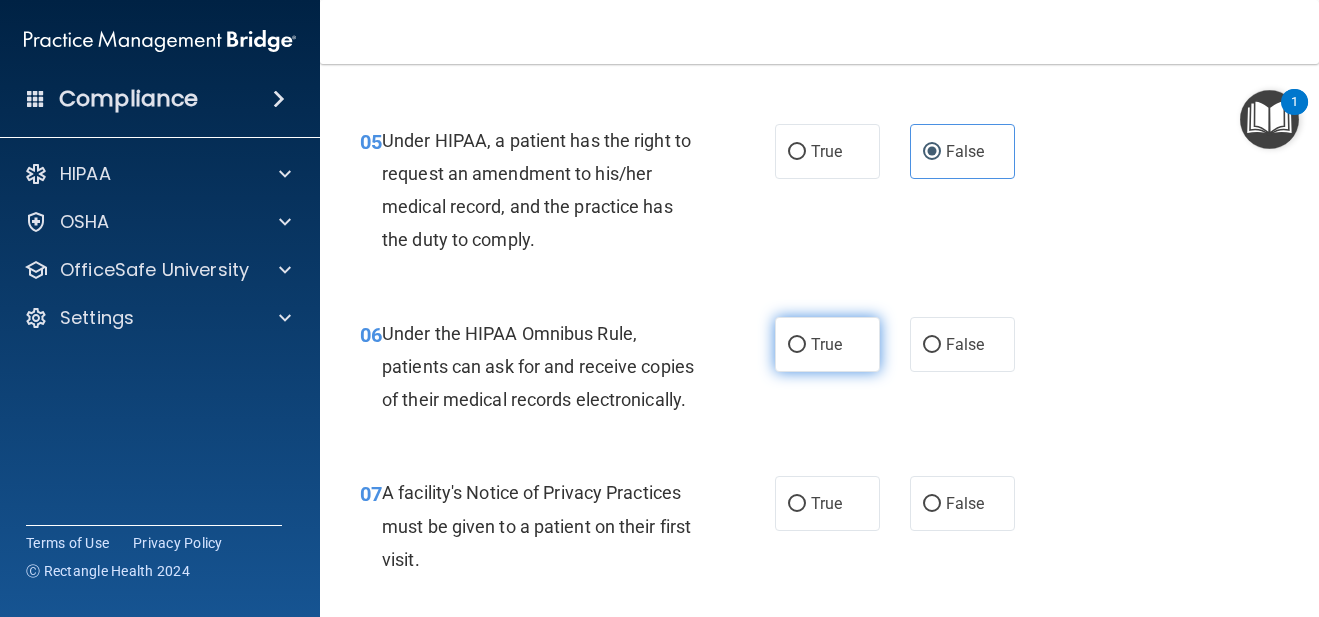 click on "True" at bounding box center (826, 344) 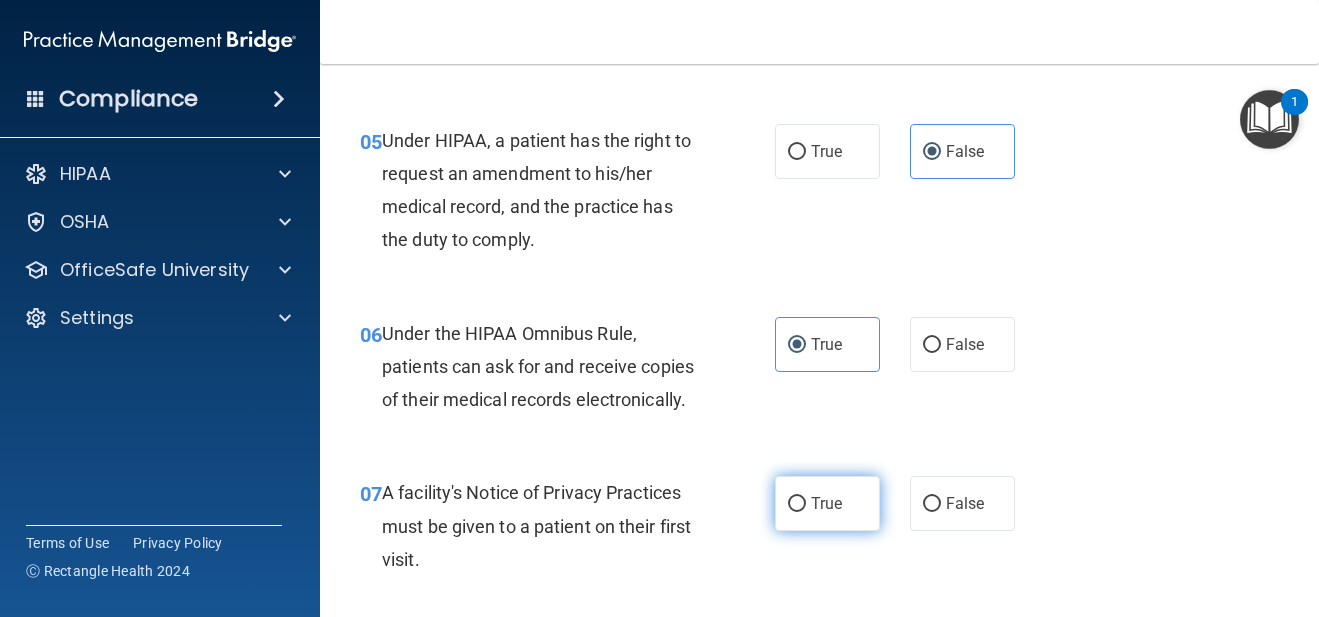 click on "True" at bounding box center (827, 503) 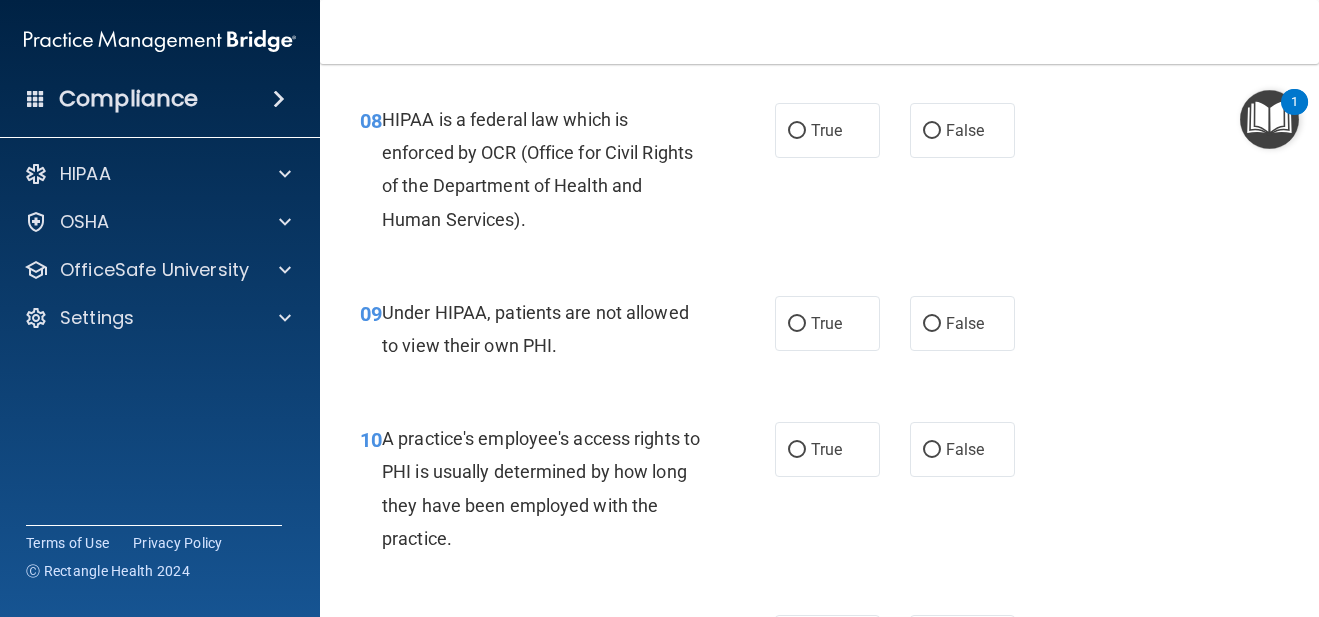 scroll, scrollTop: 1480, scrollLeft: 0, axis: vertical 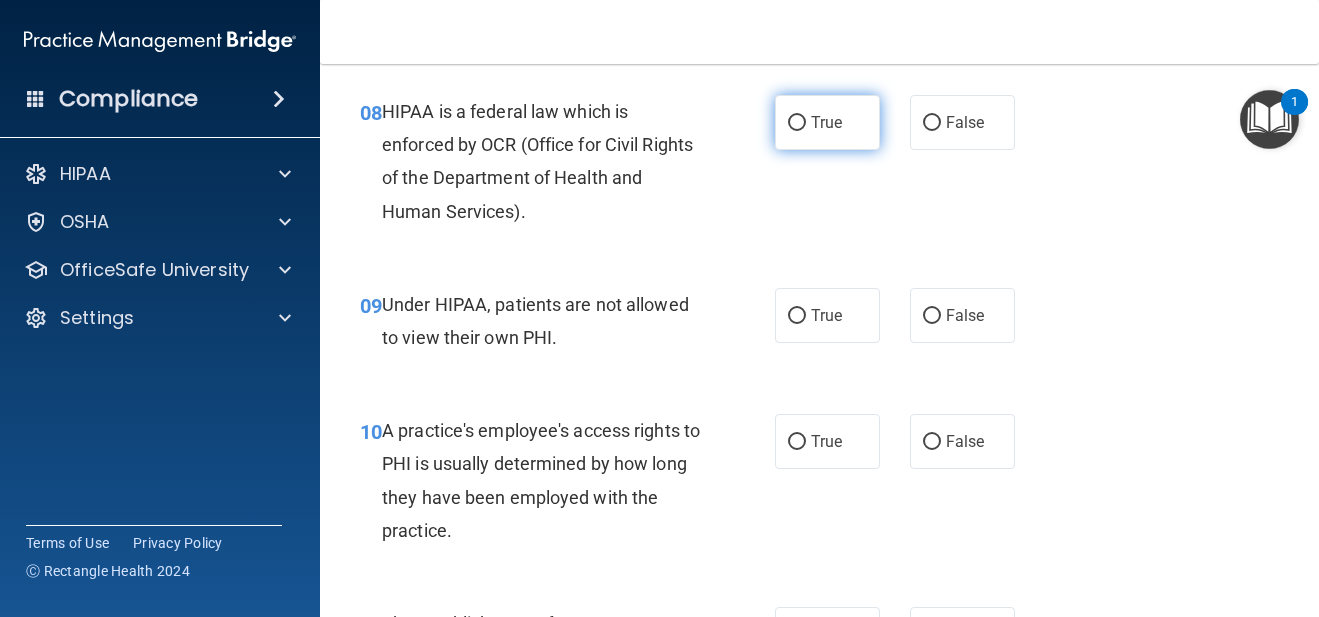 click on "True" at bounding box center [827, 122] 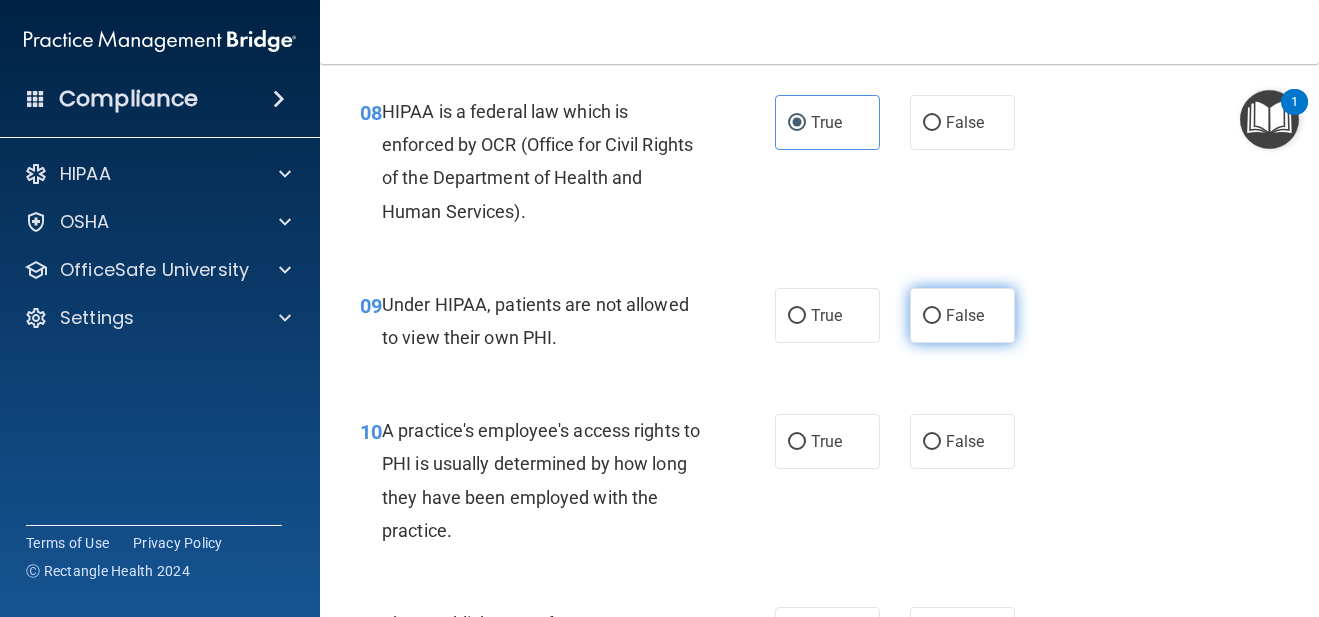 click on "False" at bounding box center [965, 315] 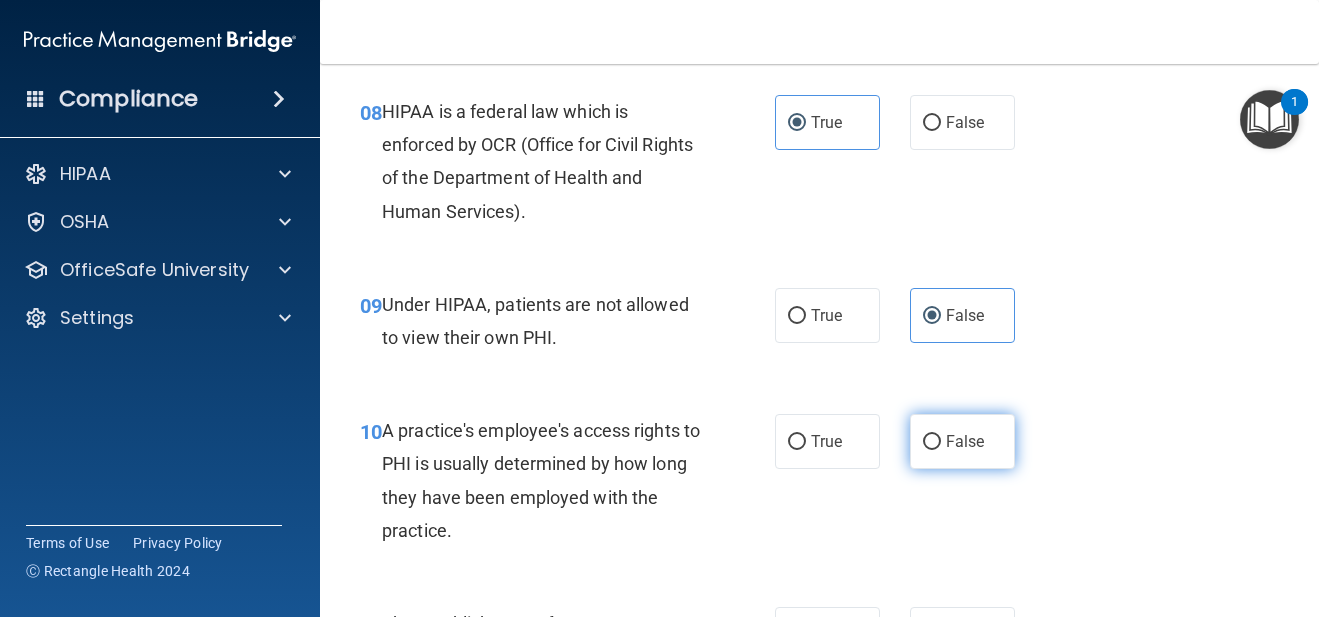 click on "False" at bounding box center (962, 441) 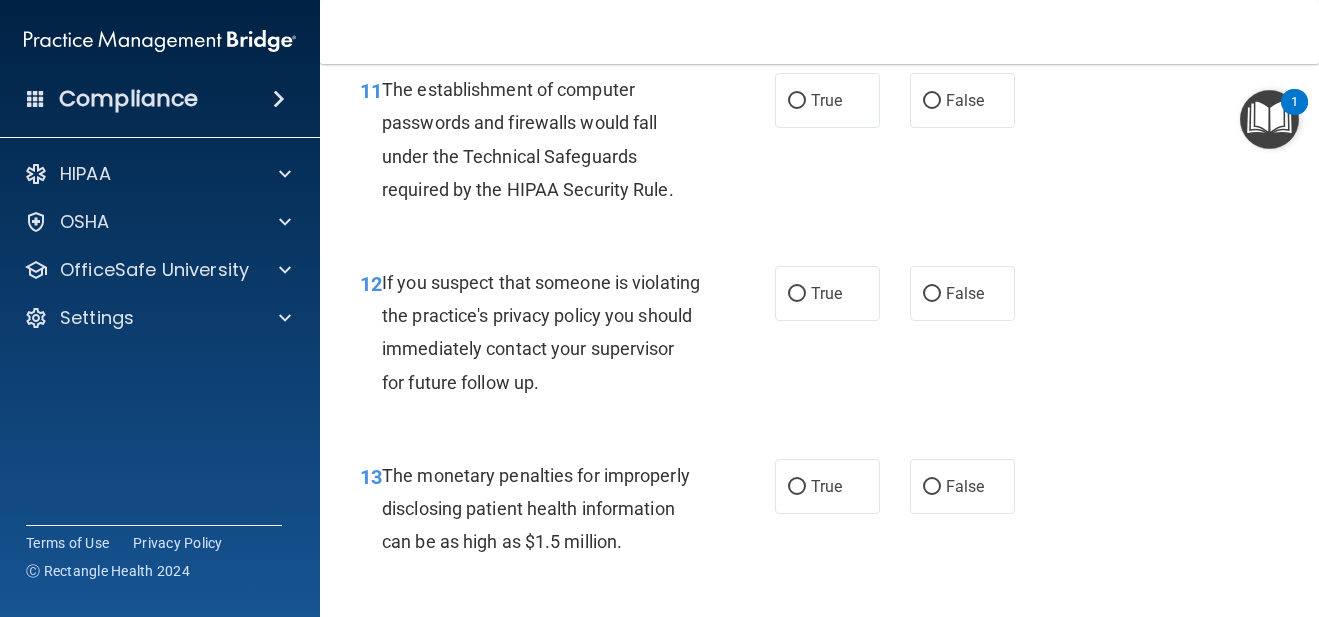 scroll, scrollTop: 2019, scrollLeft: 0, axis: vertical 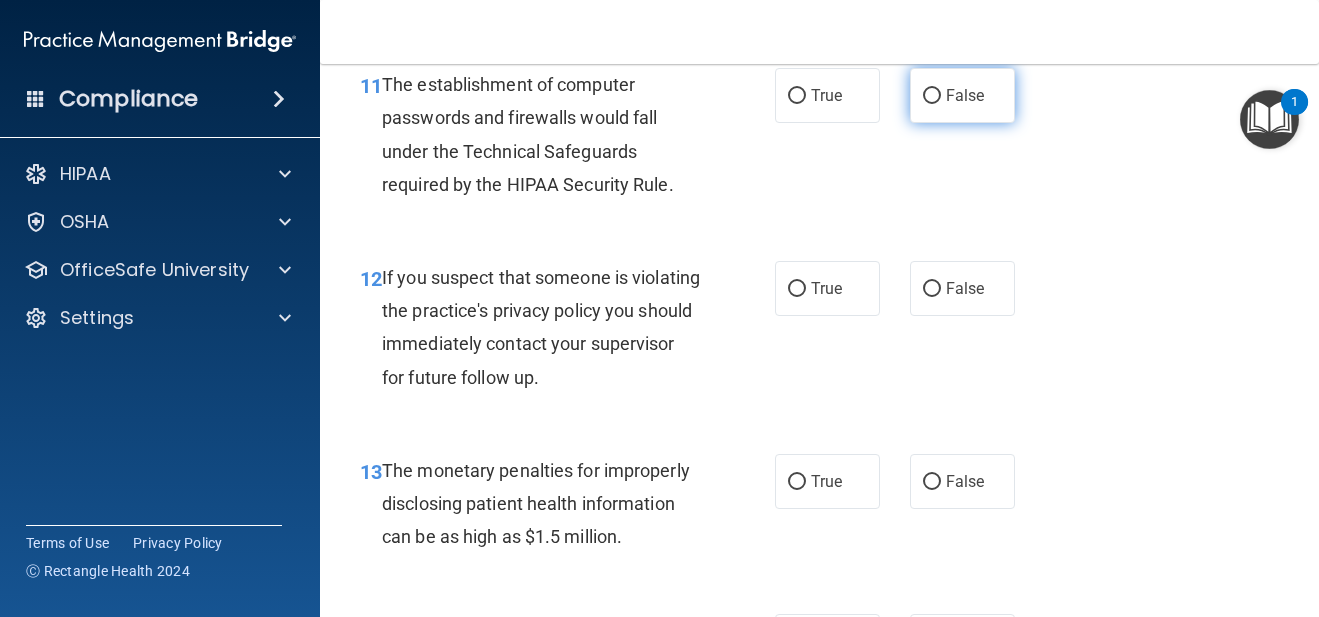 click on "False" at bounding box center (962, 95) 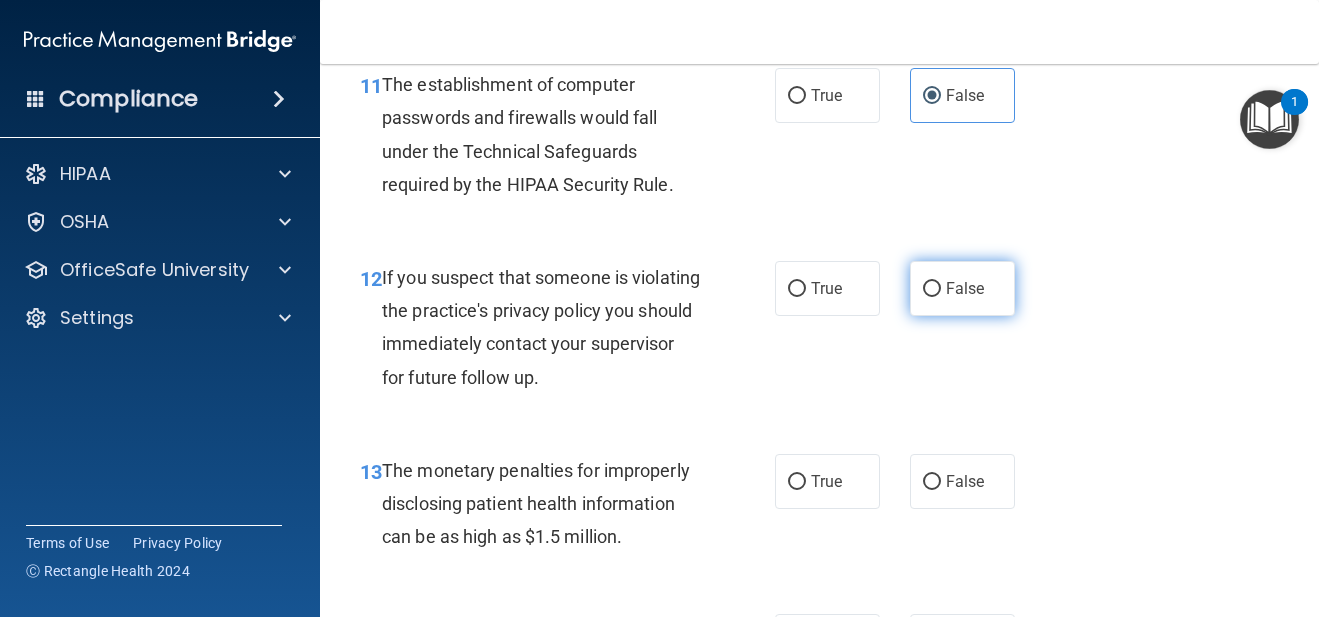 click on "False" at bounding box center [965, 288] 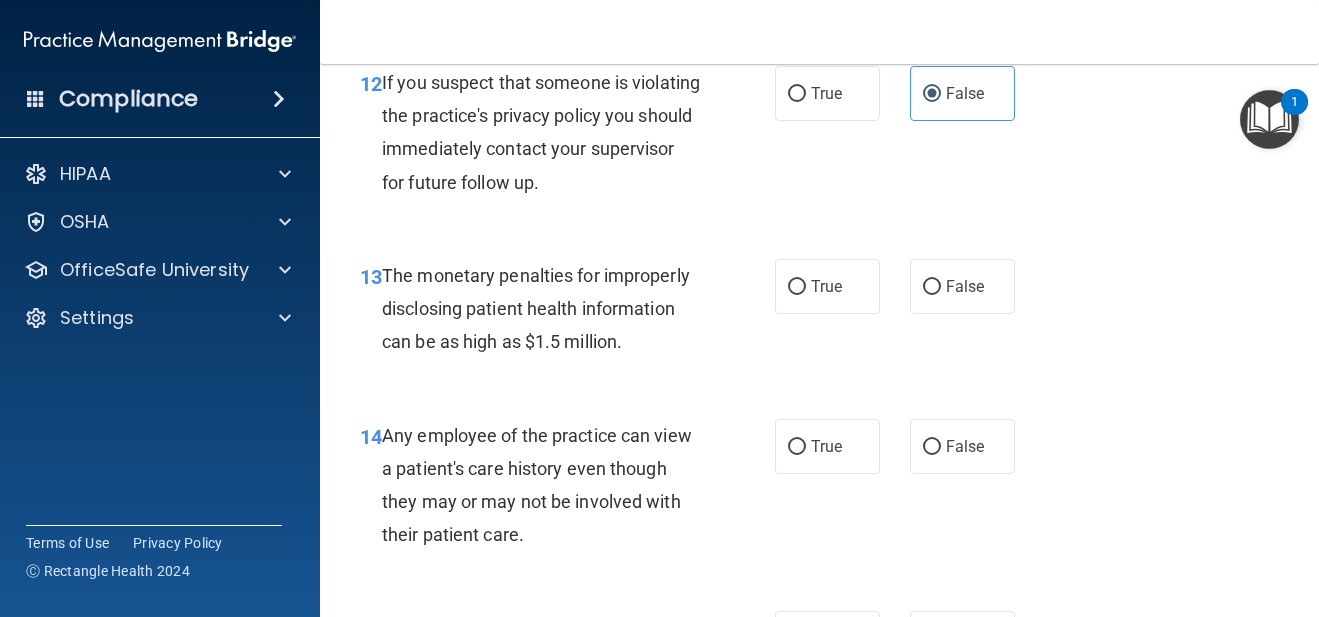 scroll, scrollTop: 2215, scrollLeft: 0, axis: vertical 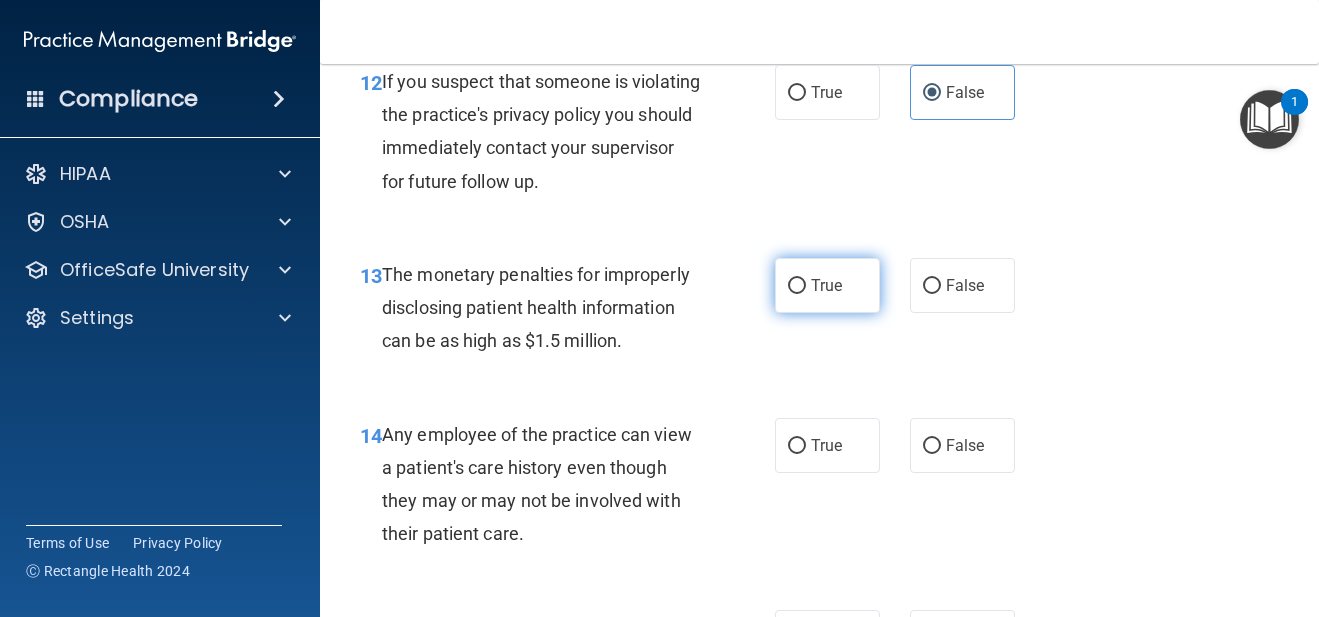 click on "True" at bounding box center [826, 285] 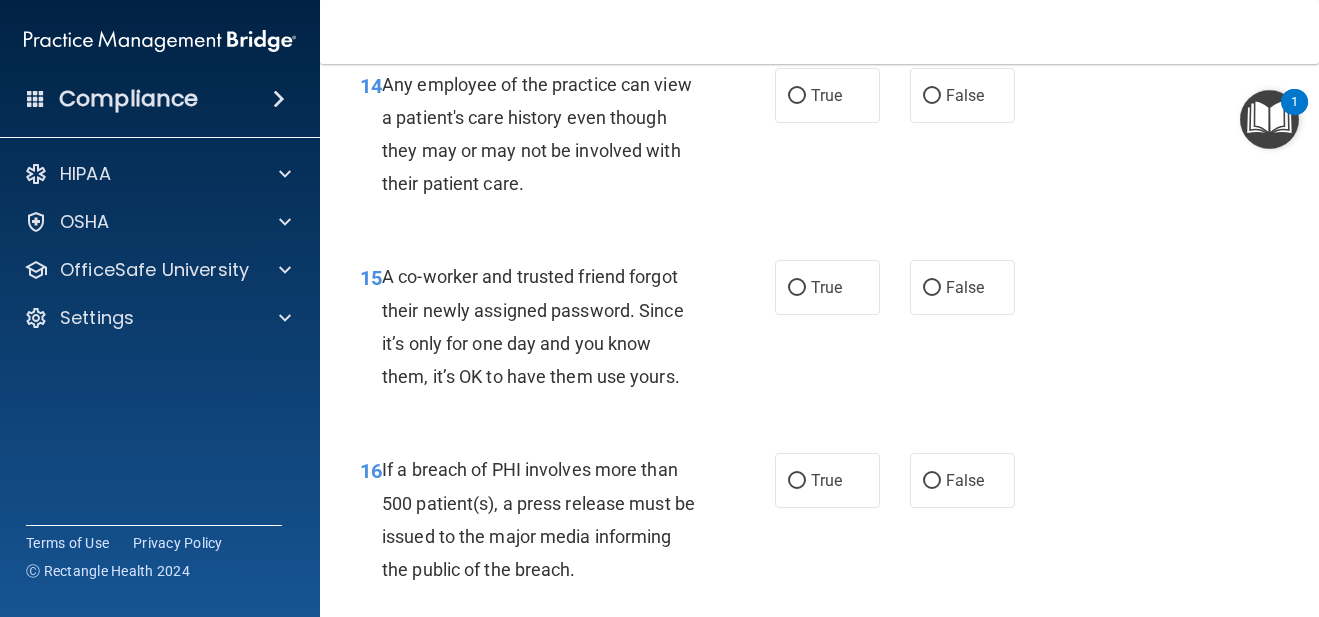 scroll, scrollTop: 2567, scrollLeft: 0, axis: vertical 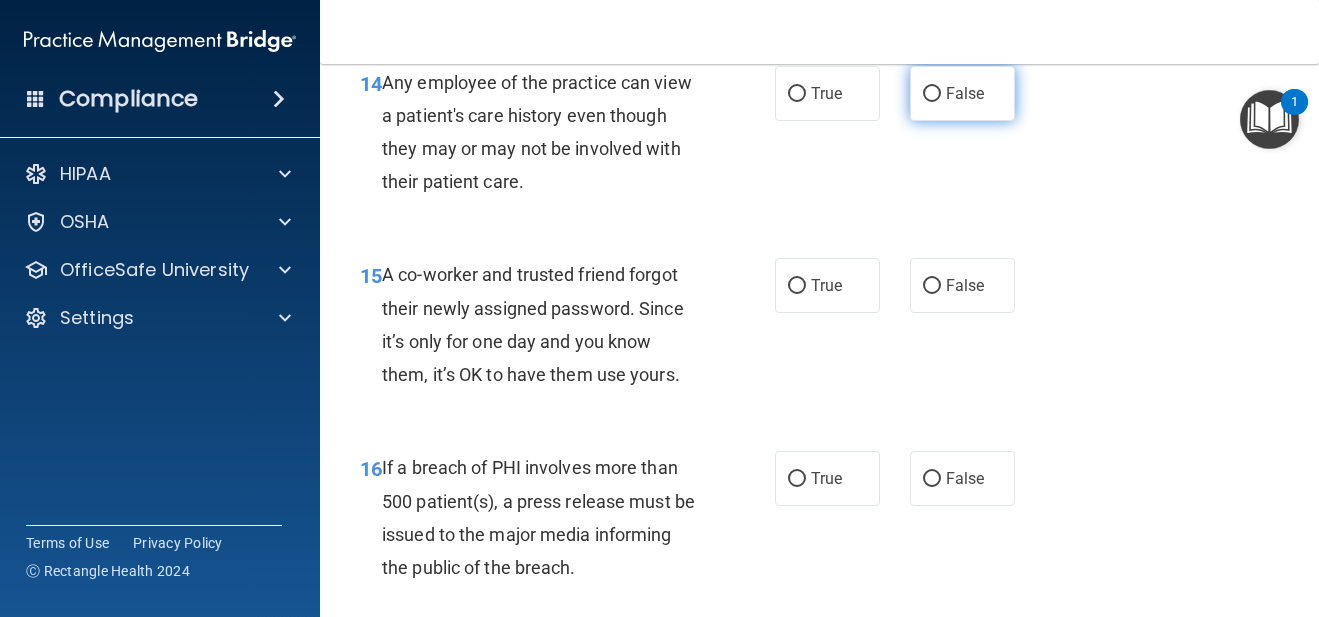 click on "False" at bounding box center [962, 93] 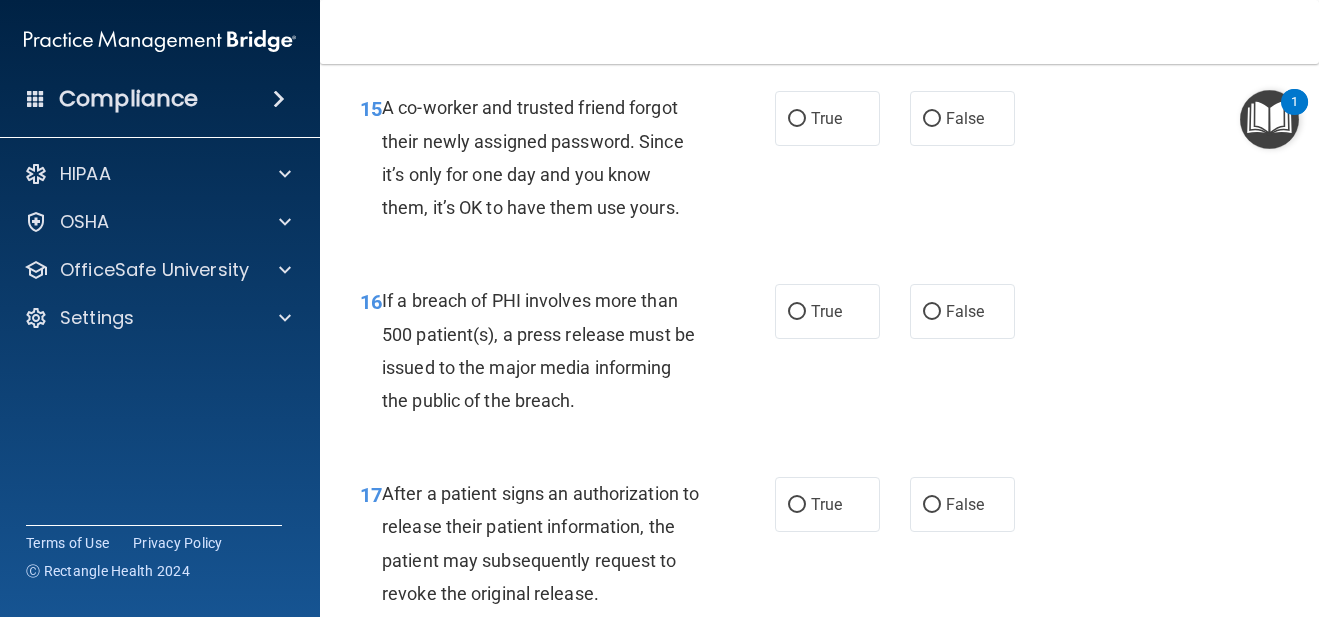 scroll, scrollTop: 2735, scrollLeft: 0, axis: vertical 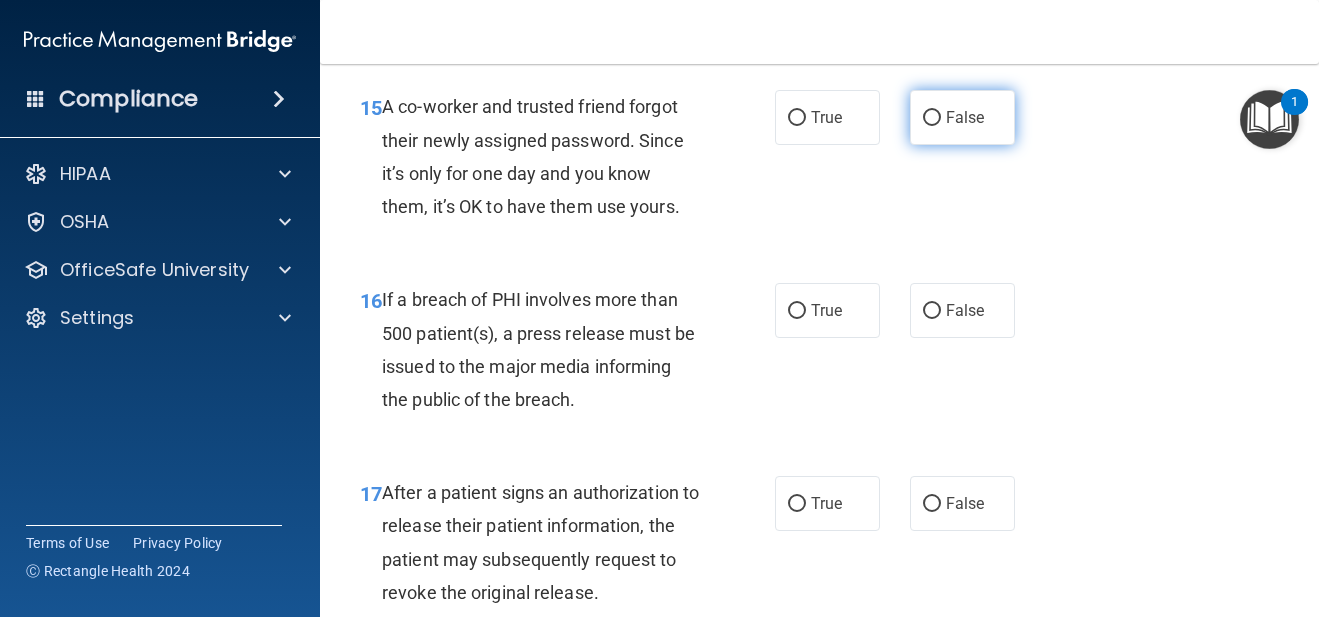 click on "False" at bounding box center (962, 117) 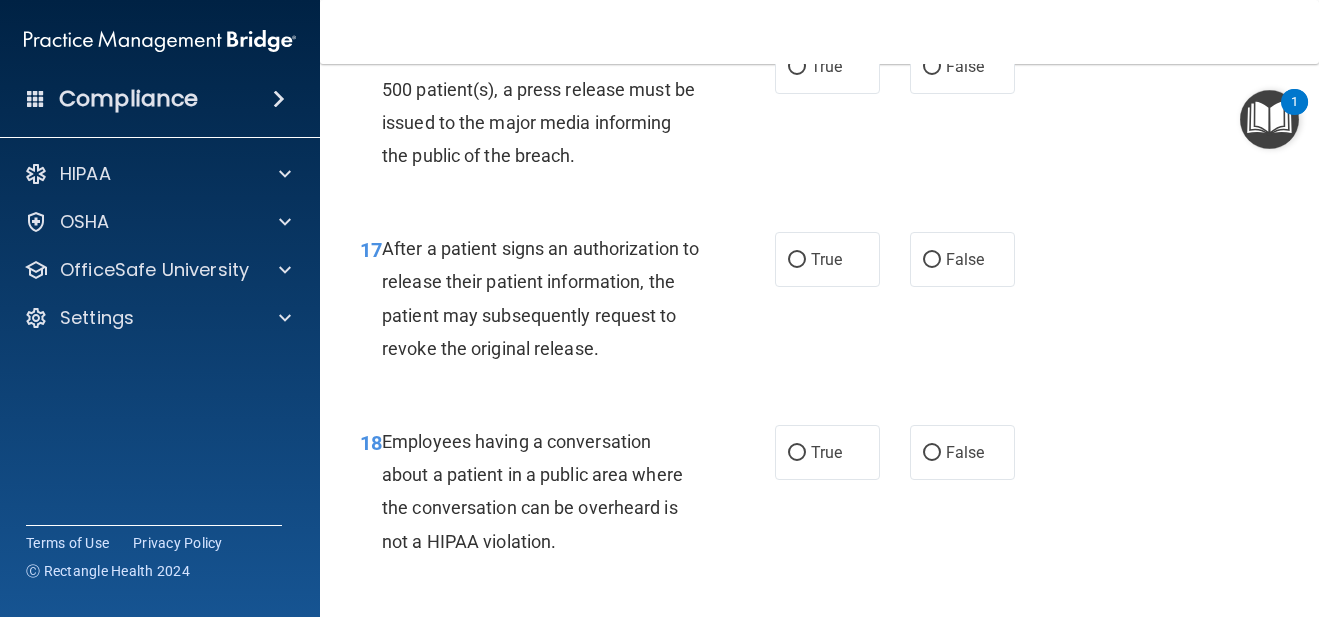scroll, scrollTop: 2980, scrollLeft: 0, axis: vertical 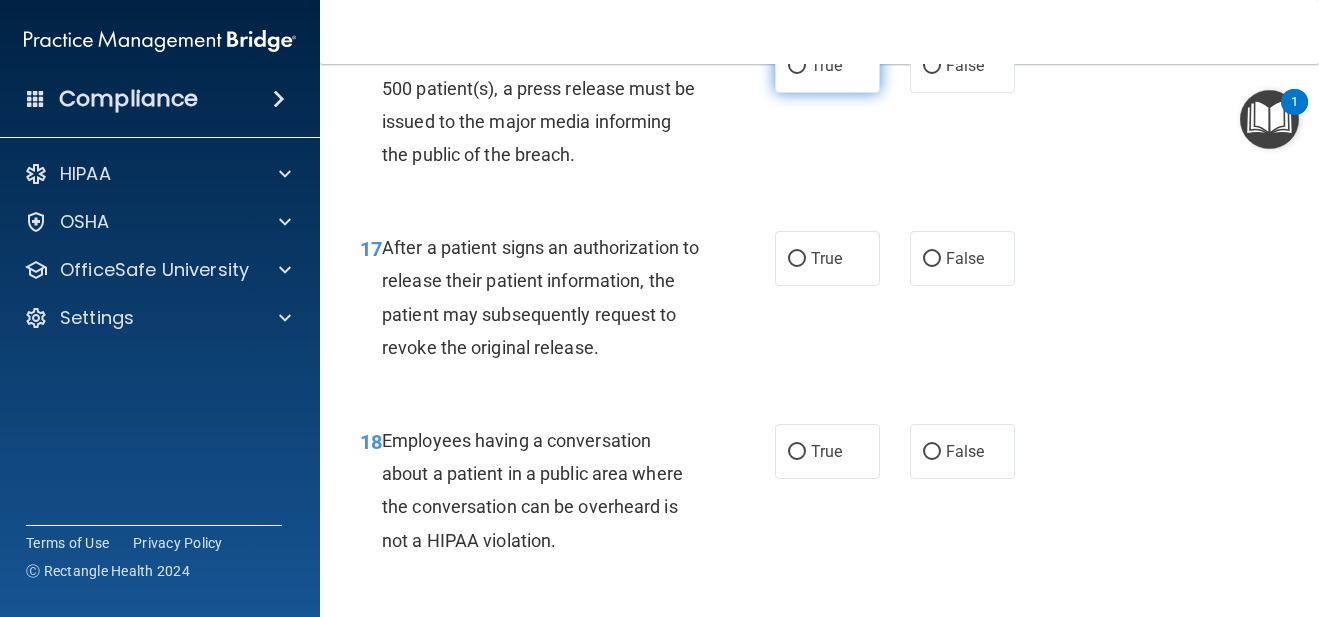 click on "True" at bounding box center (827, 65) 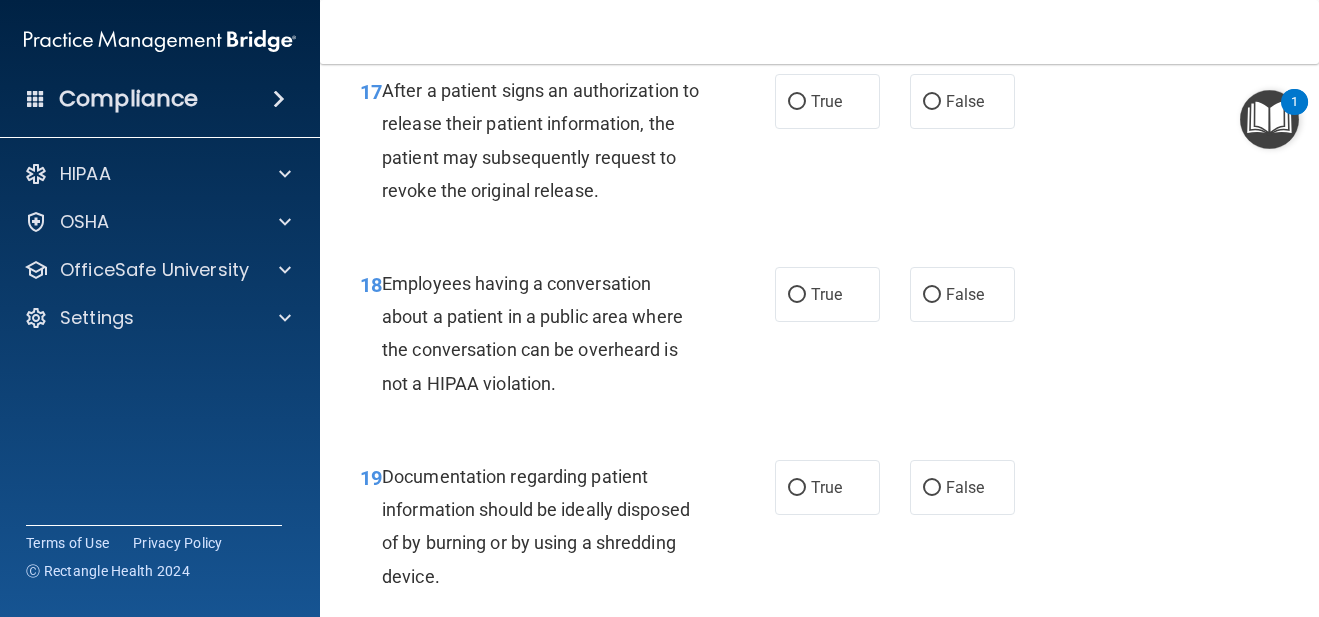 scroll, scrollTop: 3138, scrollLeft: 0, axis: vertical 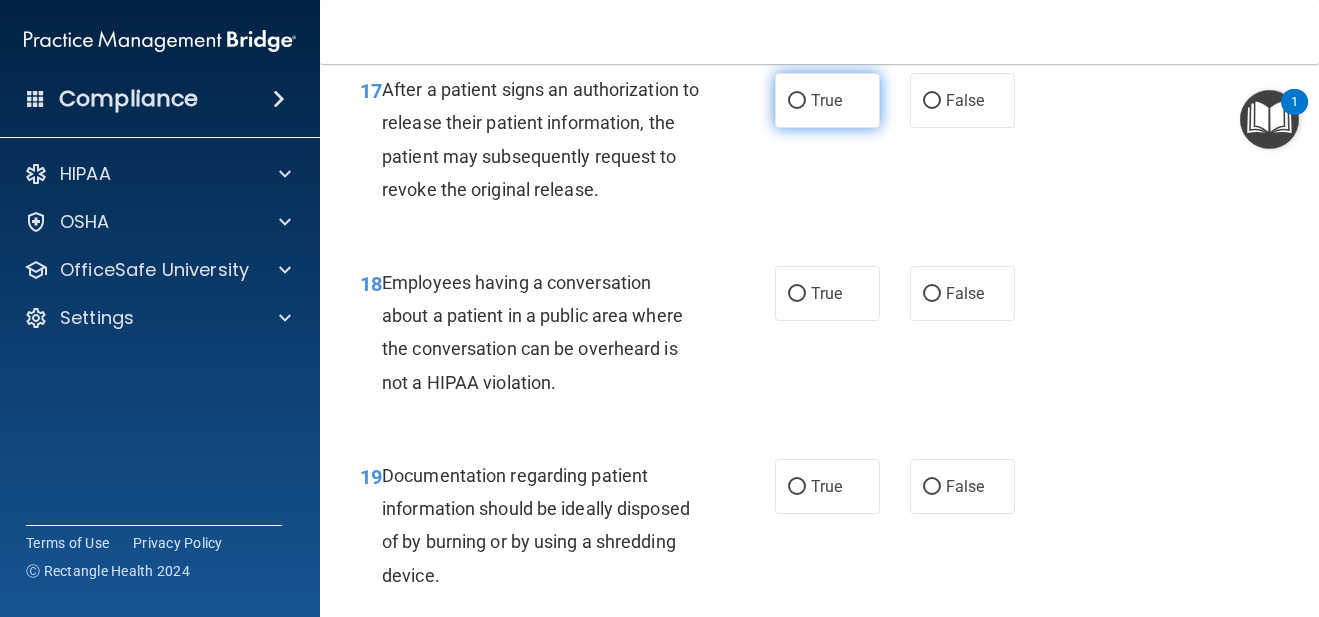 click on "True" at bounding box center (827, 100) 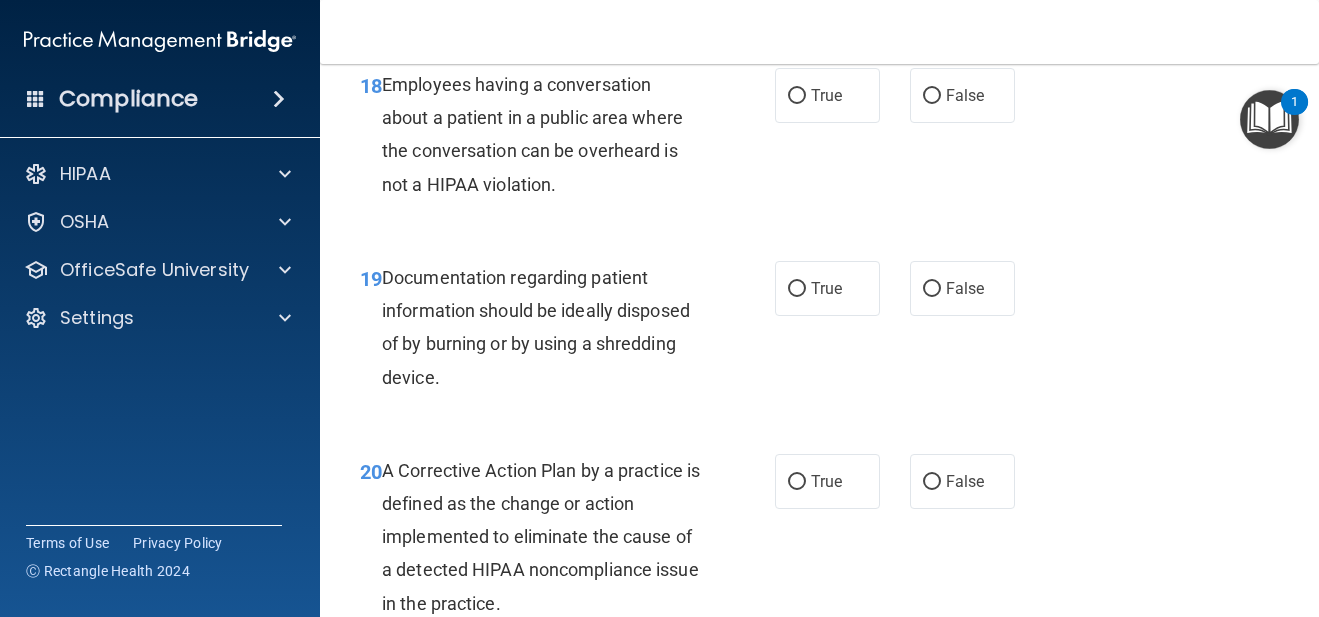 scroll, scrollTop: 3337, scrollLeft: 0, axis: vertical 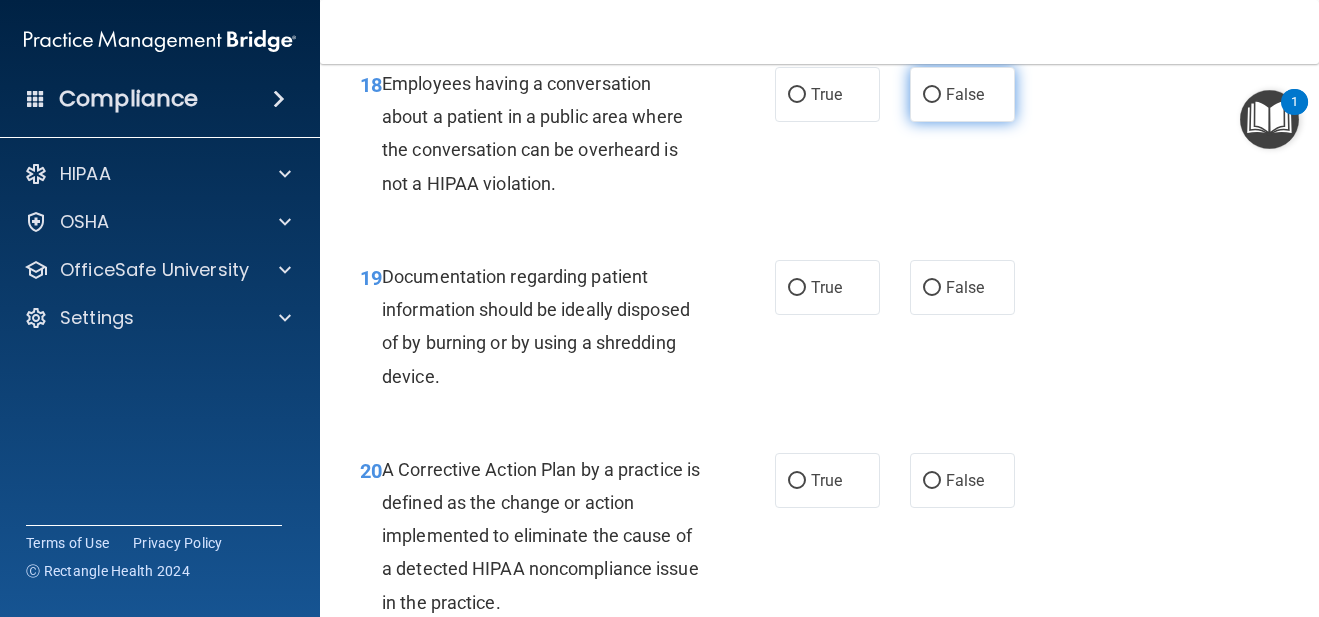 click on "False" at bounding box center (962, 94) 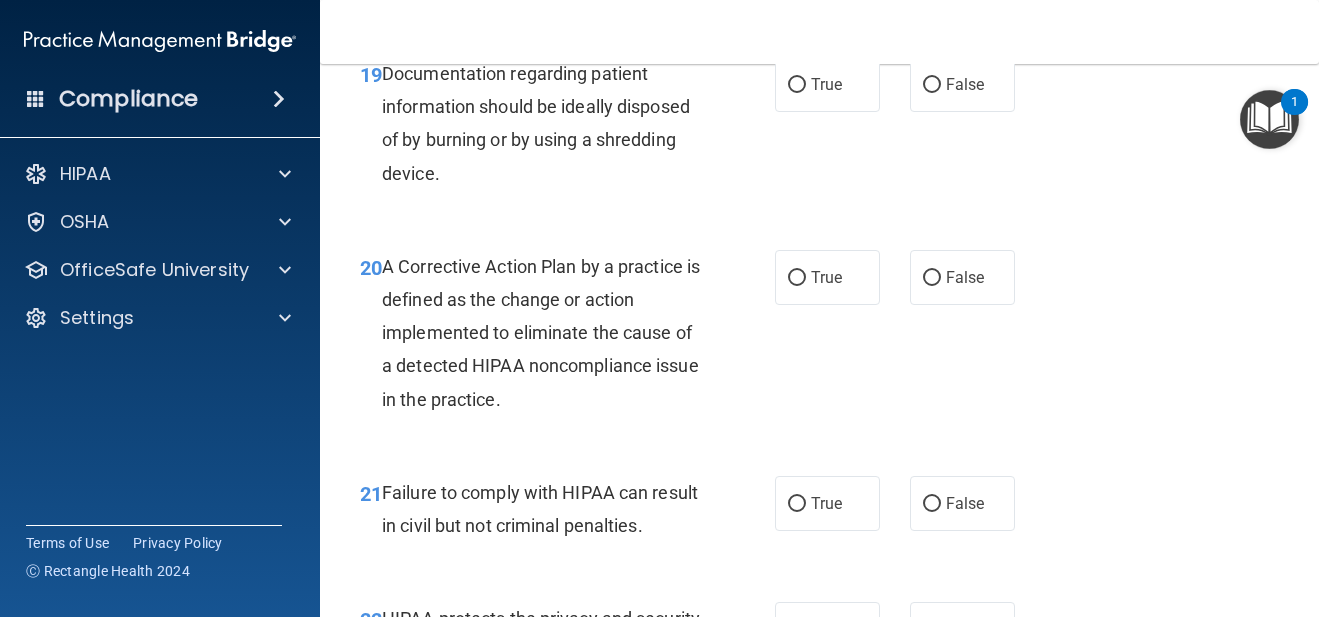 scroll, scrollTop: 3541, scrollLeft: 0, axis: vertical 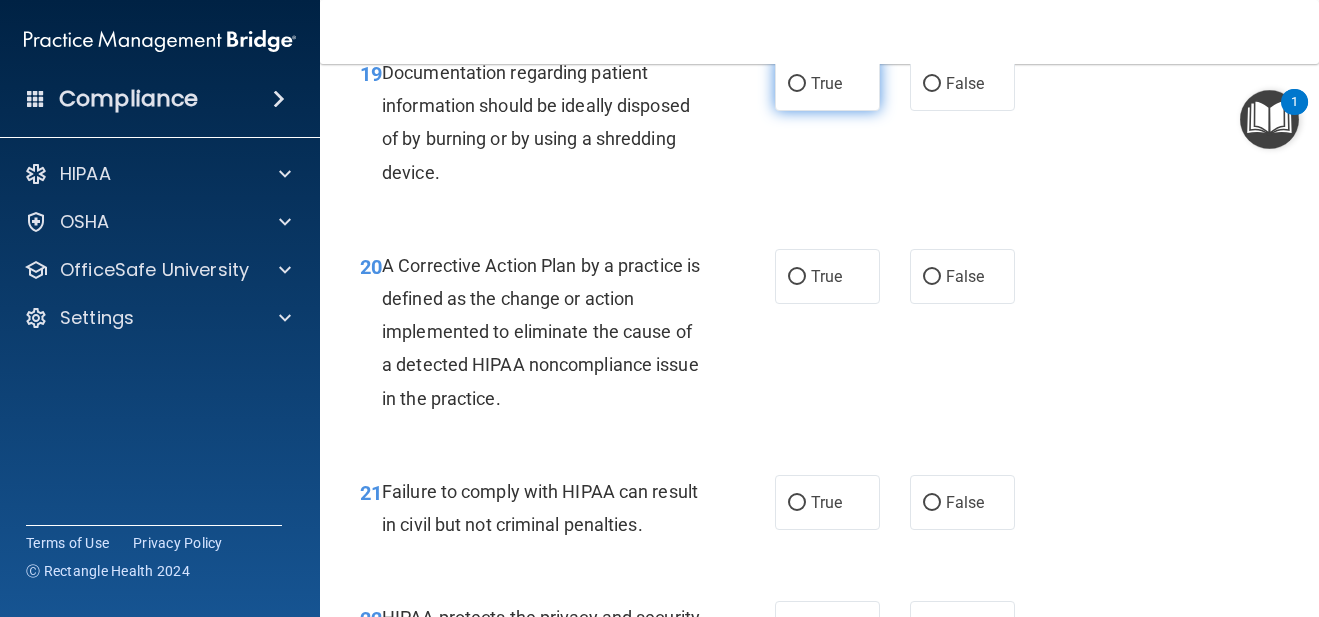 click on "True" at bounding box center (827, 83) 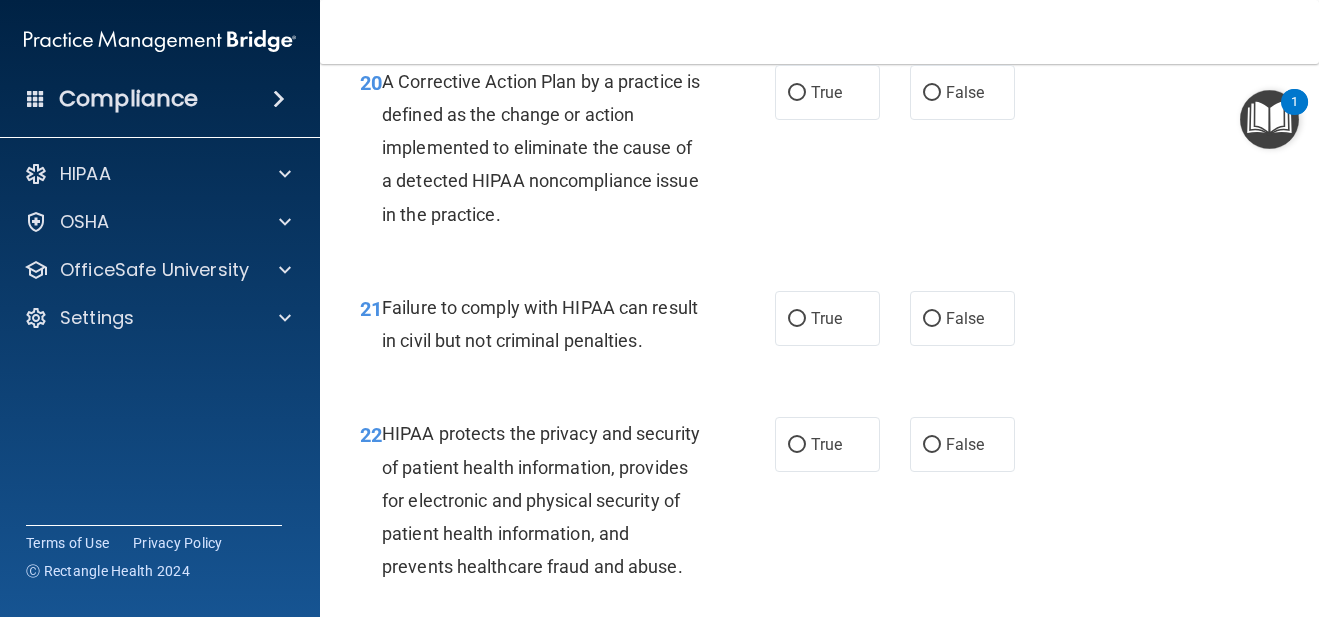 scroll, scrollTop: 3728, scrollLeft: 0, axis: vertical 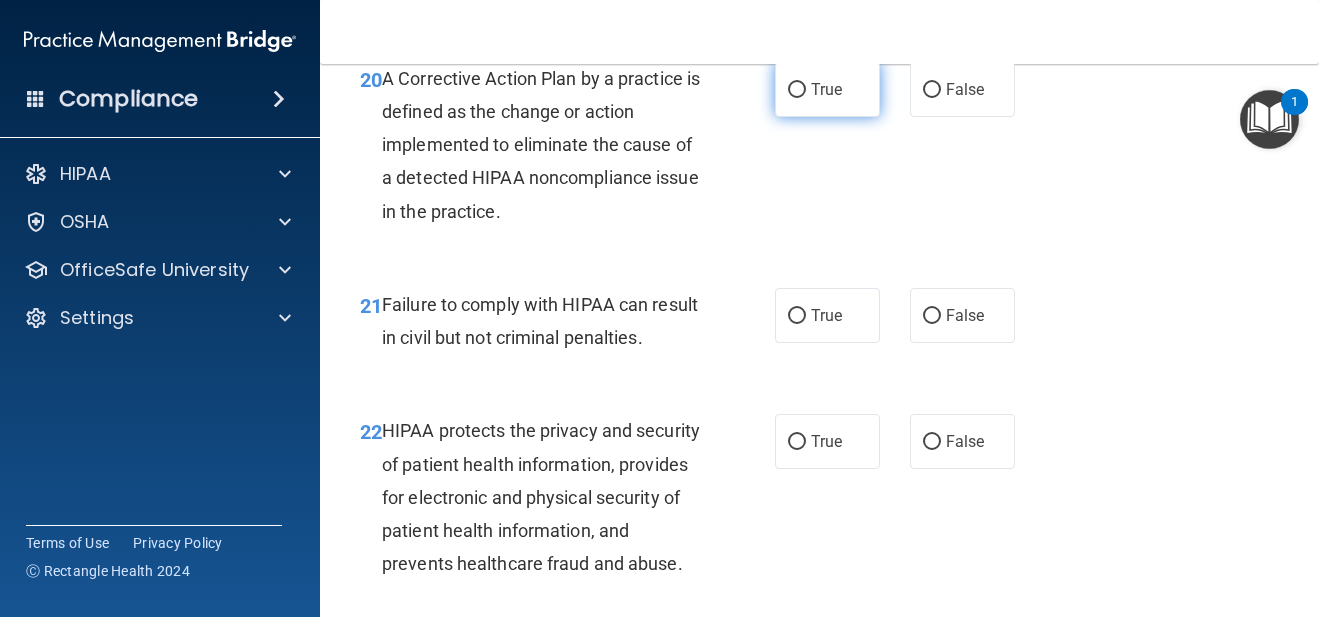 click on "True" at bounding box center (826, 89) 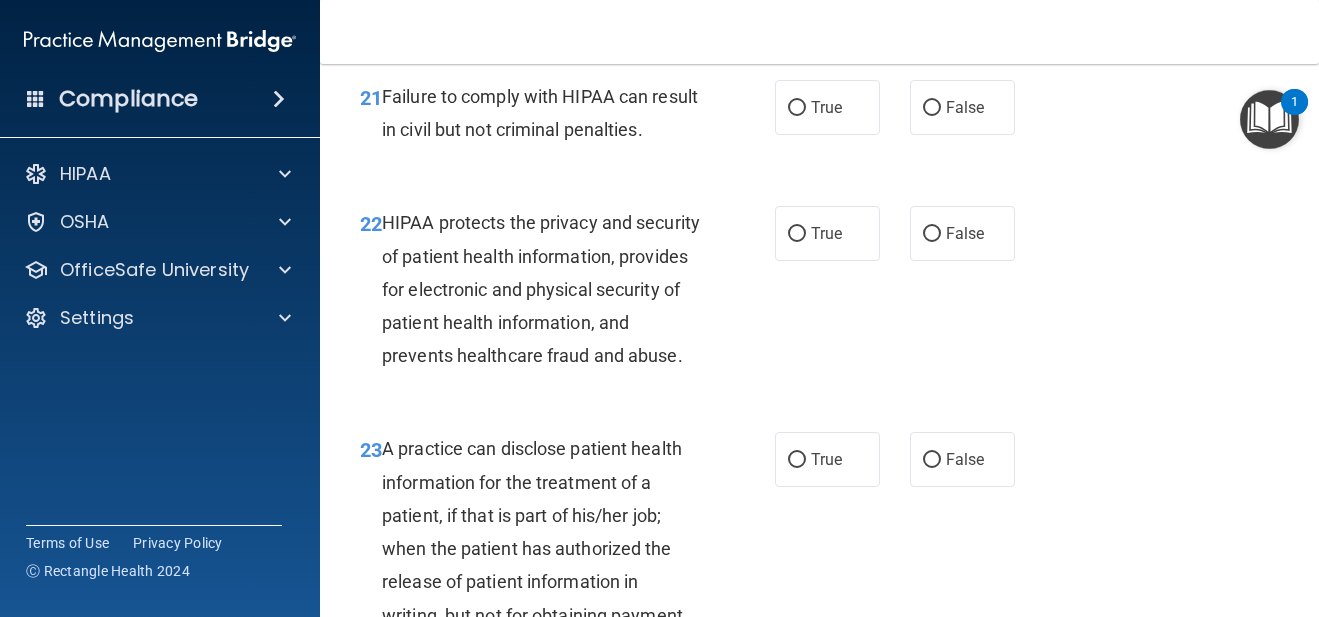 scroll, scrollTop: 3937, scrollLeft: 0, axis: vertical 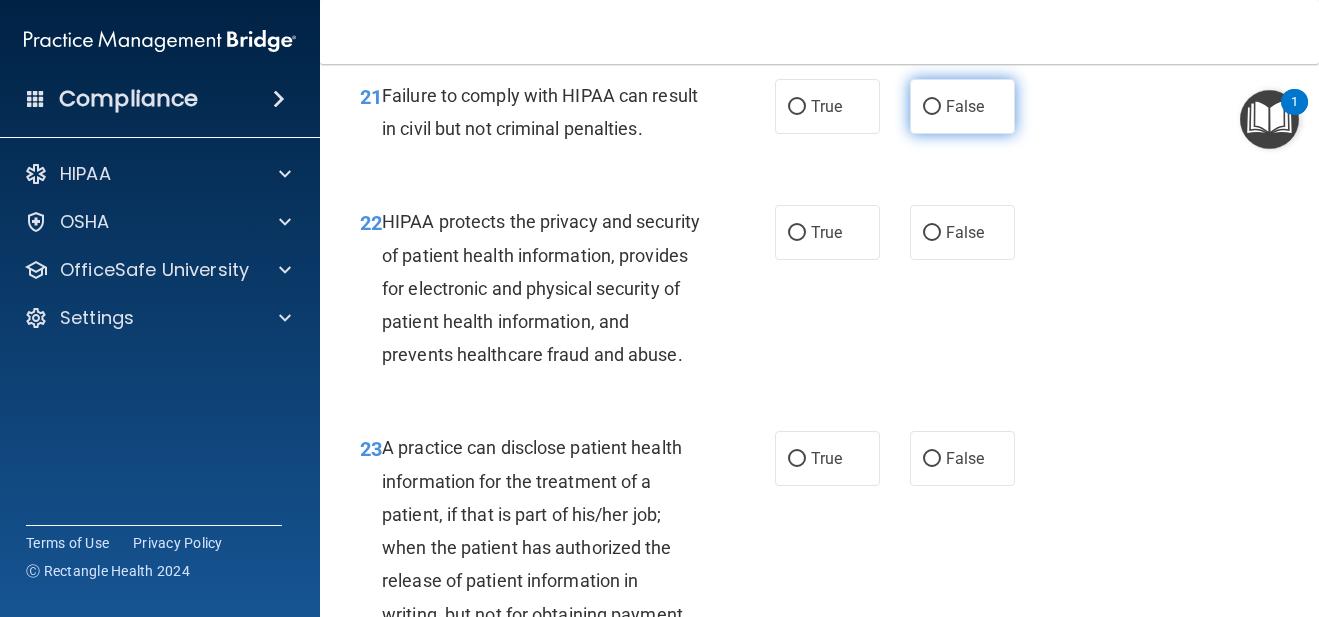 click on "False" at bounding box center (962, 106) 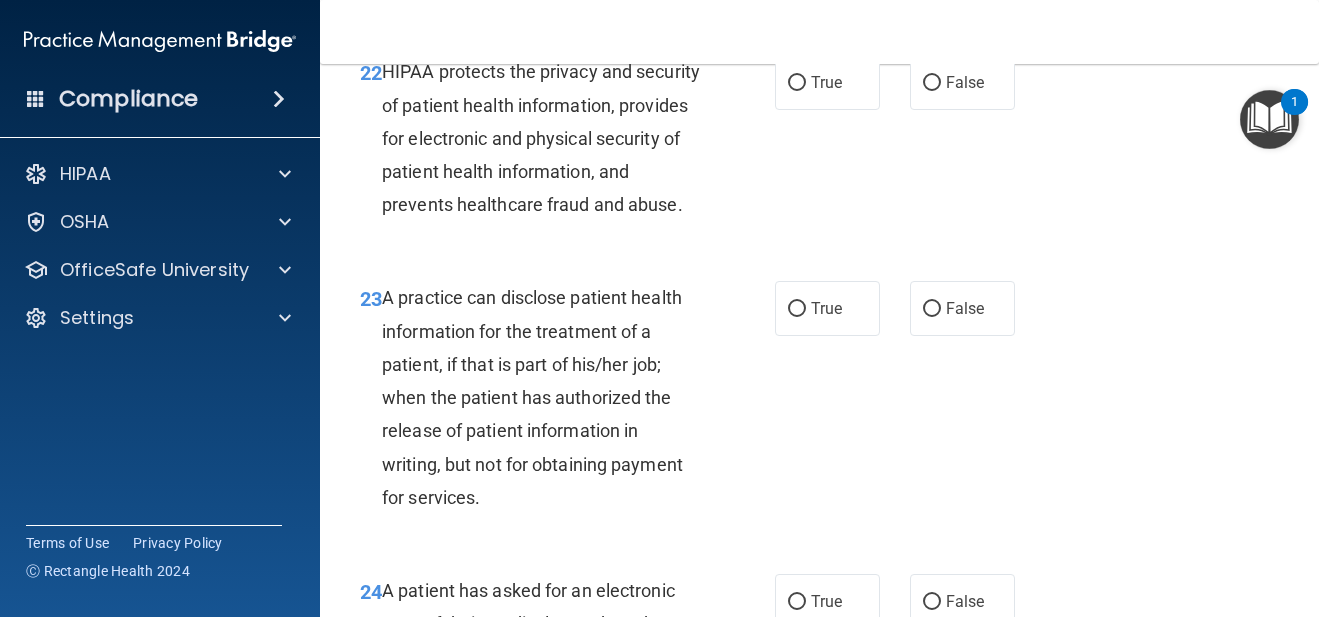 scroll, scrollTop: 4088, scrollLeft: 0, axis: vertical 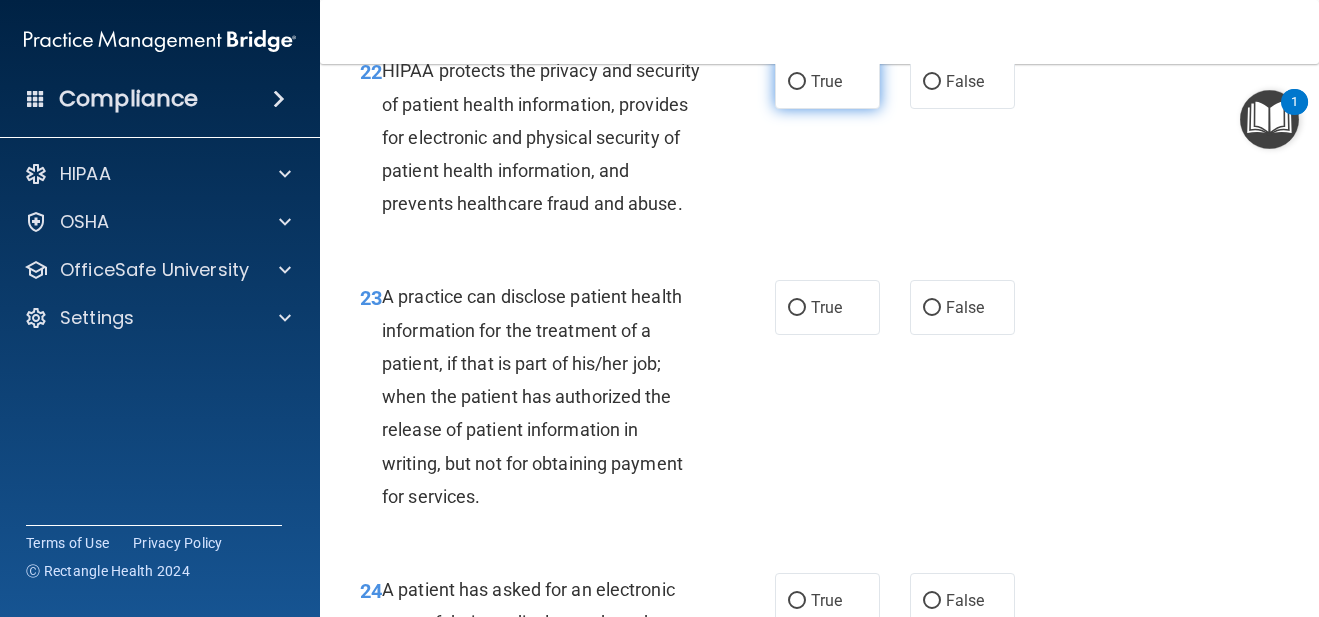 click on "True" at bounding box center (827, 81) 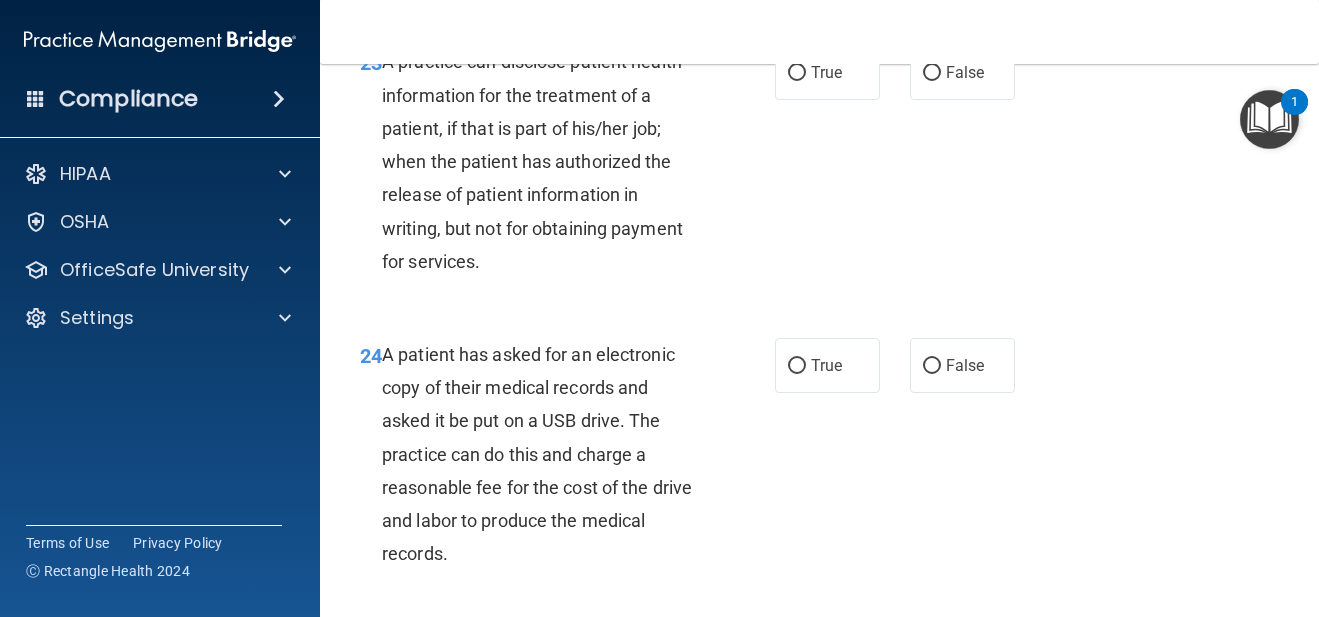 scroll, scrollTop: 4328, scrollLeft: 0, axis: vertical 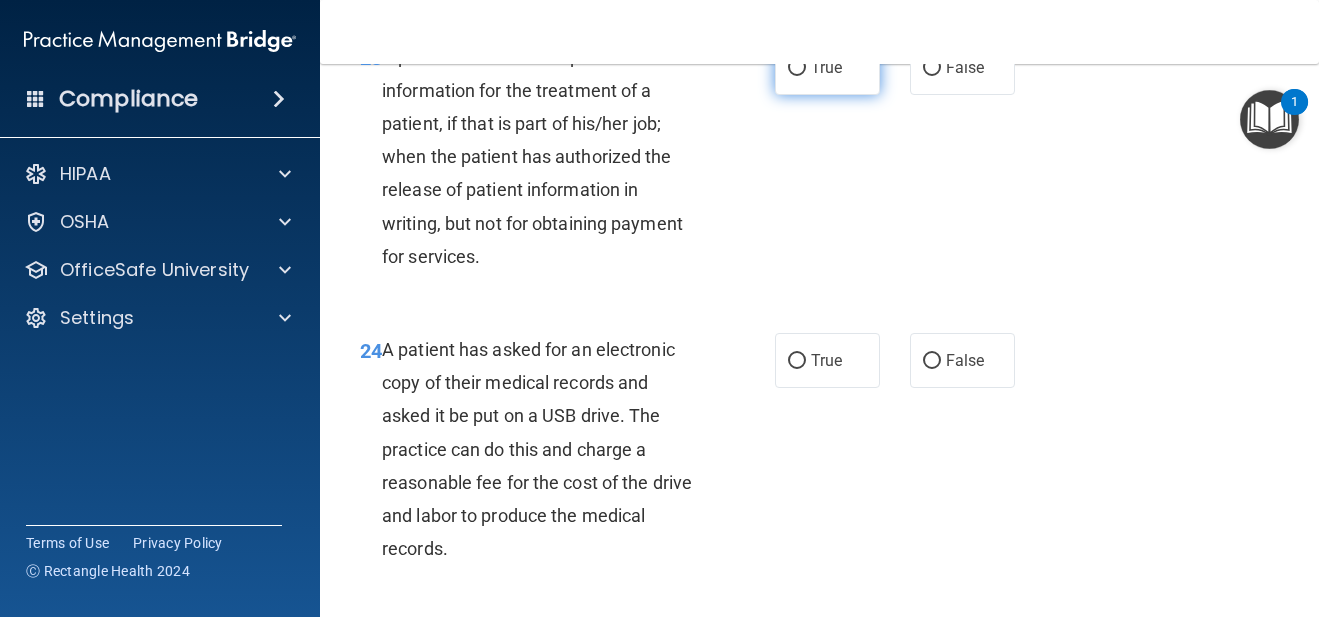 click on "True" at bounding box center (827, 67) 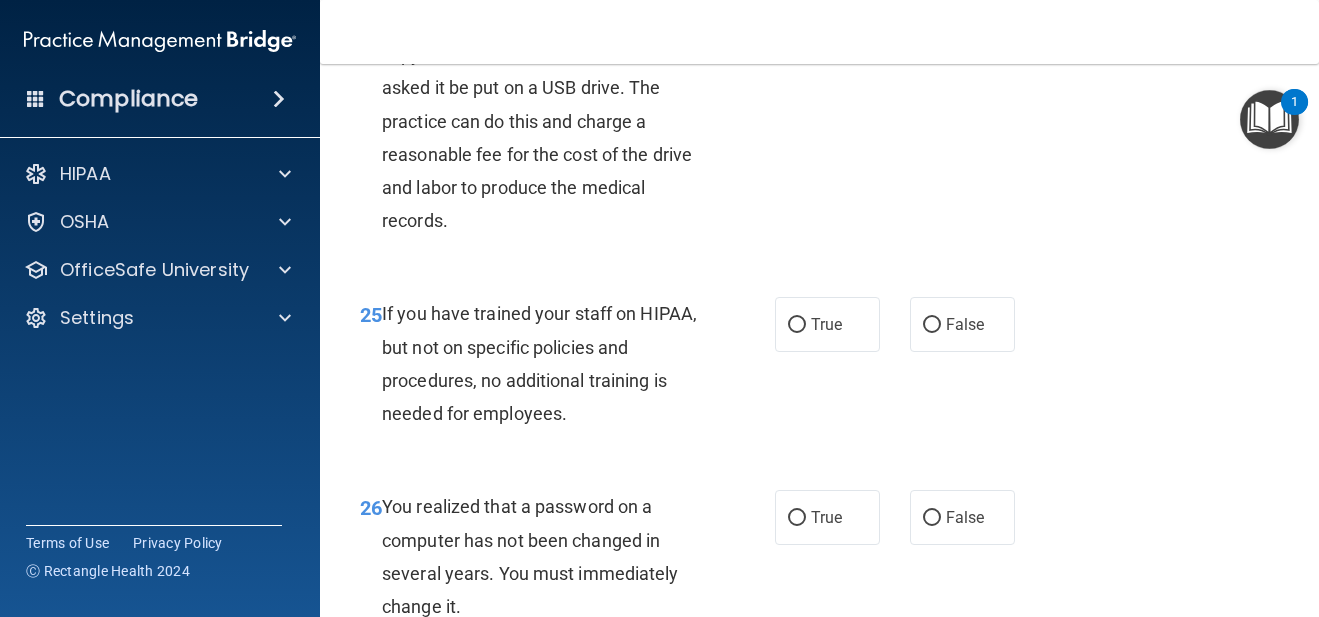 scroll, scrollTop: 4657, scrollLeft: 0, axis: vertical 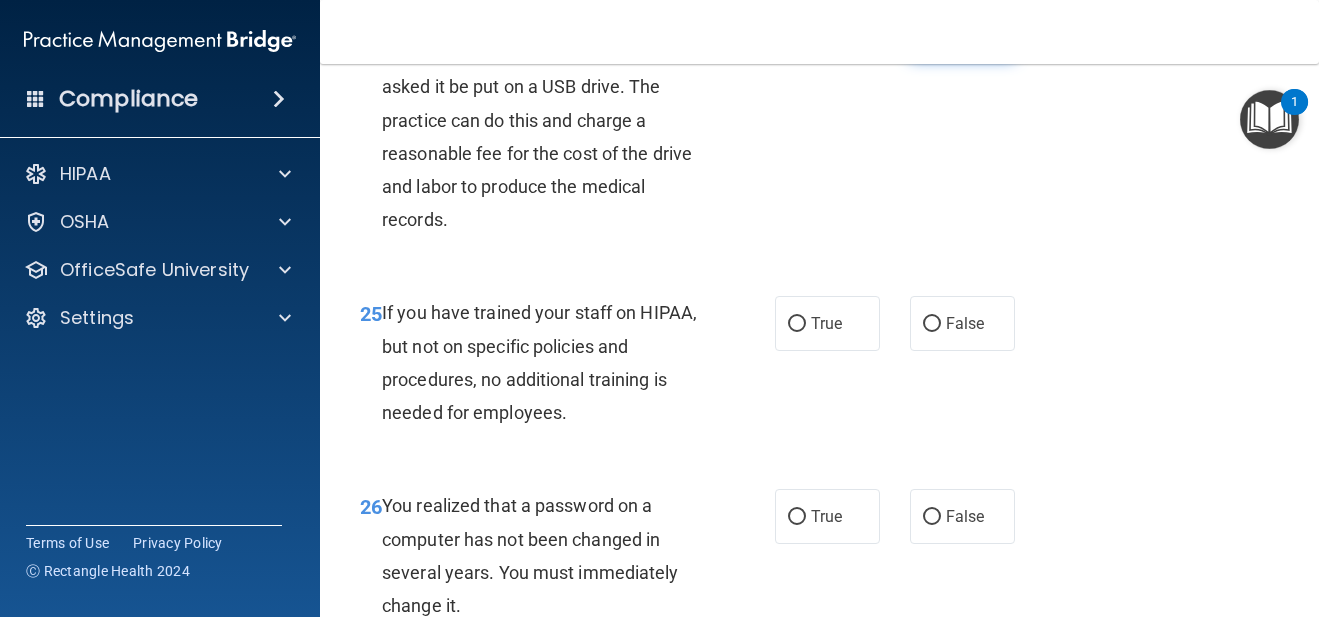 click on "False" at bounding box center [962, 31] 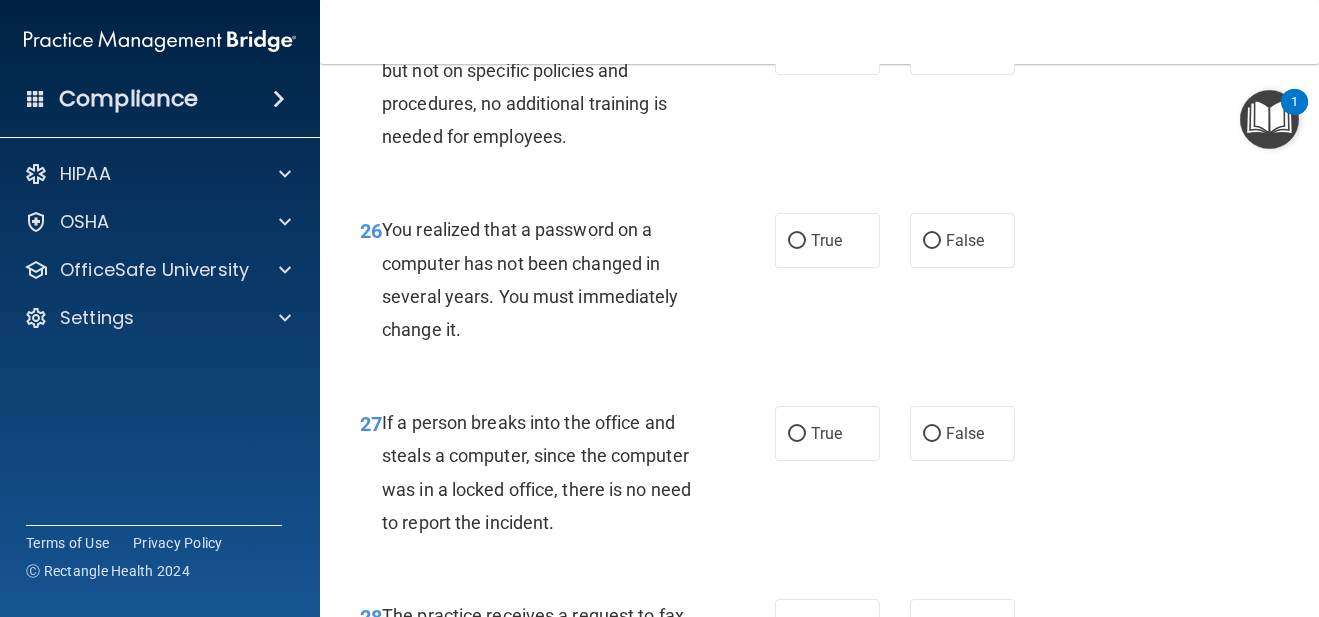 scroll, scrollTop: 4934, scrollLeft: 0, axis: vertical 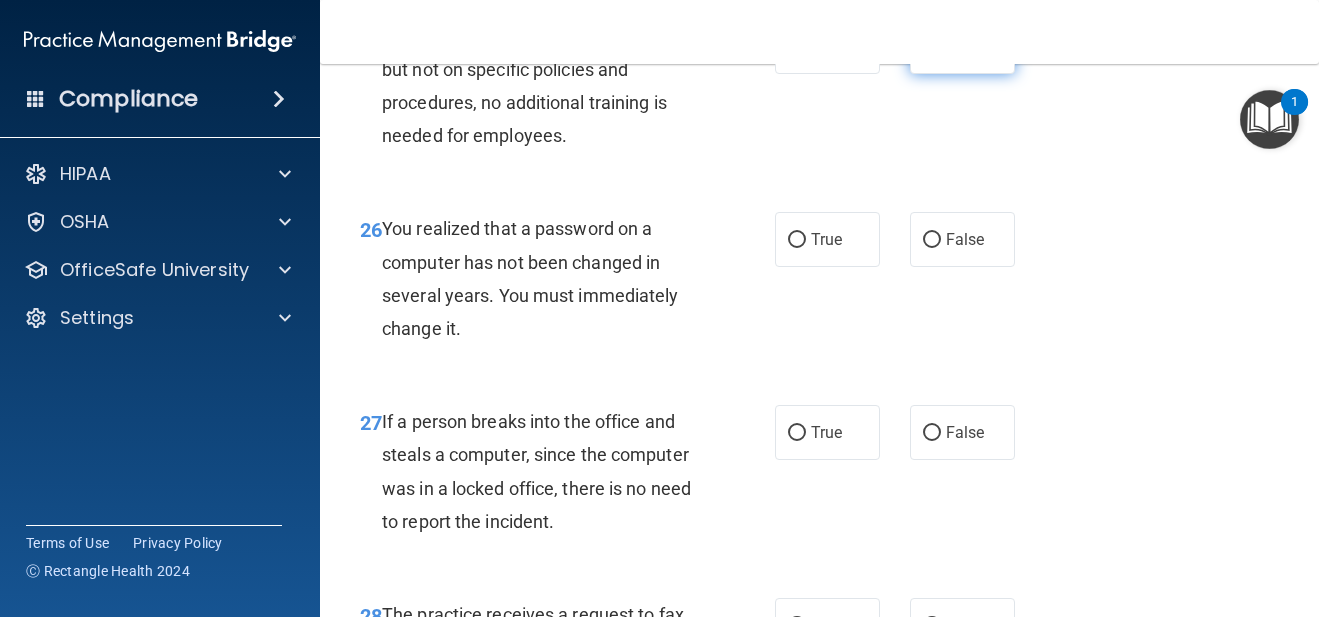 click on "False" at bounding box center [962, 46] 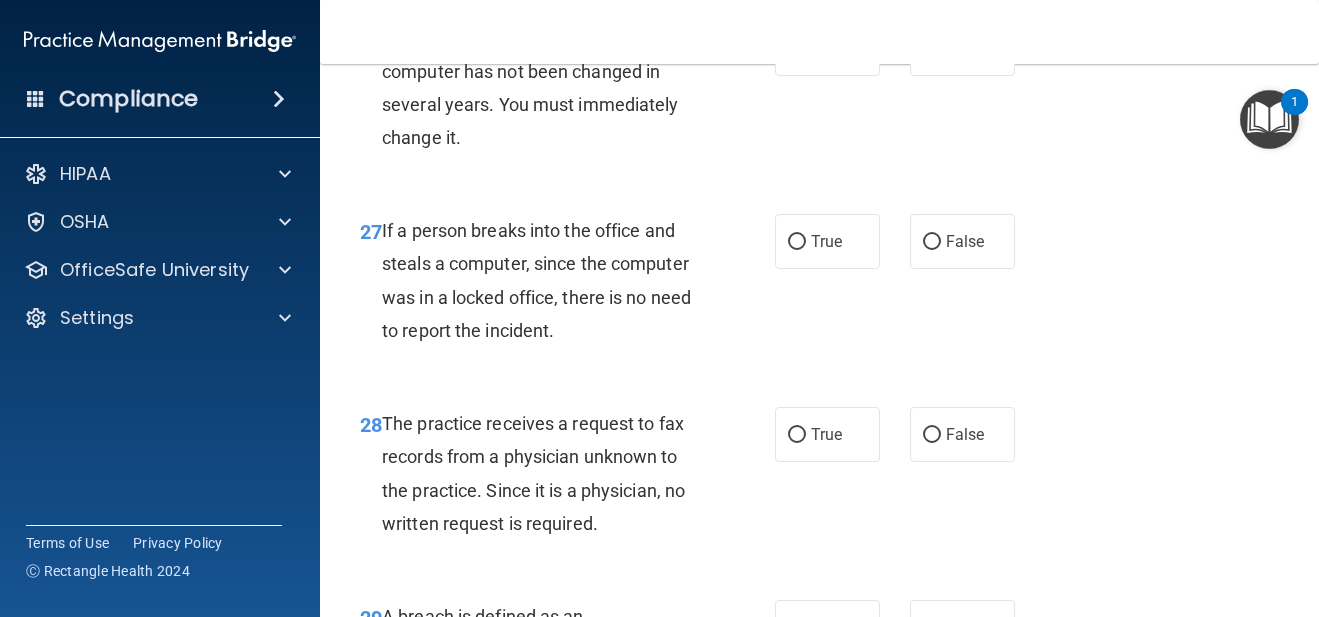 scroll, scrollTop: 5130, scrollLeft: 0, axis: vertical 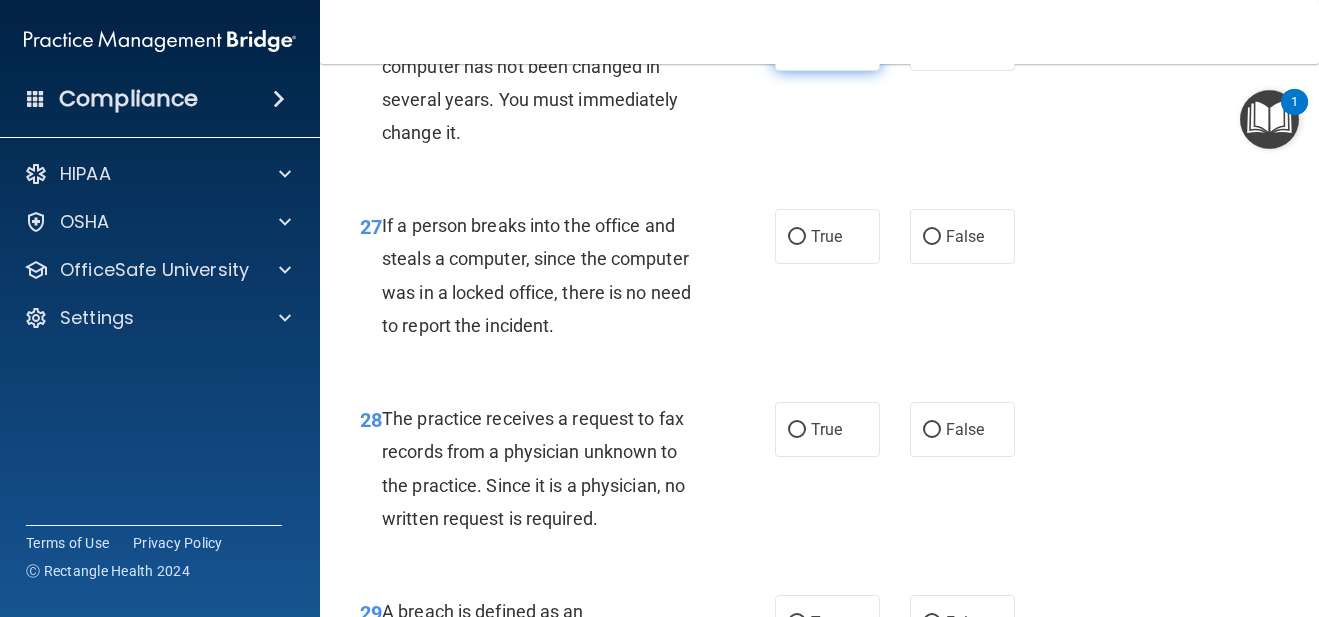 click on "True" at bounding box center (827, 43) 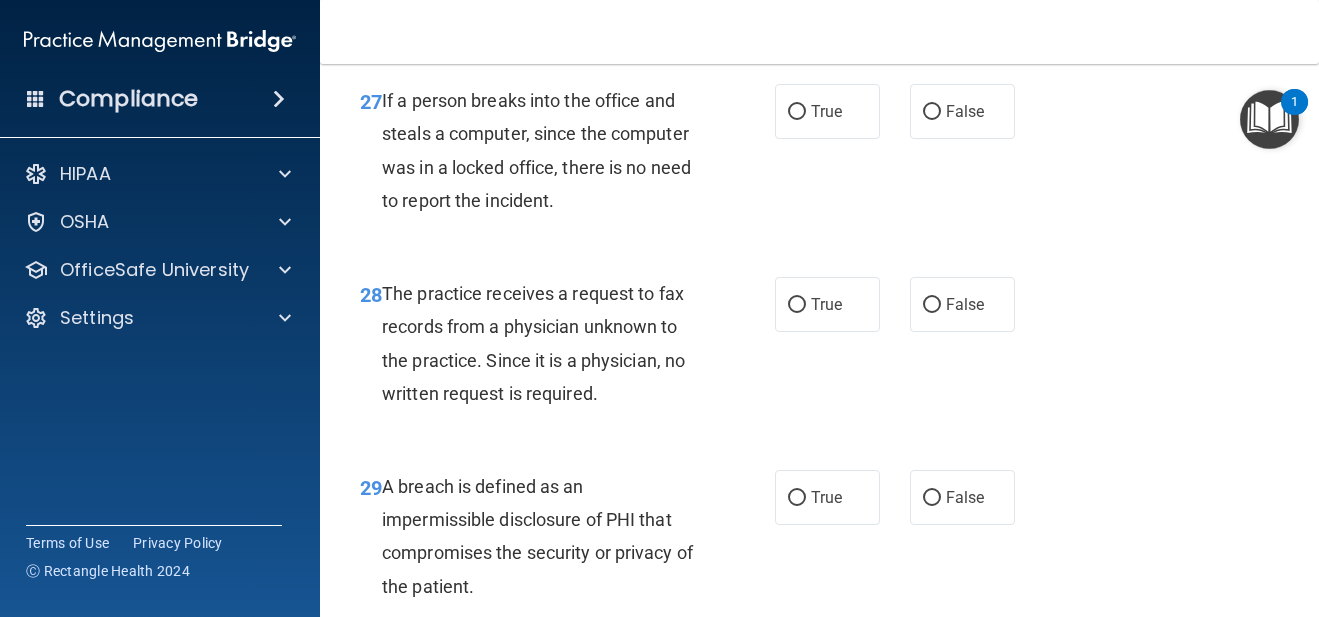scroll, scrollTop: 5260, scrollLeft: 0, axis: vertical 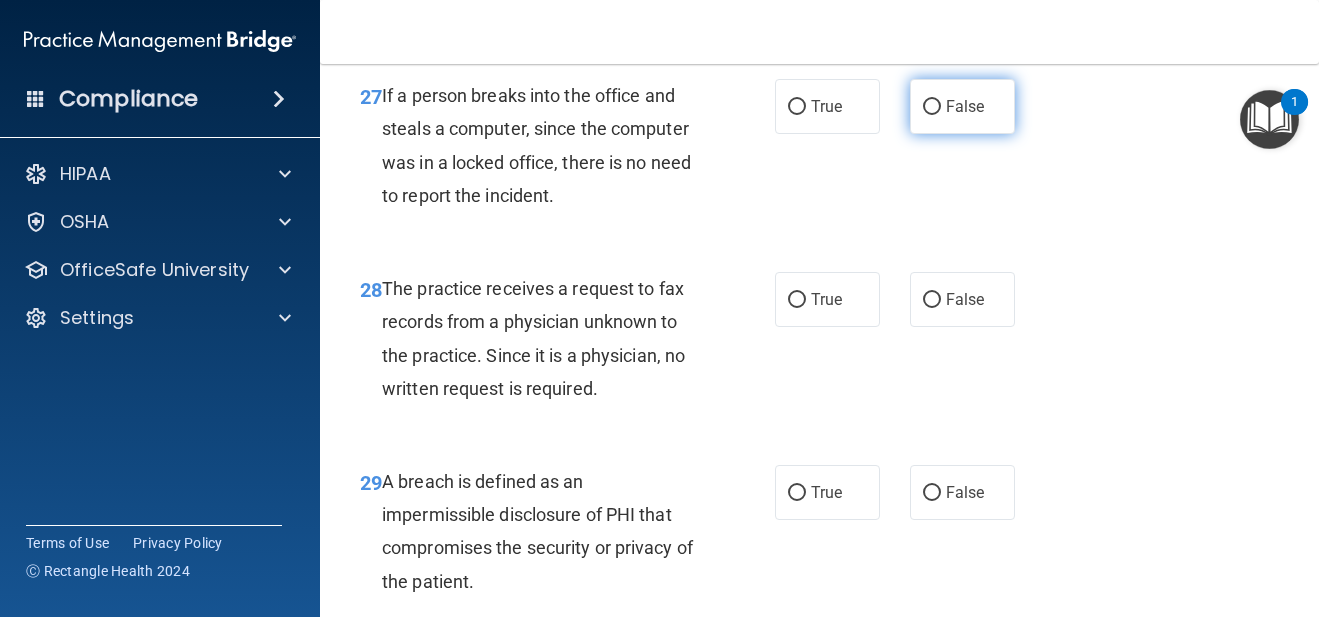 click on "False" at bounding box center (965, 106) 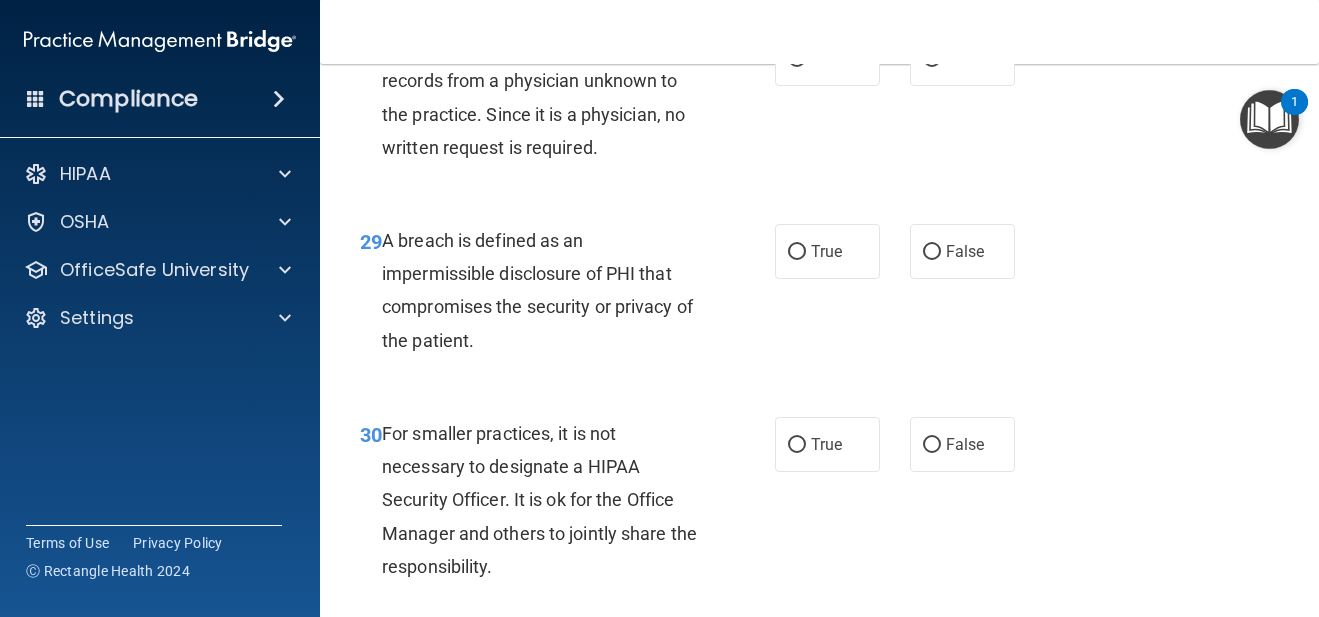 scroll, scrollTop: 5502, scrollLeft: 0, axis: vertical 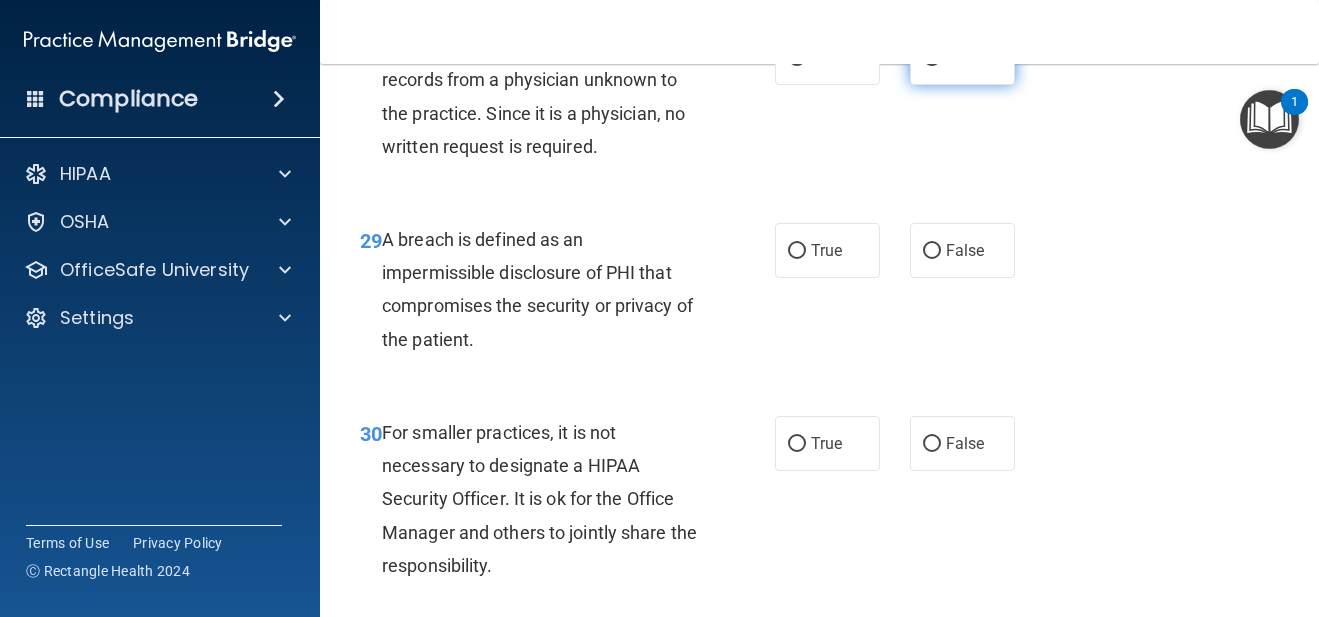 click on "False" at bounding box center (962, 57) 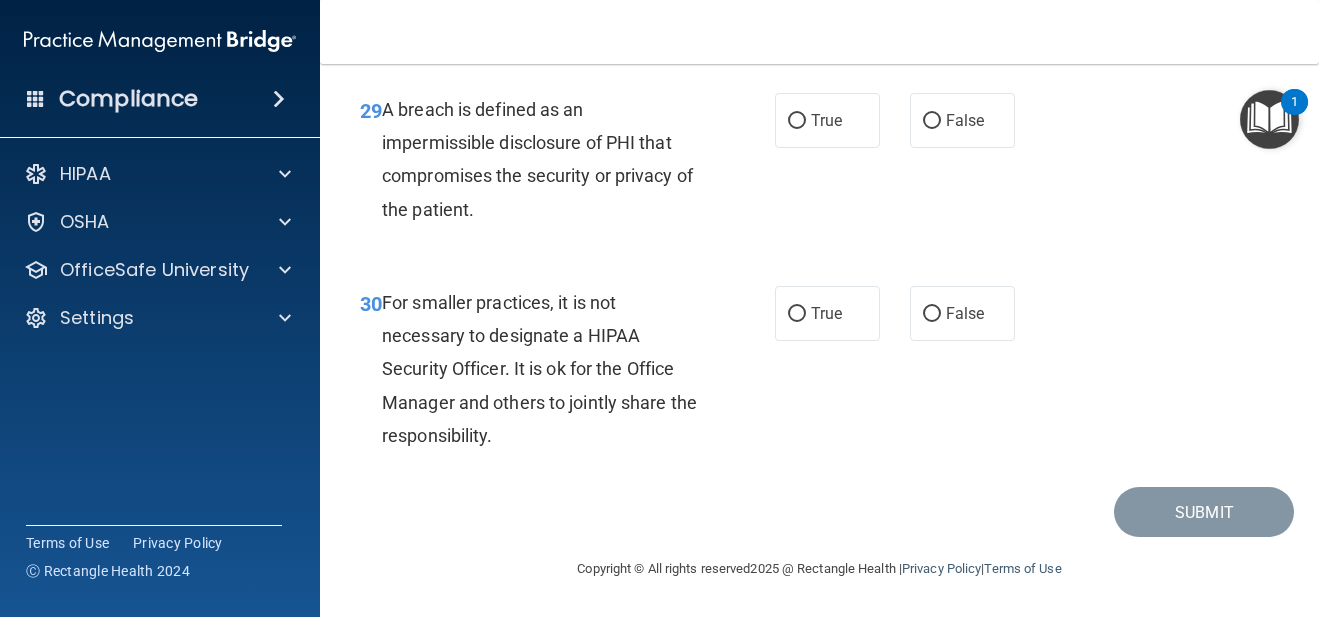 scroll, scrollTop: 5692, scrollLeft: 0, axis: vertical 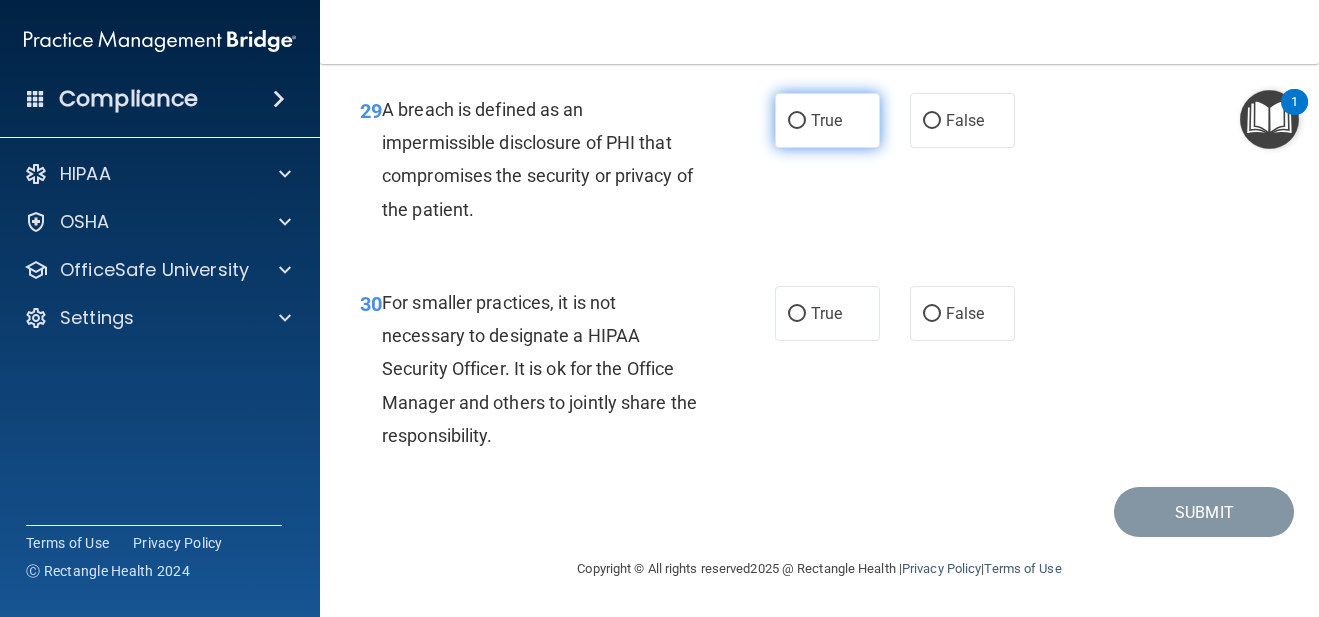 click on "True" at bounding box center (827, 120) 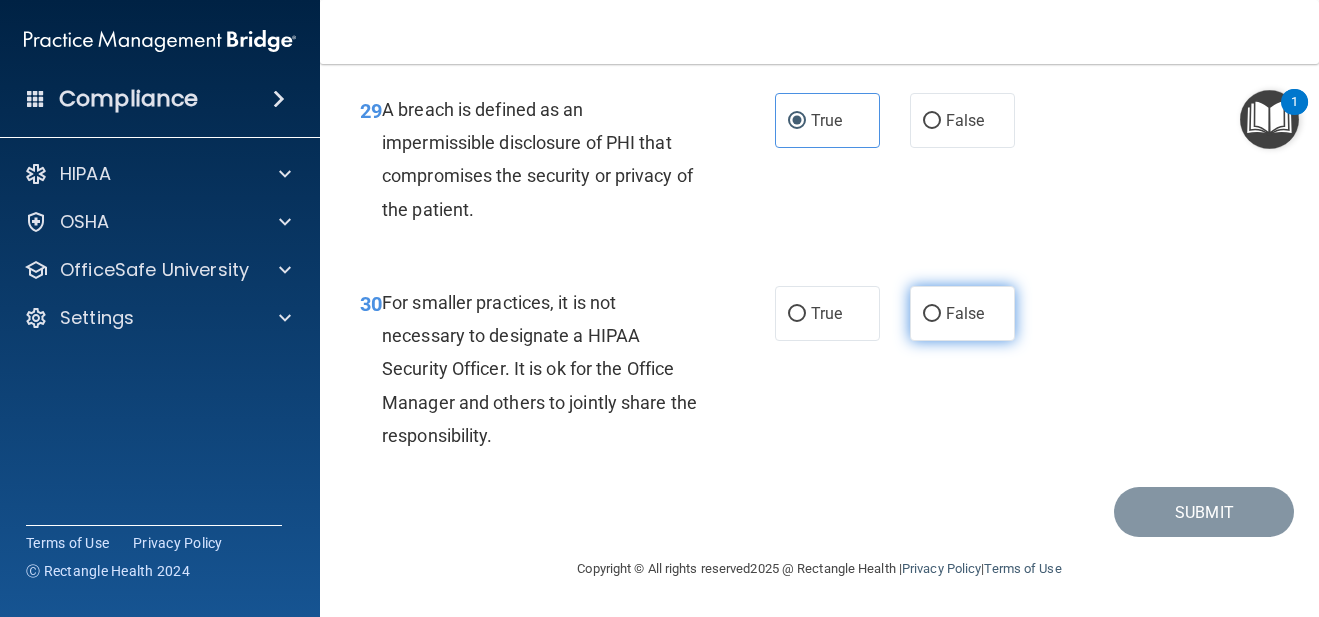 click on "False" at bounding box center [962, 313] 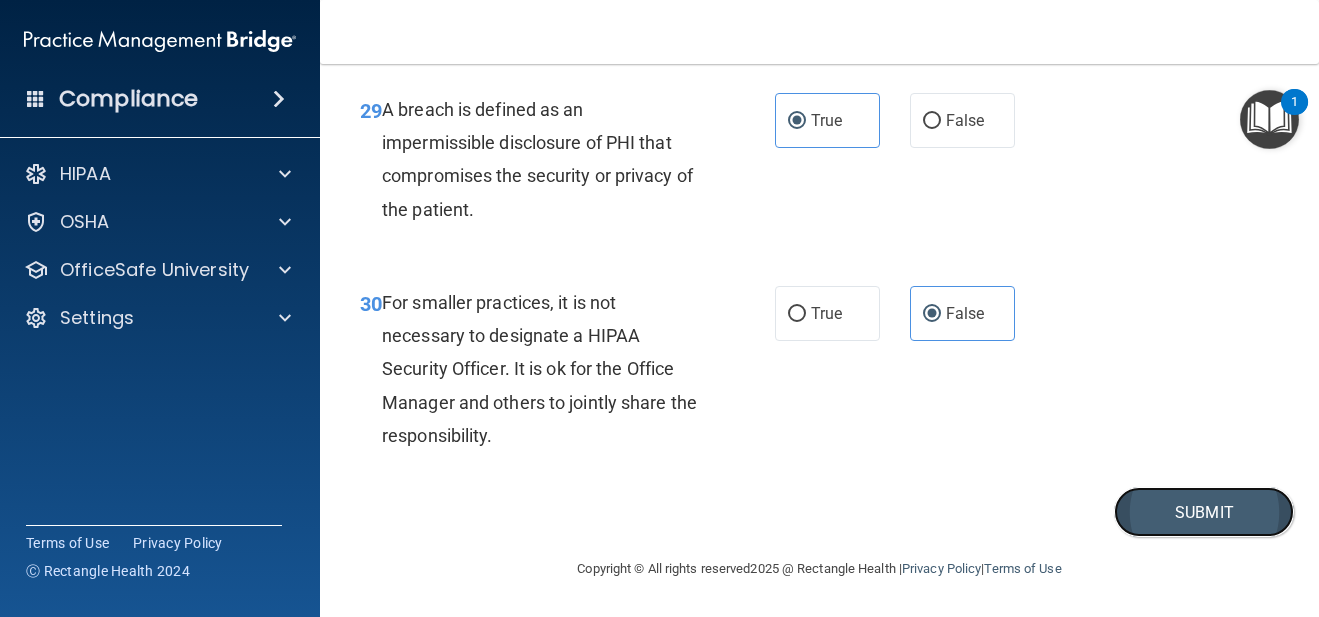 click on "Submit" at bounding box center [1204, 512] 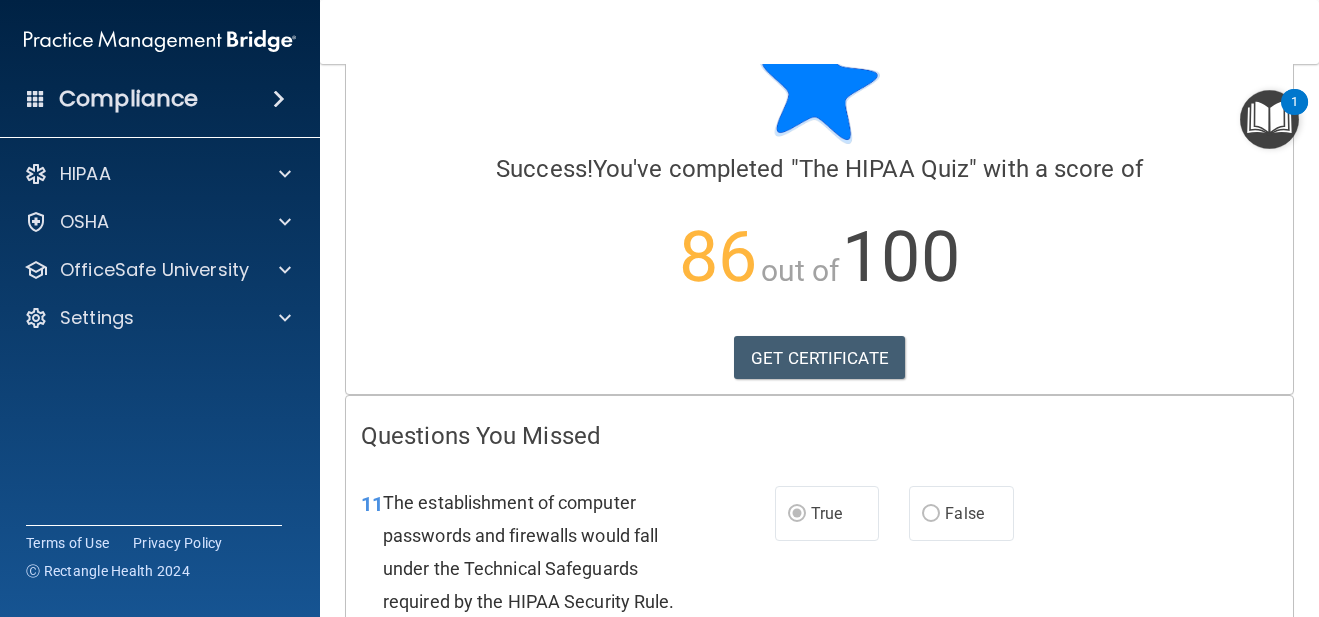 scroll, scrollTop: 0, scrollLeft: 0, axis: both 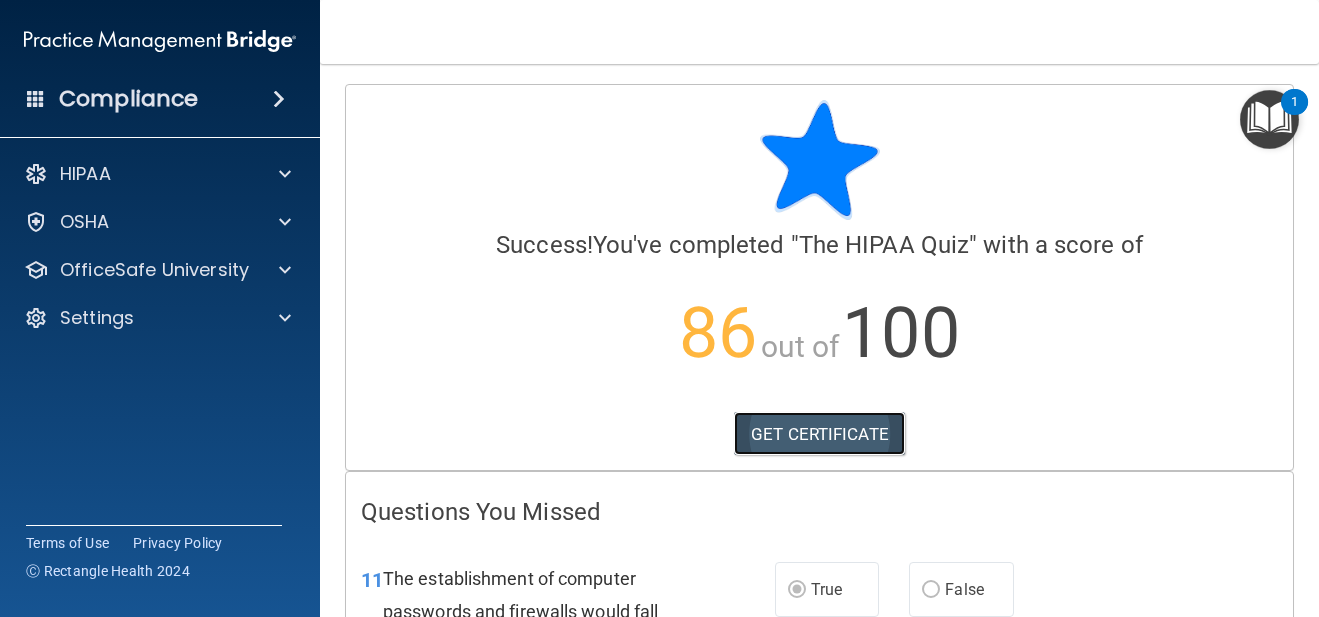 click on "GET CERTIFICATE" at bounding box center (819, 434) 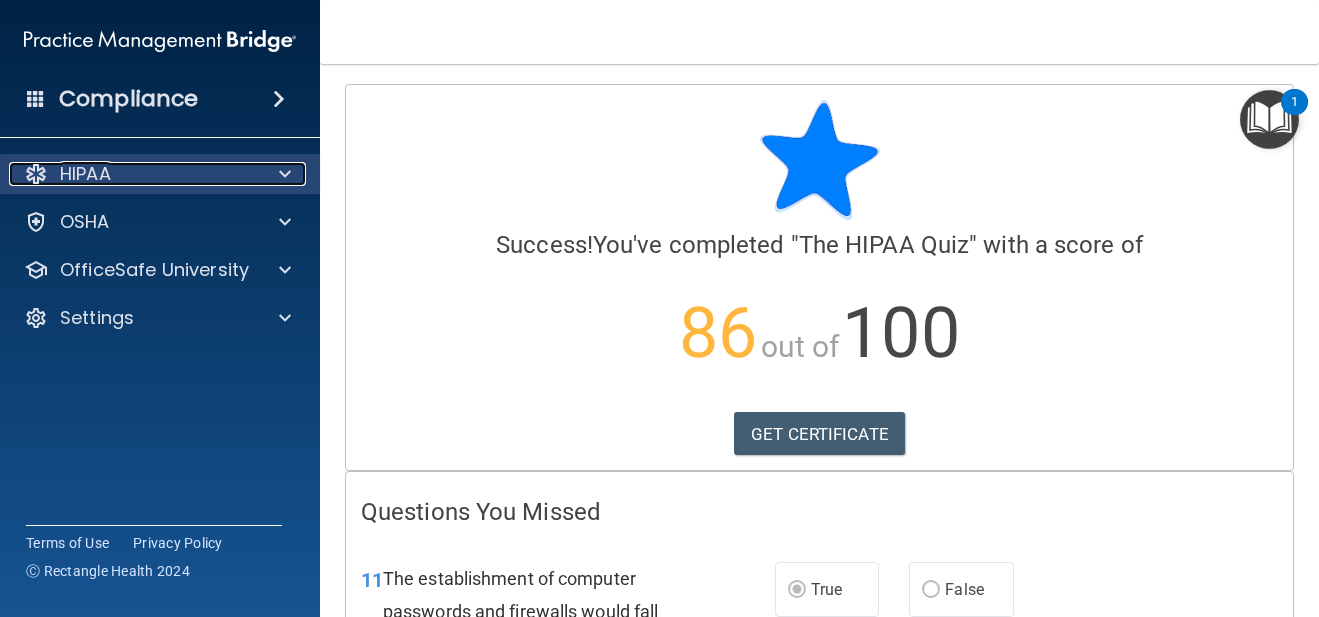 click on "HIPAA" at bounding box center (133, 174) 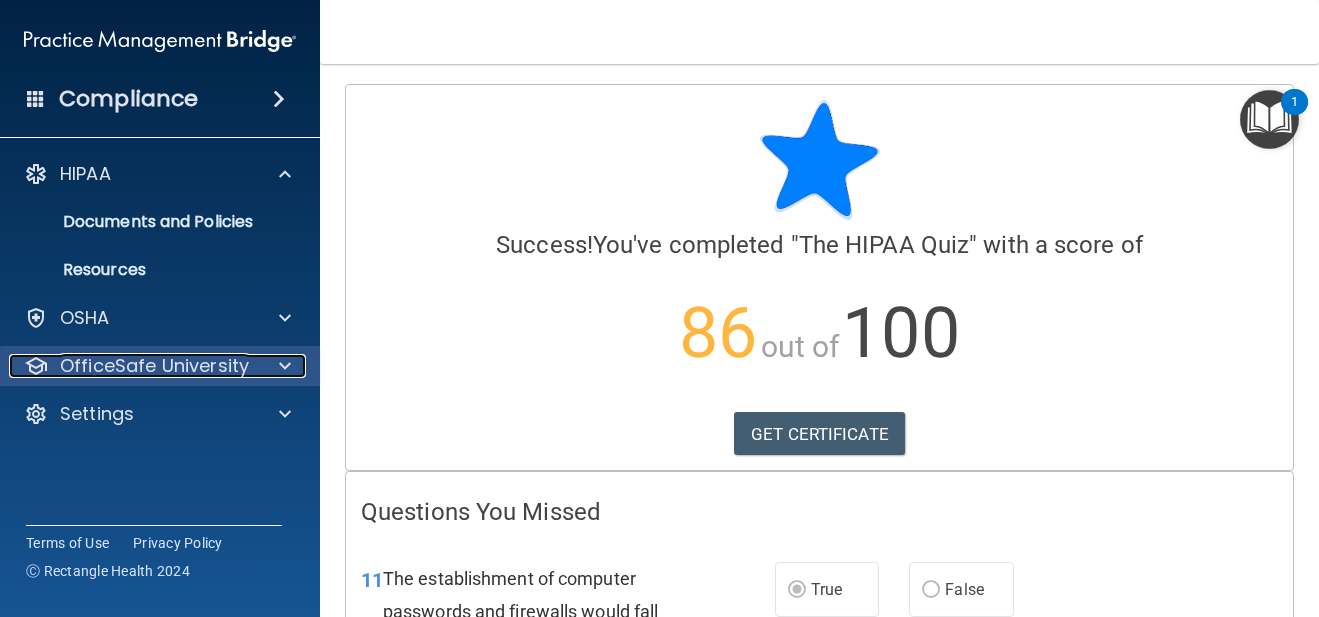 click on "OfficeSafe University" at bounding box center [154, 366] 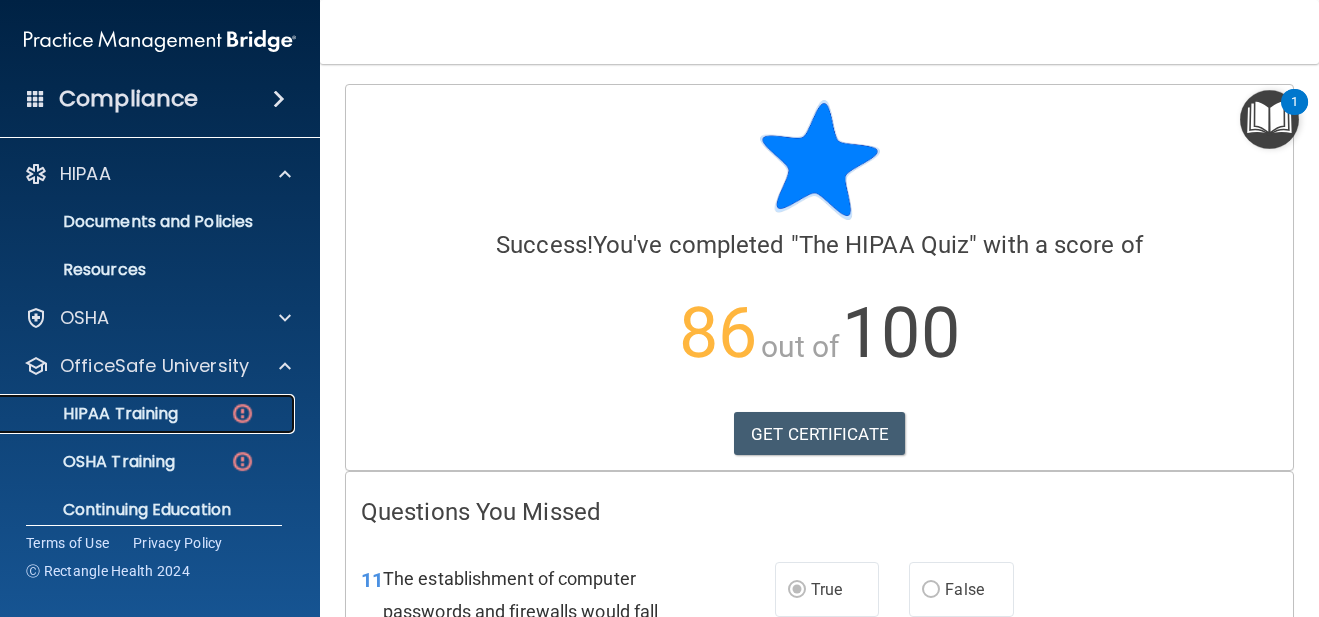 click on "HIPAA Training" at bounding box center (149, 414) 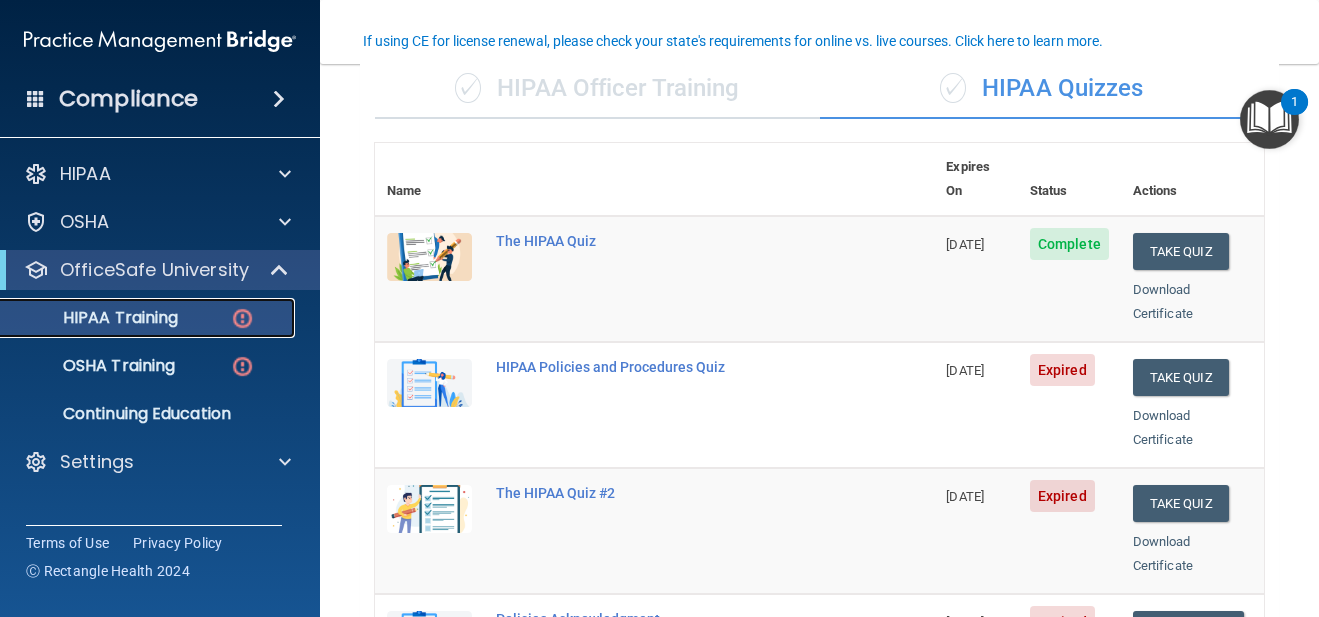 scroll, scrollTop: 163, scrollLeft: 0, axis: vertical 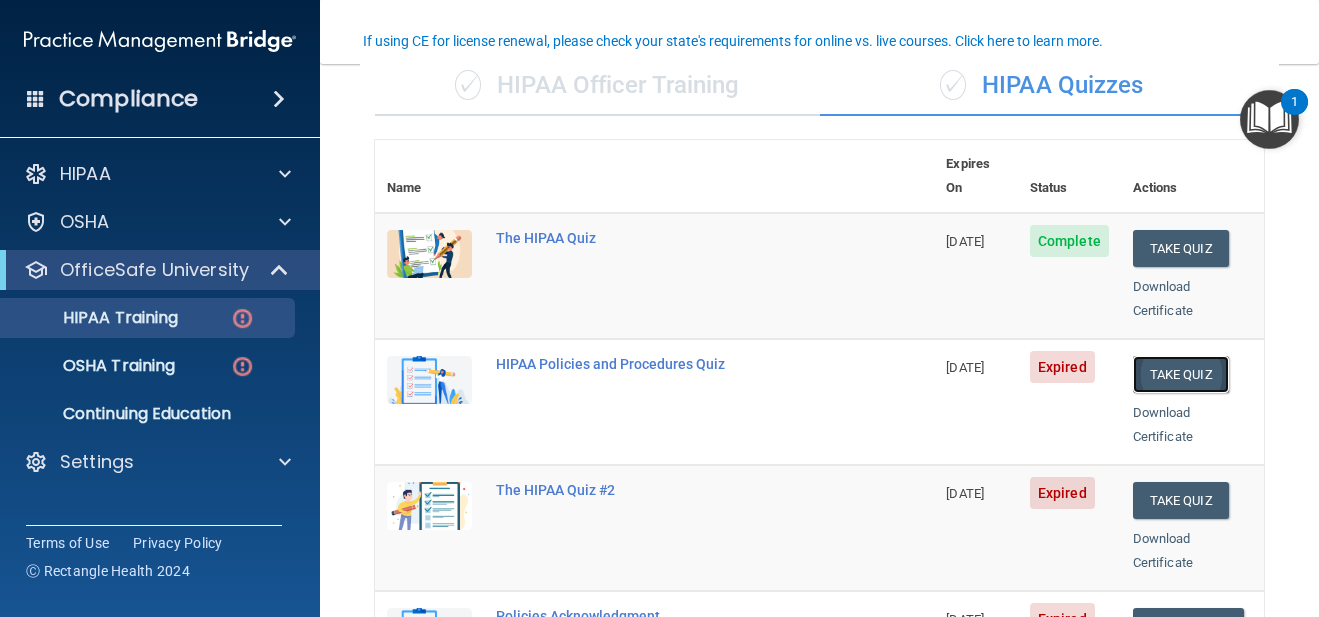 click on "Take Quiz" at bounding box center (1181, 374) 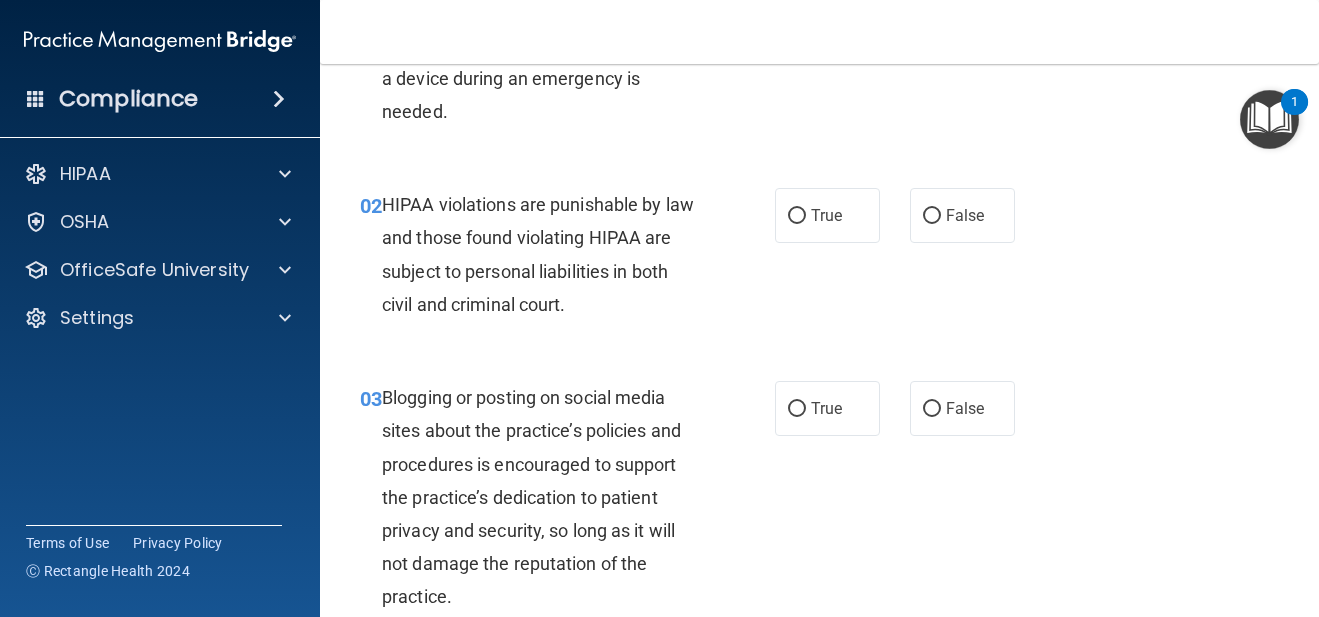 scroll, scrollTop: 0, scrollLeft: 0, axis: both 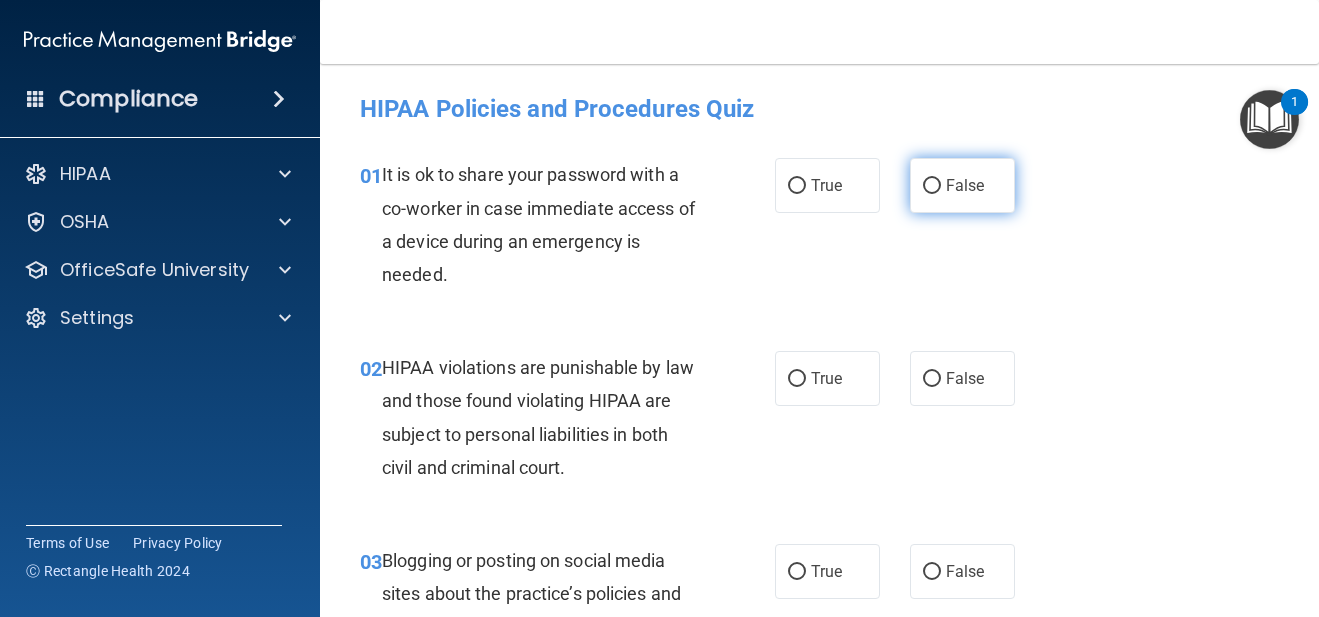 click on "False" at bounding box center [965, 185] 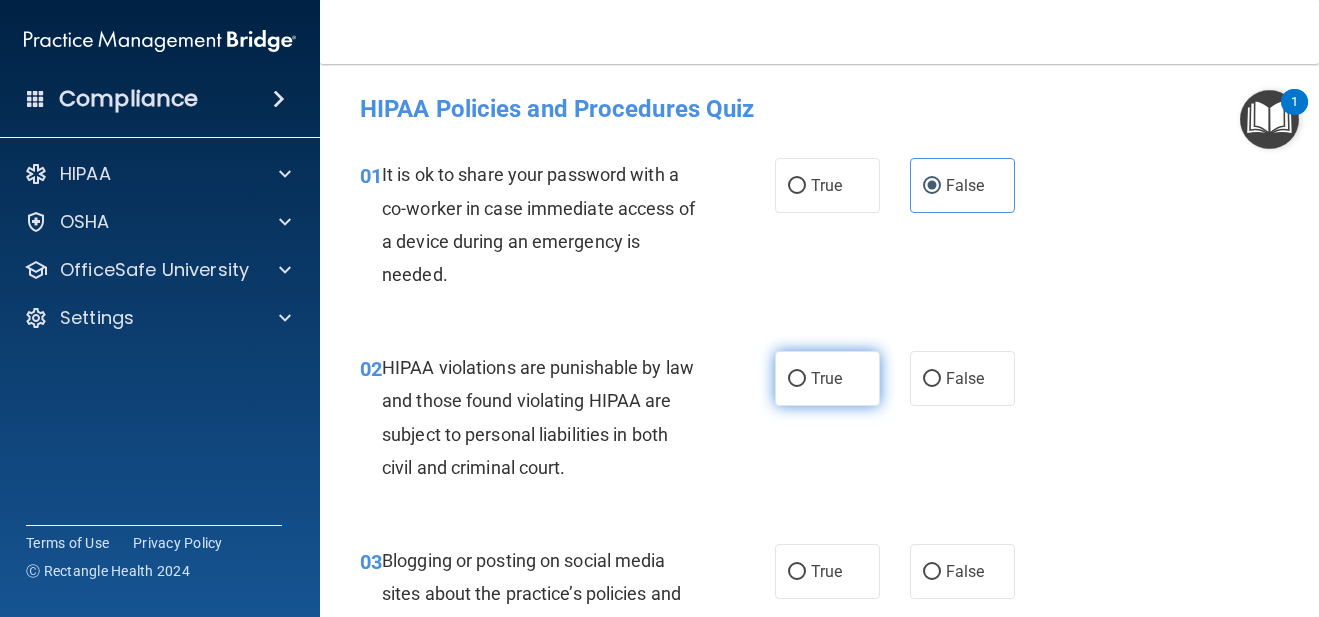 click on "True" at bounding box center (826, 378) 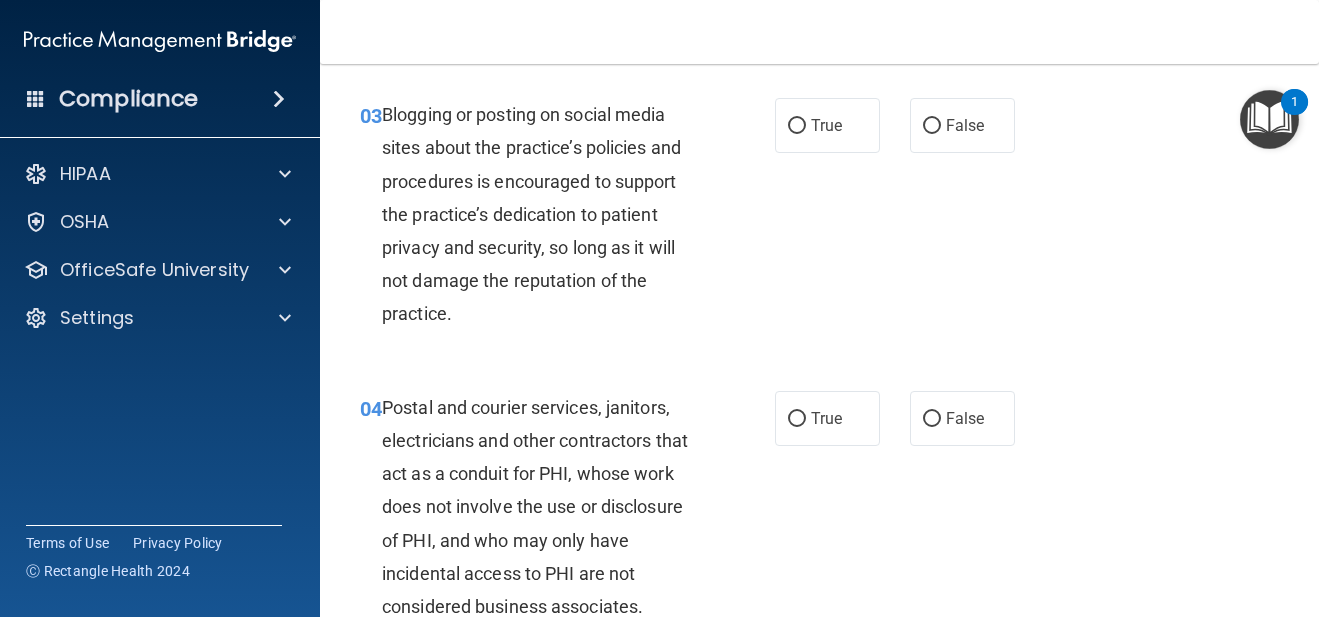 scroll, scrollTop: 453, scrollLeft: 0, axis: vertical 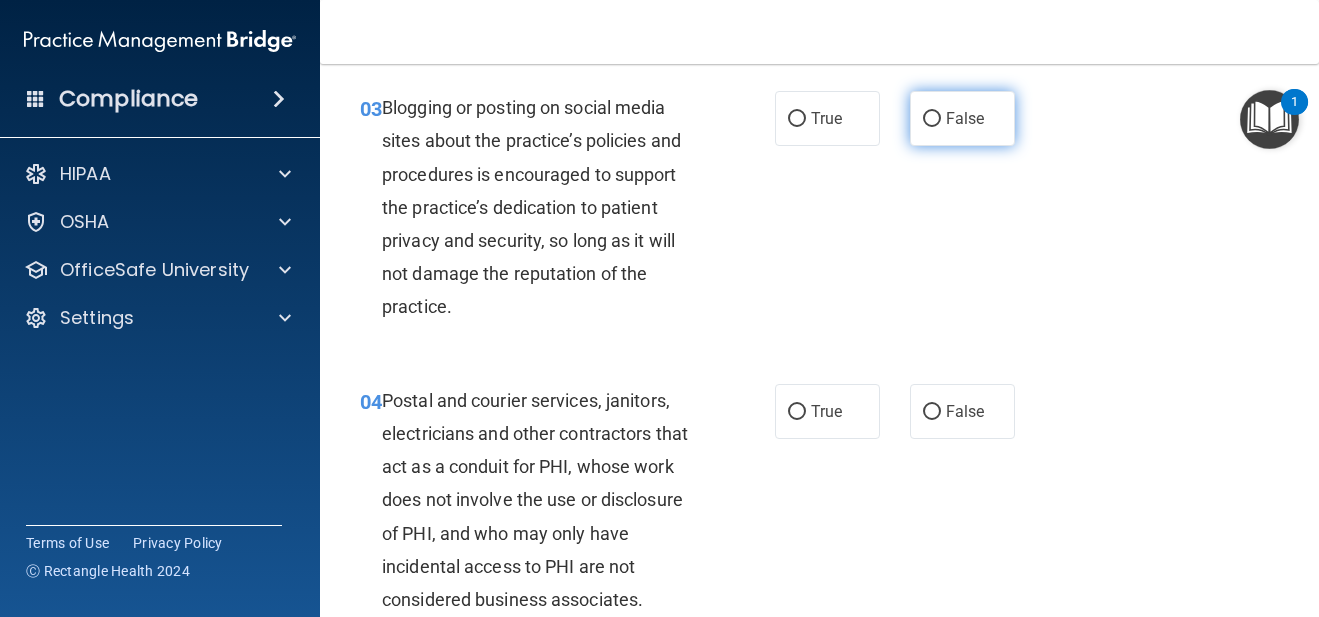 click on "False" at bounding box center [962, 118] 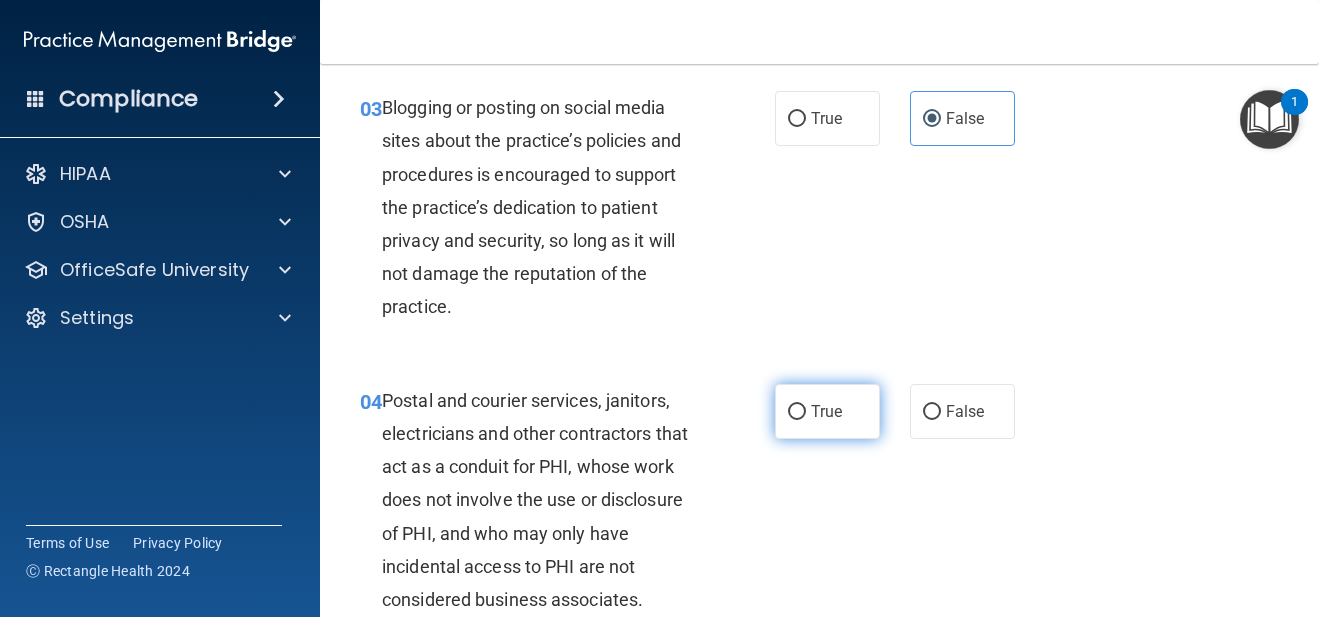 click on "True" at bounding box center (827, 411) 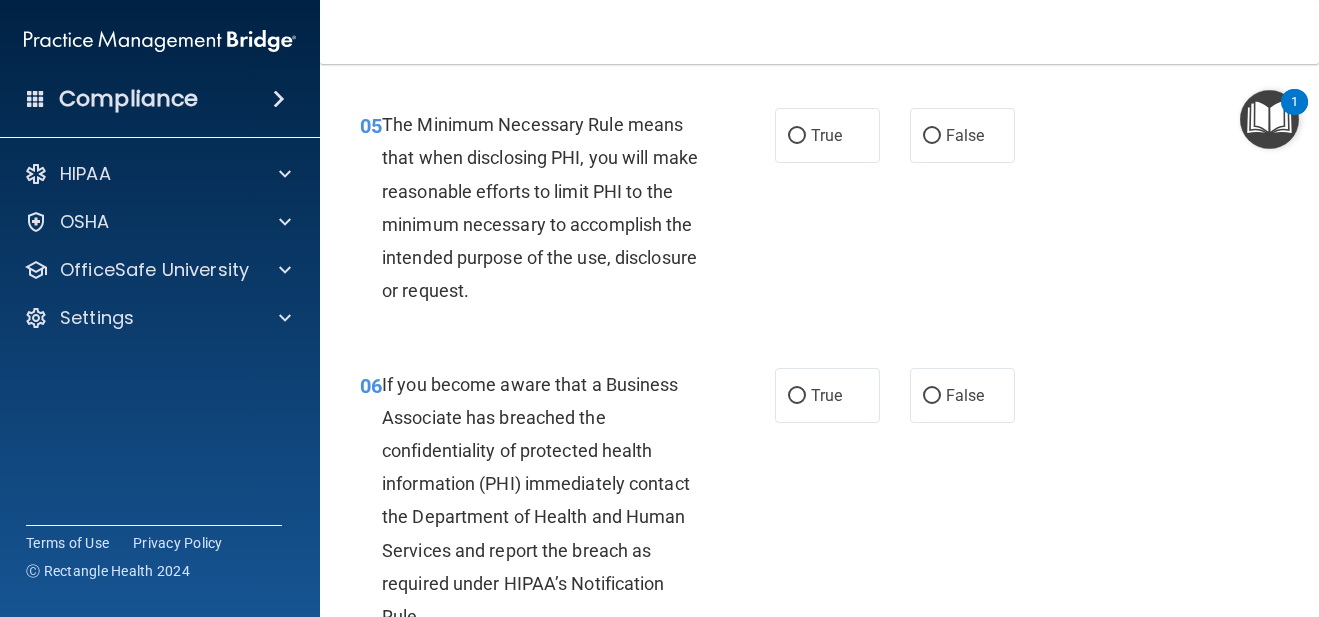 scroll, scrollTop: 1034, scrollLeft: 0, axis: vertical 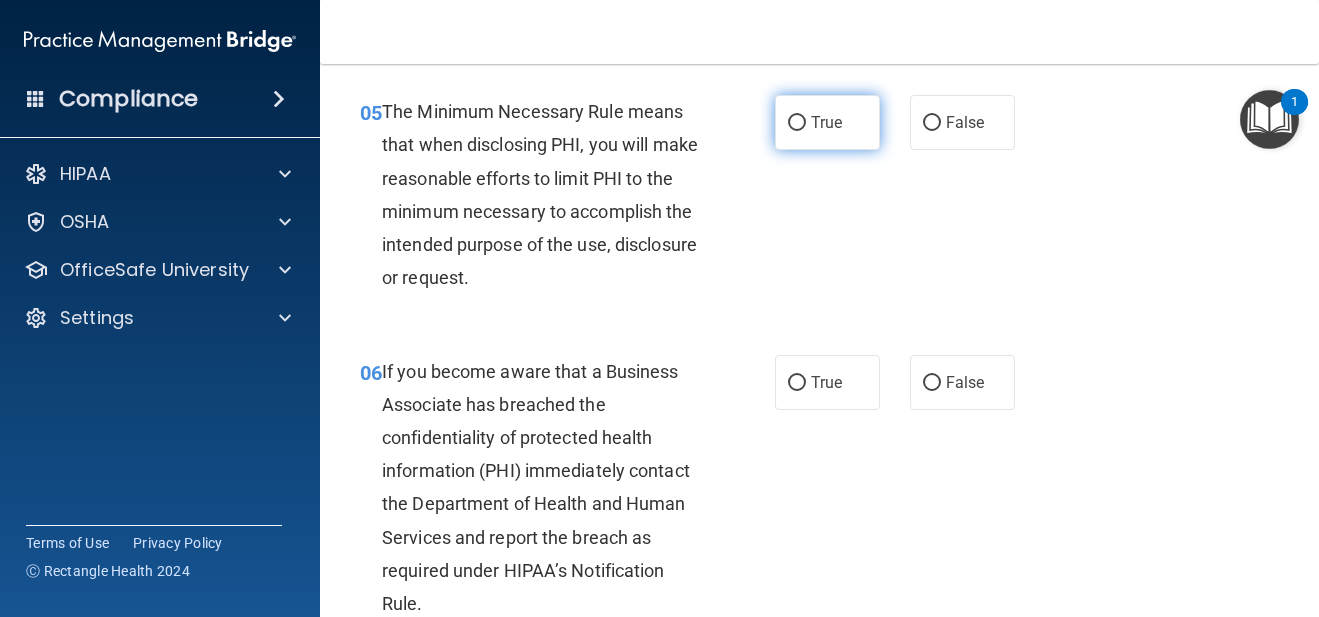 click on "True" at bounding box center (827, 122) 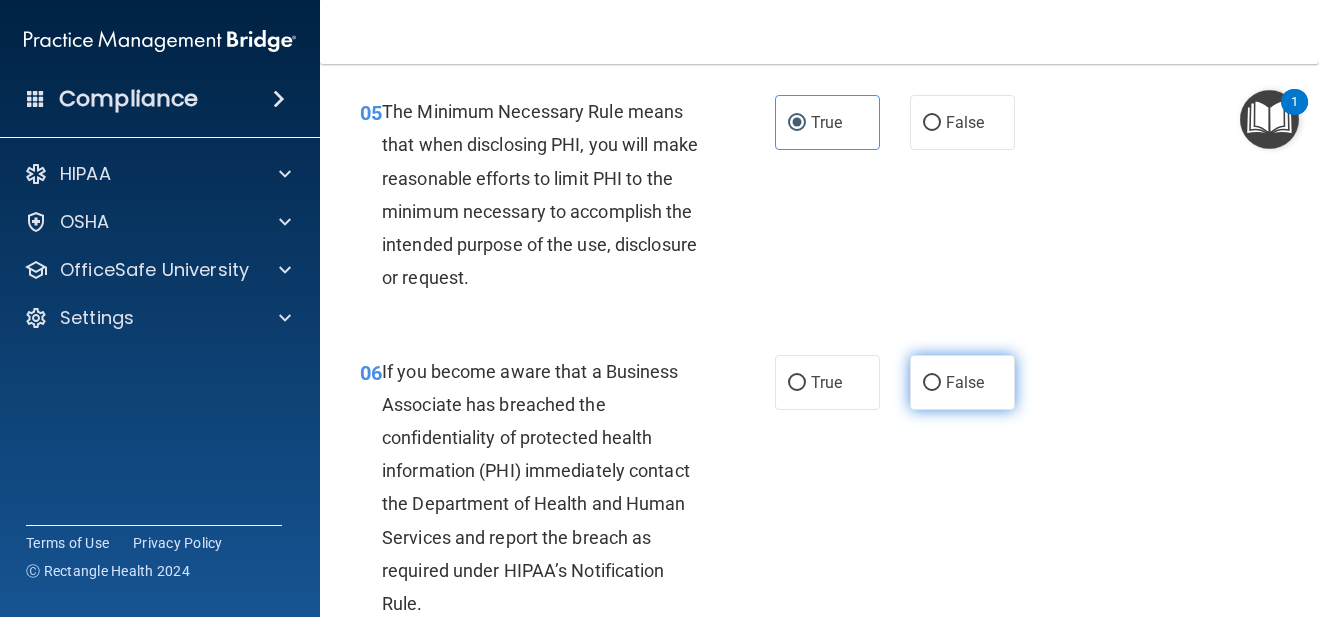click on "False" at bounding box center (965, 382) 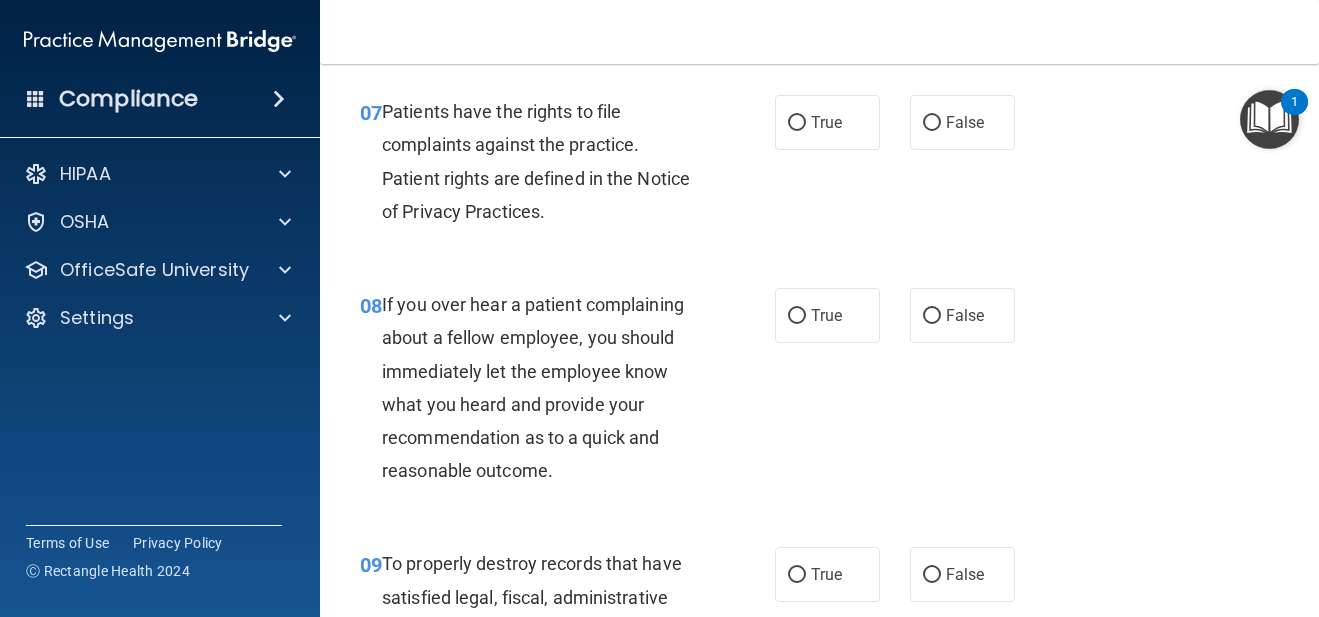 scroll, scrollTop: 1623, scrollLeft: 0, axis: vertical 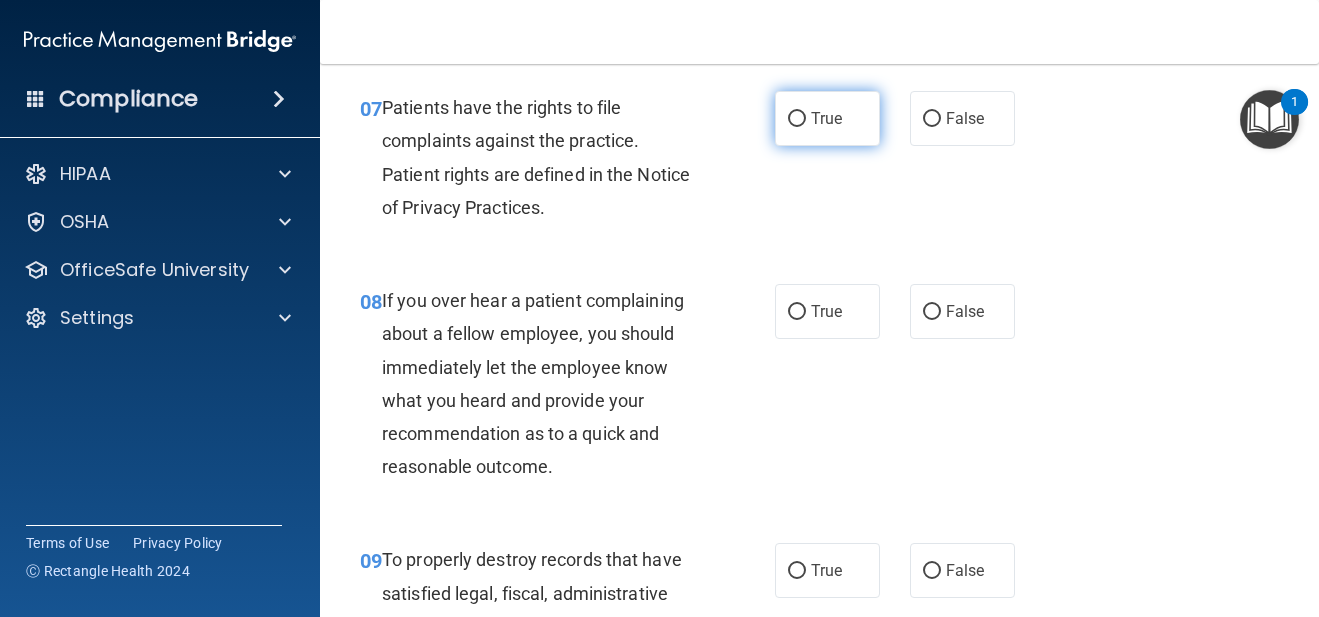 click on "True" at bounding box center (827, 118) 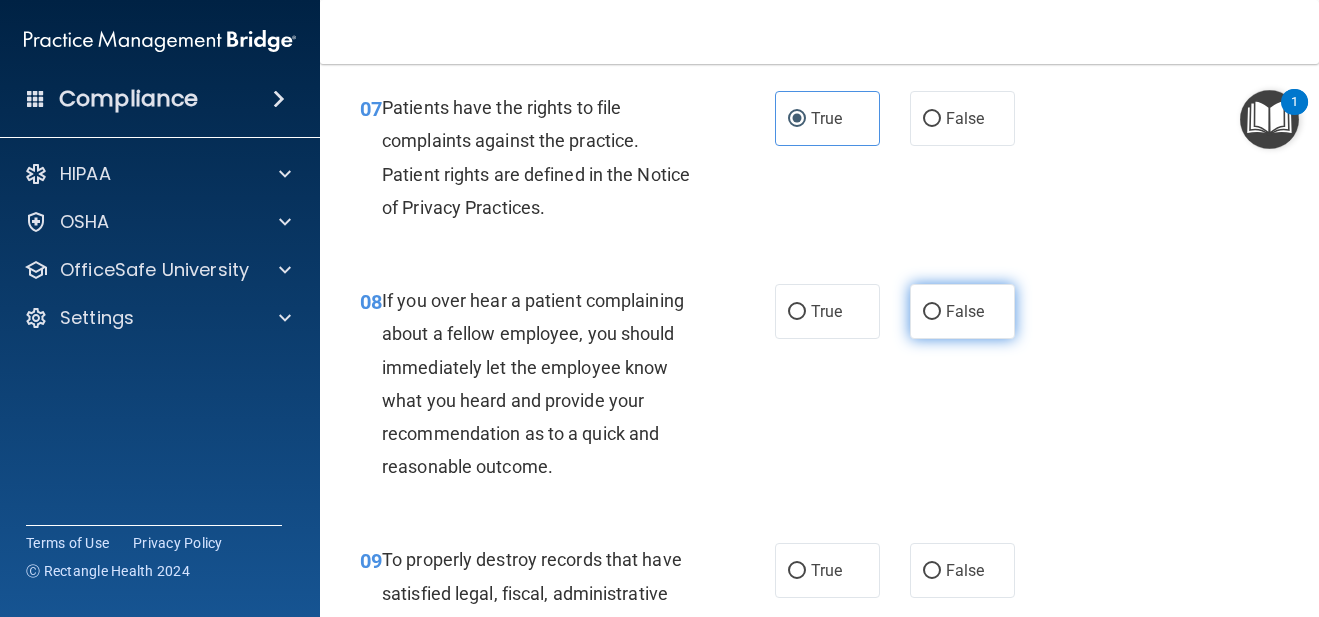 click on "False" at bounding box center [962, 311] 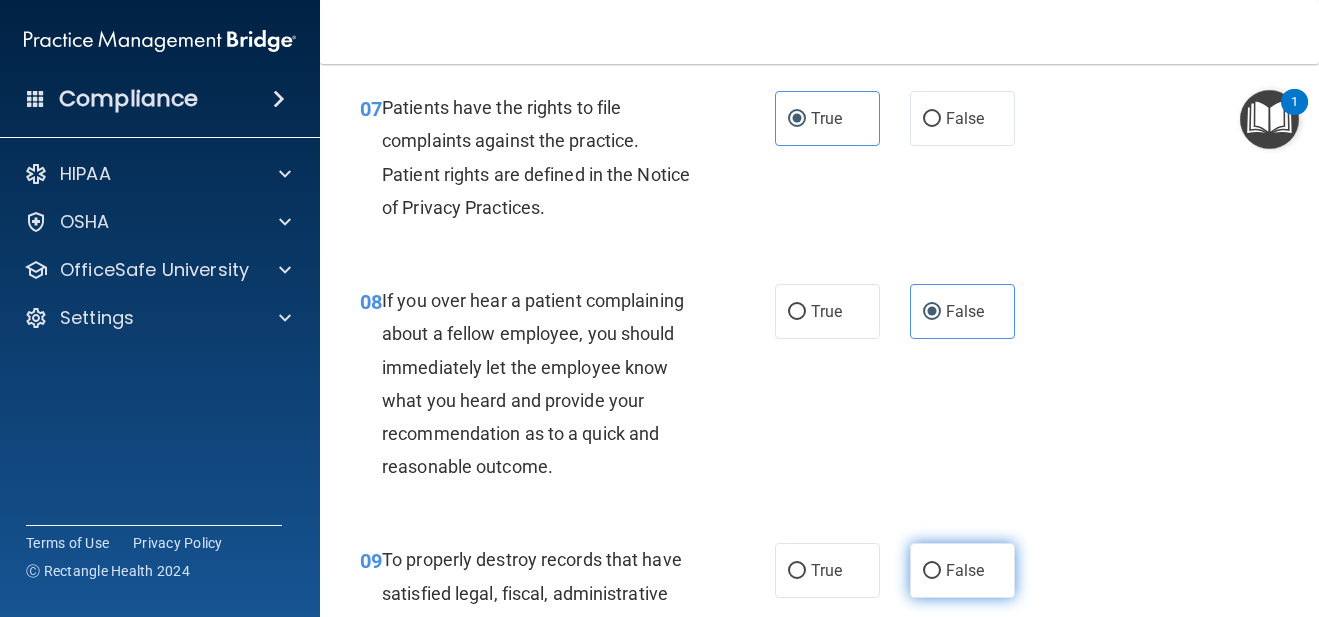 click on "False" at bounding box center (965, 570) 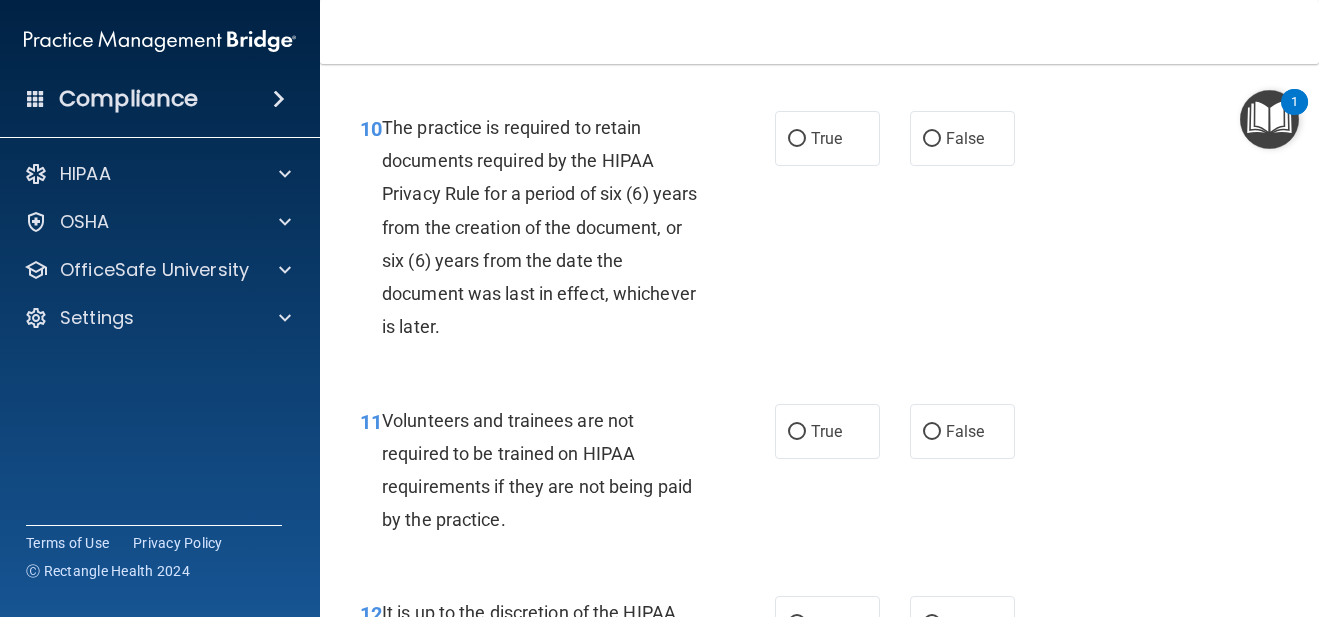 scroll, scrollTop: 2350, scrollLeft: 0, axis: vertical 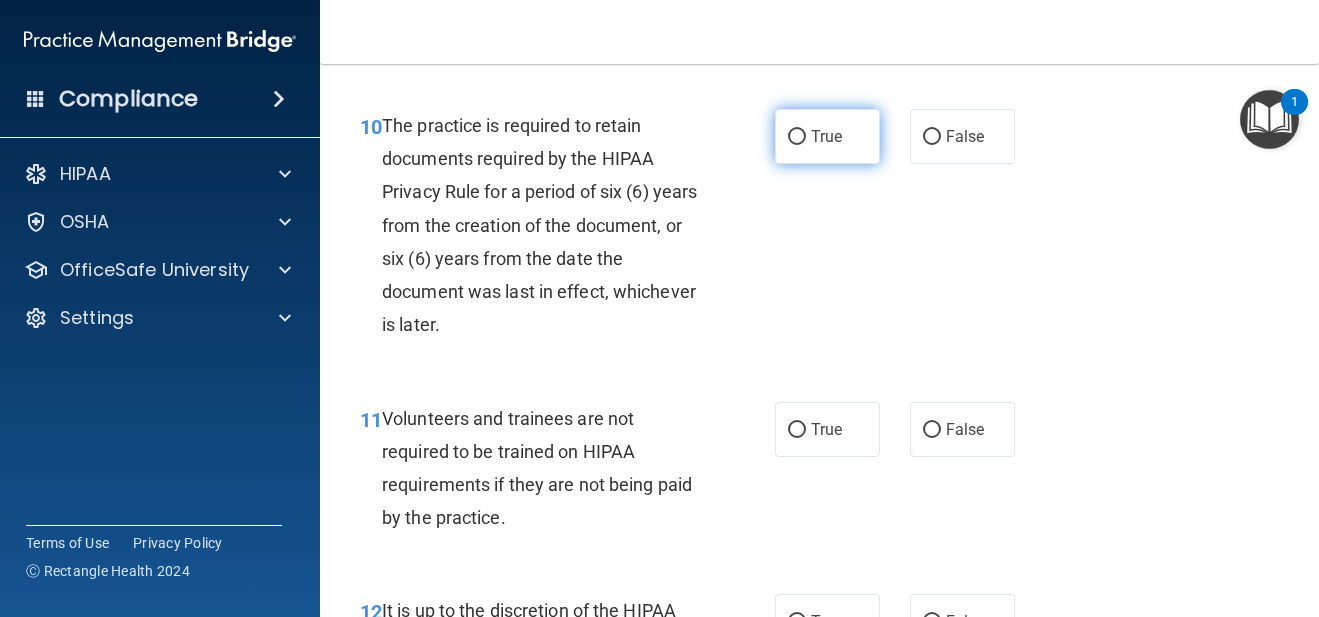 click on "True" at bounding box center [827, 136] 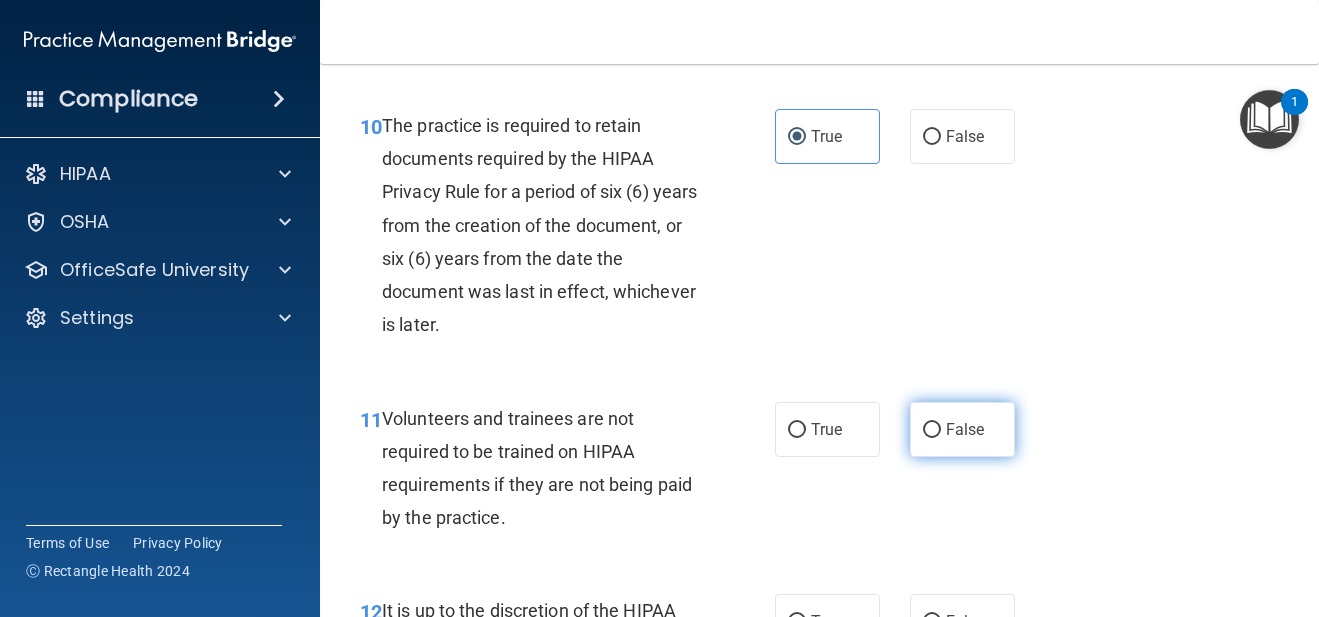 click on "False" at bounding box center (962, 429) 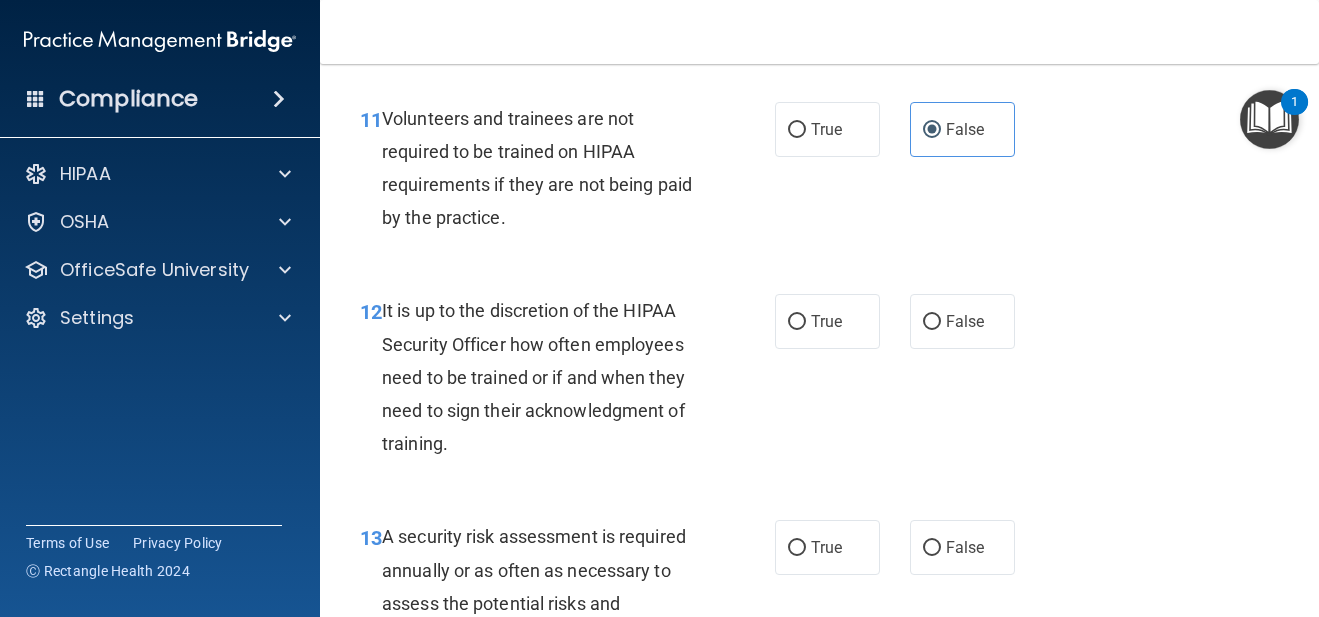 scroll, scrollTop: 2652, scrollLeft: 0, axis: vertical 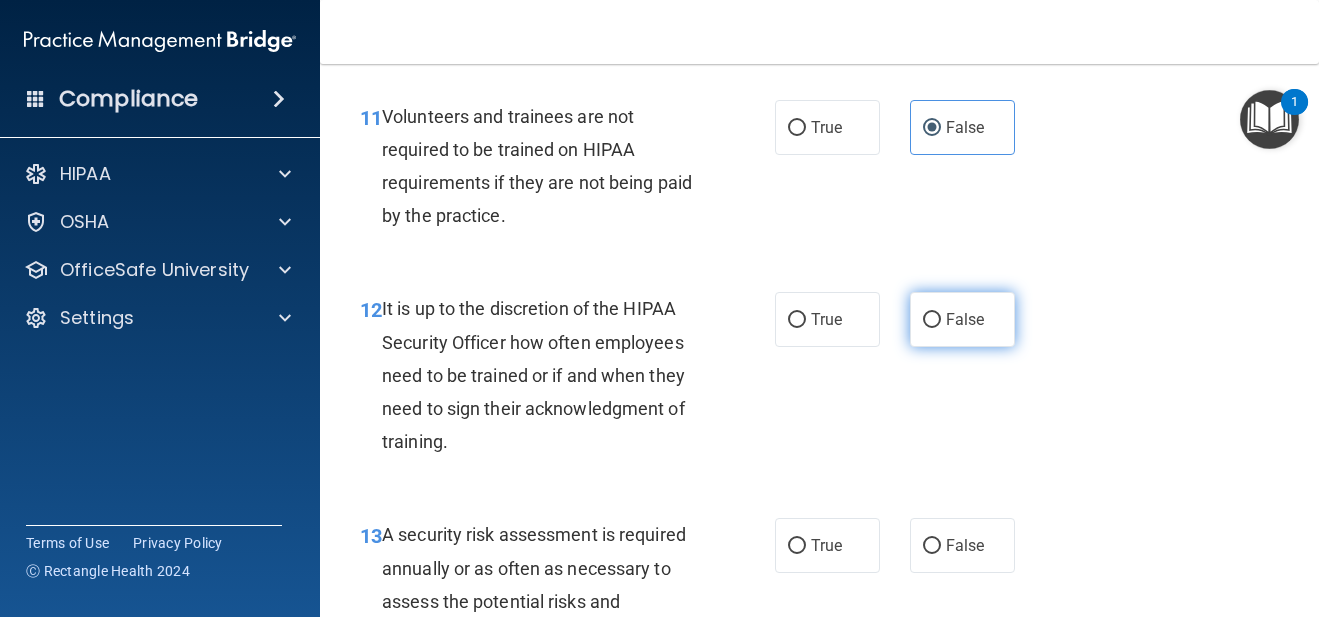 click on "False" at bounding box center (962, 319) 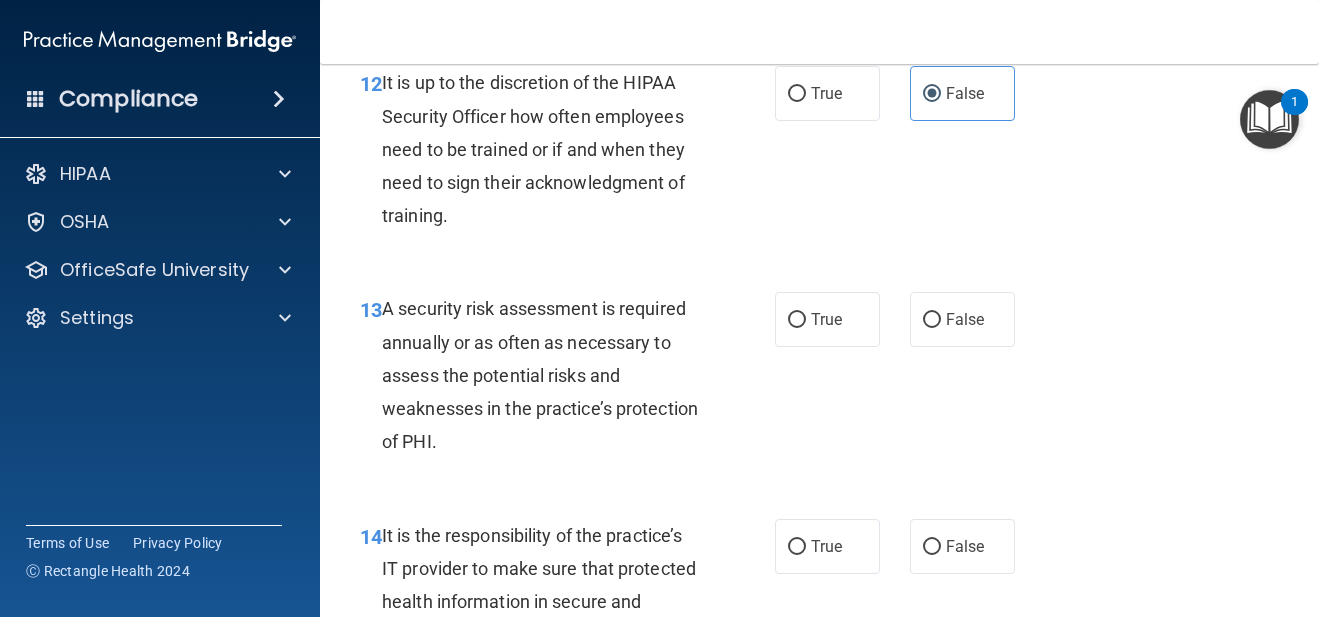 scroll, scrollTop: 2881, scrollLeft: 0, axis: vertical 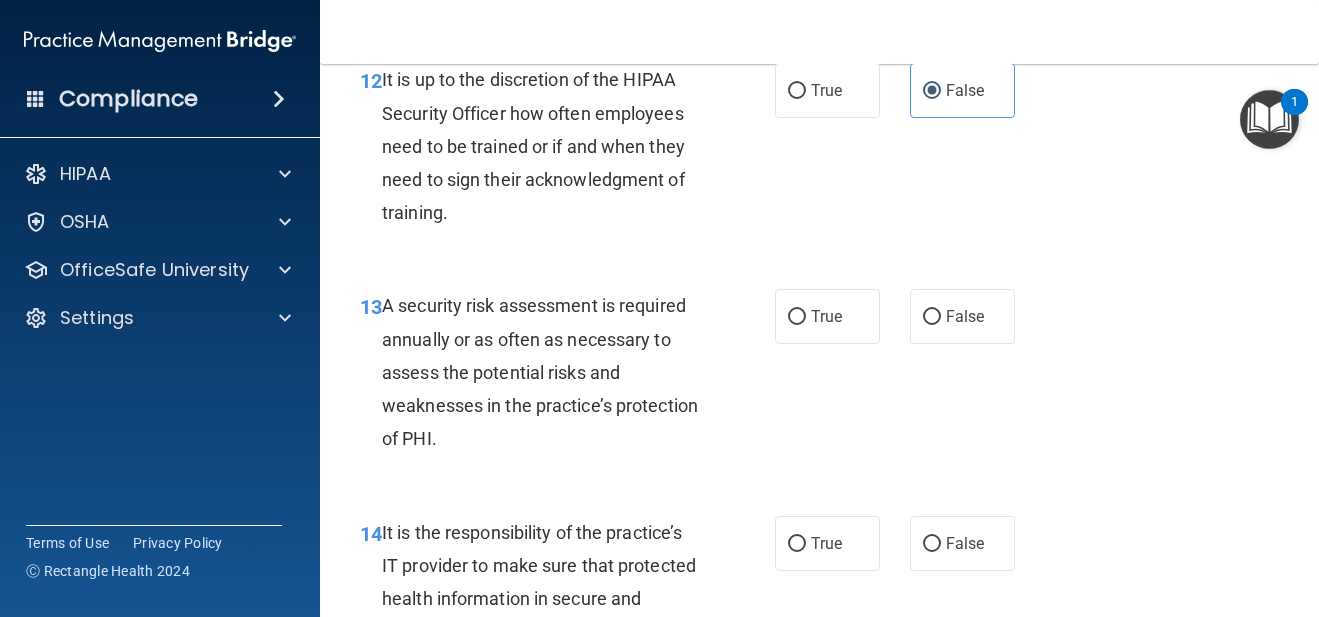 click on "13       A security risk assessment is required annually or as often as necessary to assess the potential risks and weaknesses in the practice’s protection of PHI.                 True           False" at bounding box center (819, 377) 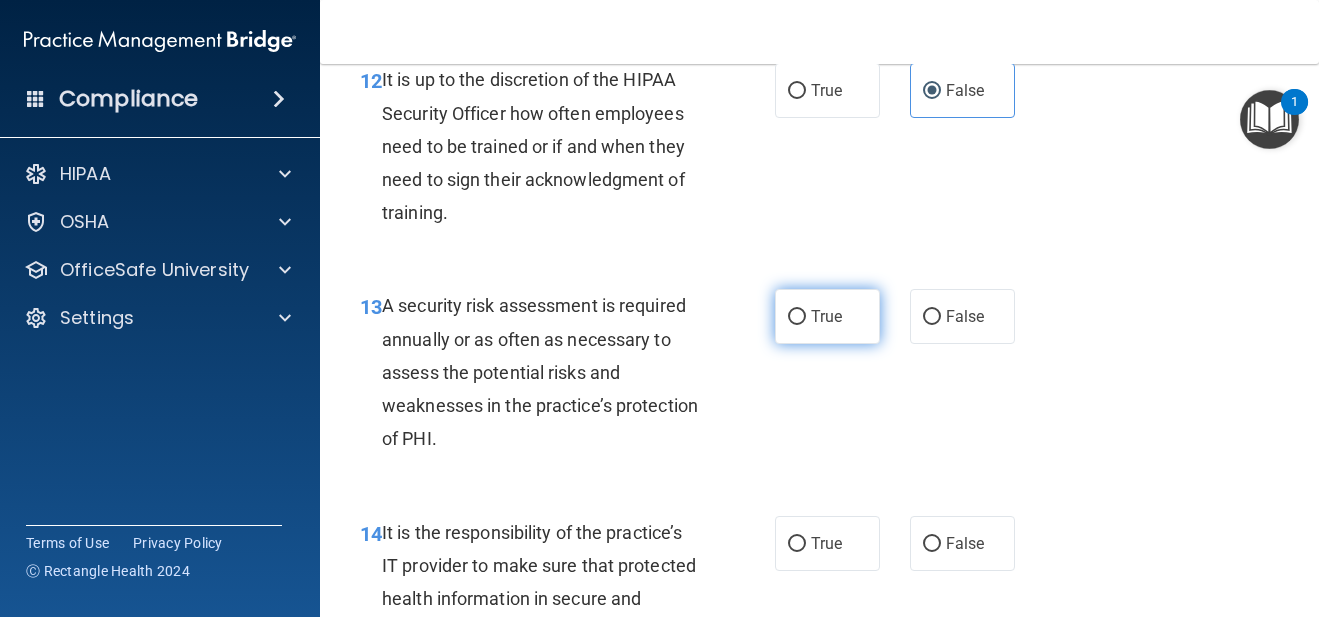 click on "True" at bounding box center (827, 316) 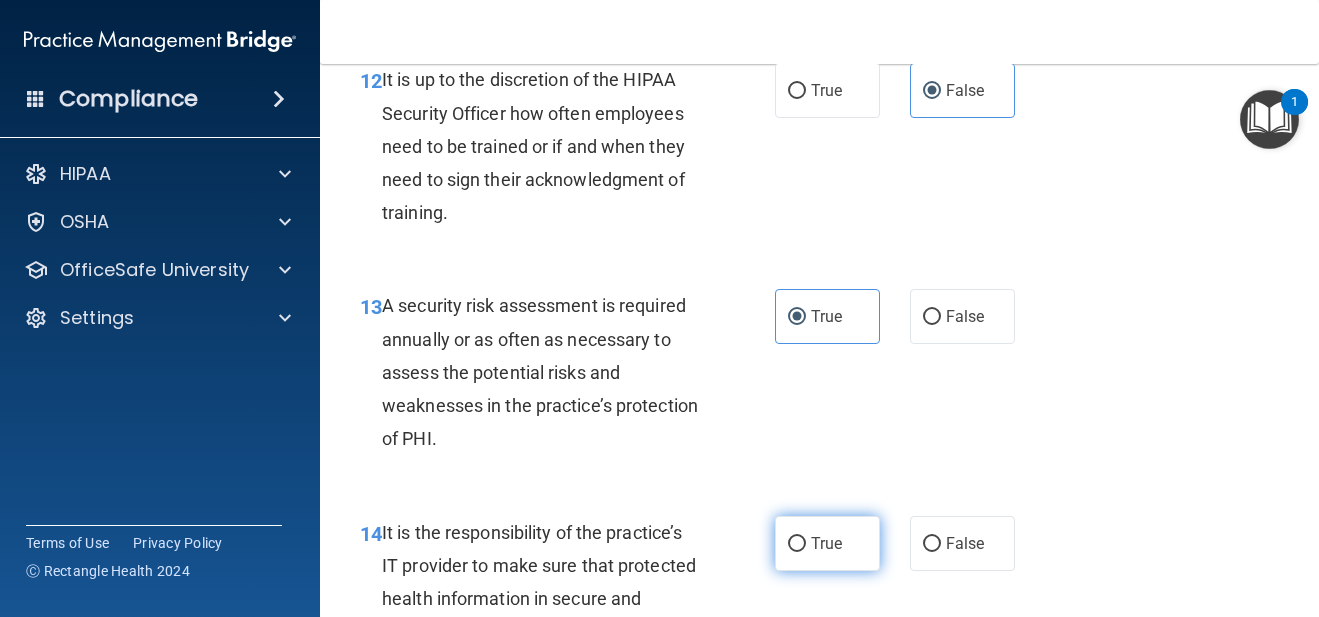 click on "True" at bounding box center (826, 543) 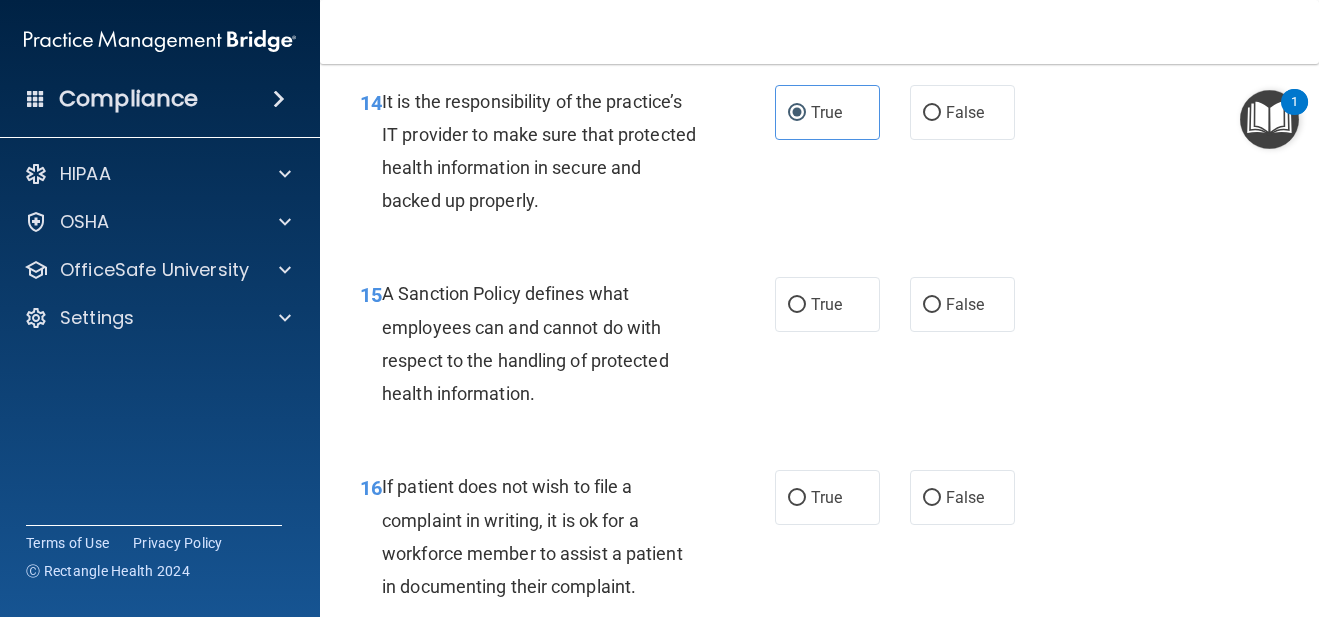 scroll, scrollTop: 3313, scrollLeft: 0, axis: vertical 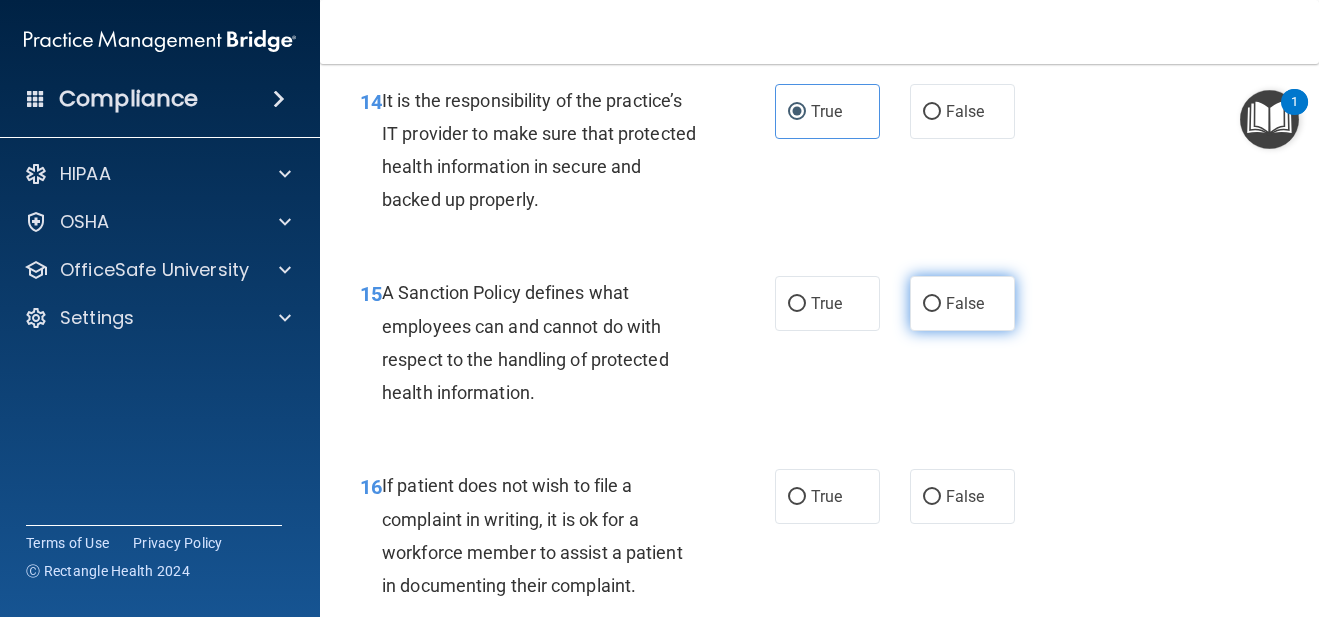 click on "False" at bounding box center [962, 303] 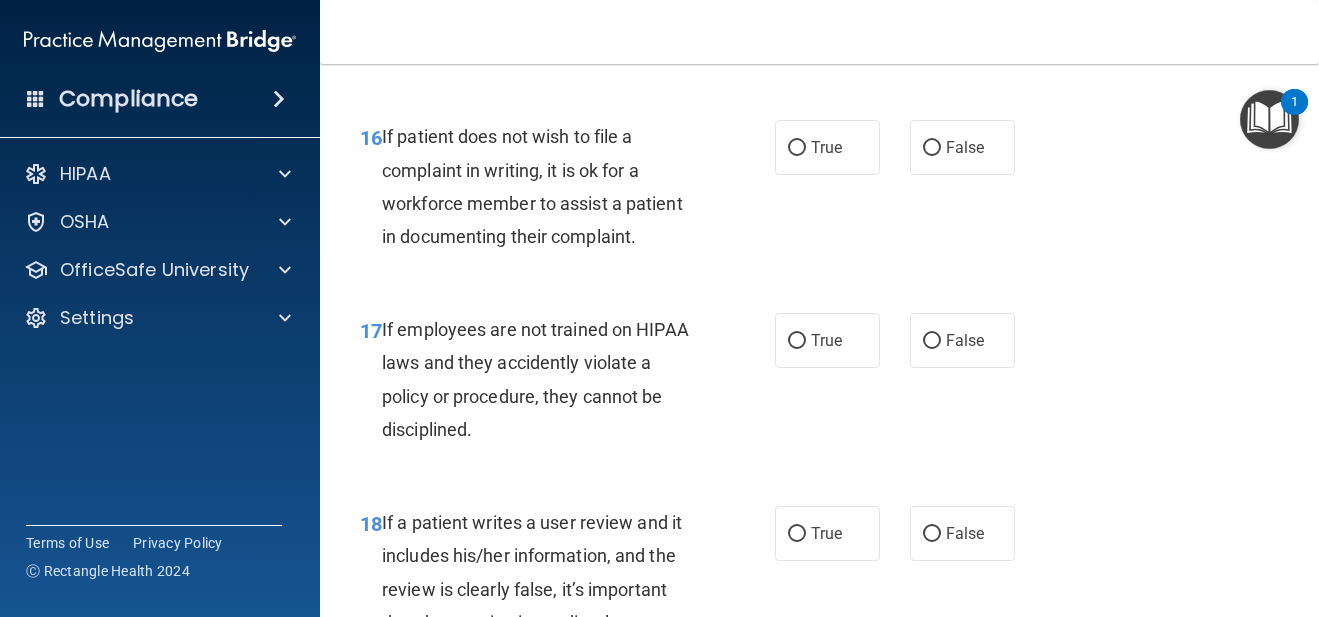 scroll, scrollTop: 3665, scrollLeft: 0, axis: vertical 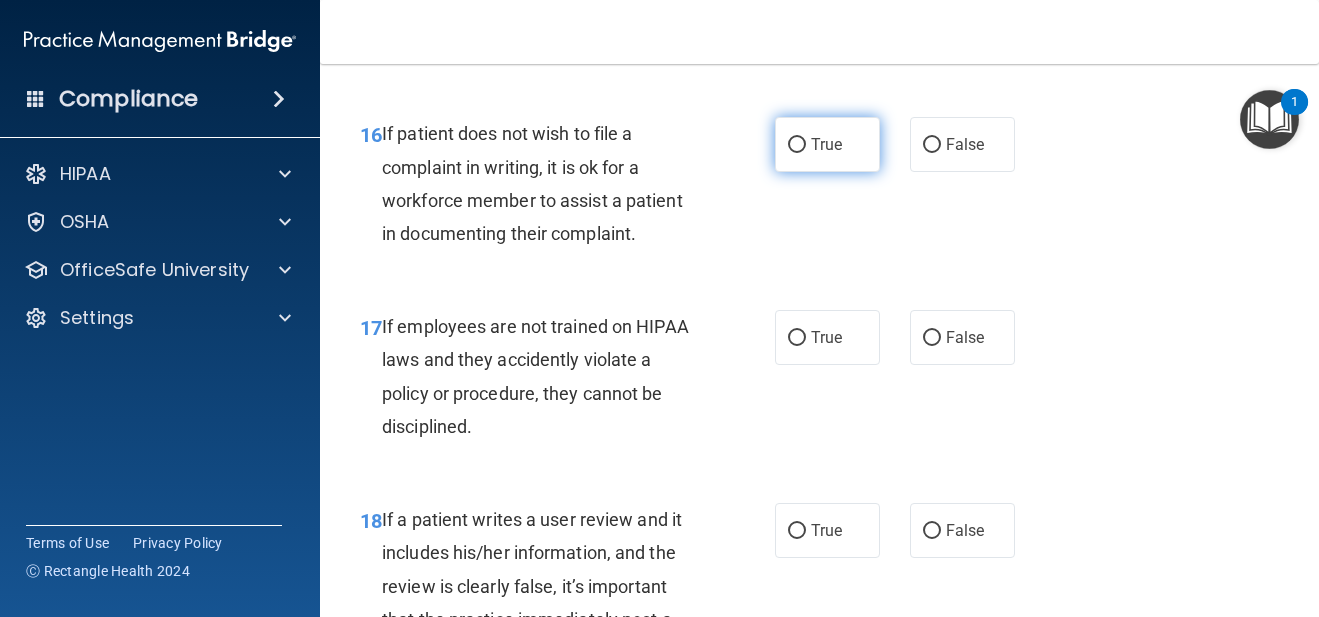 click on "True" at bounding box center [827, 144] 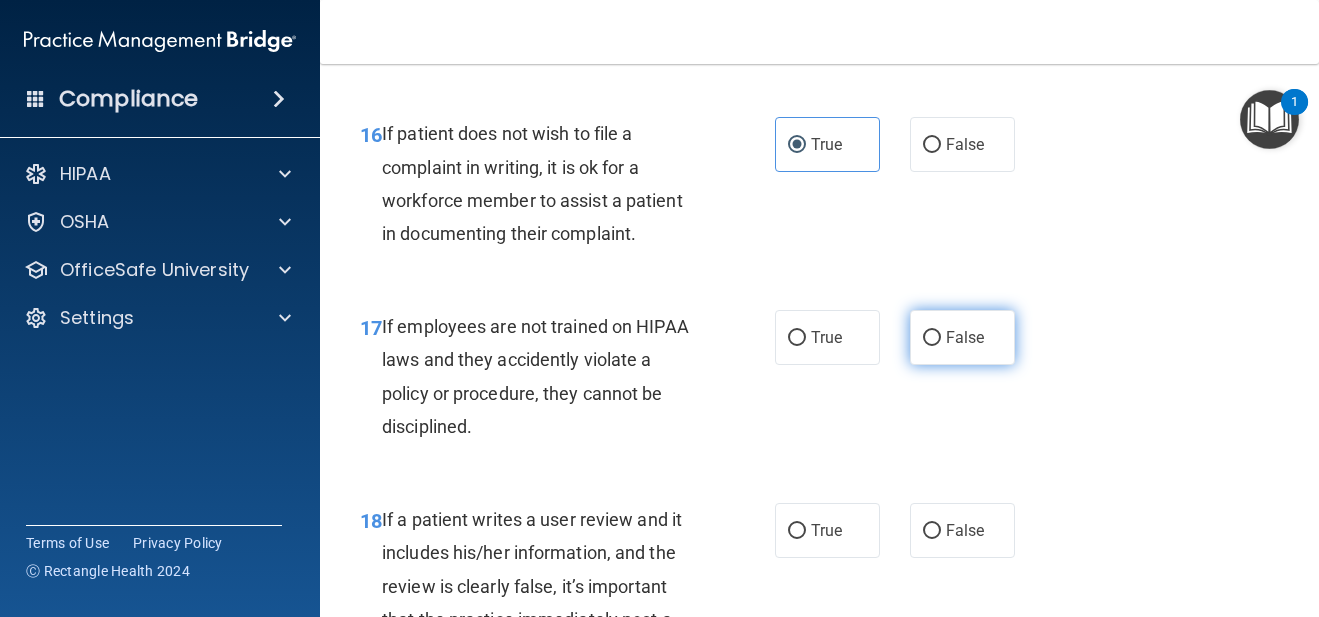 click on "False" at bounding box center [965, 337] 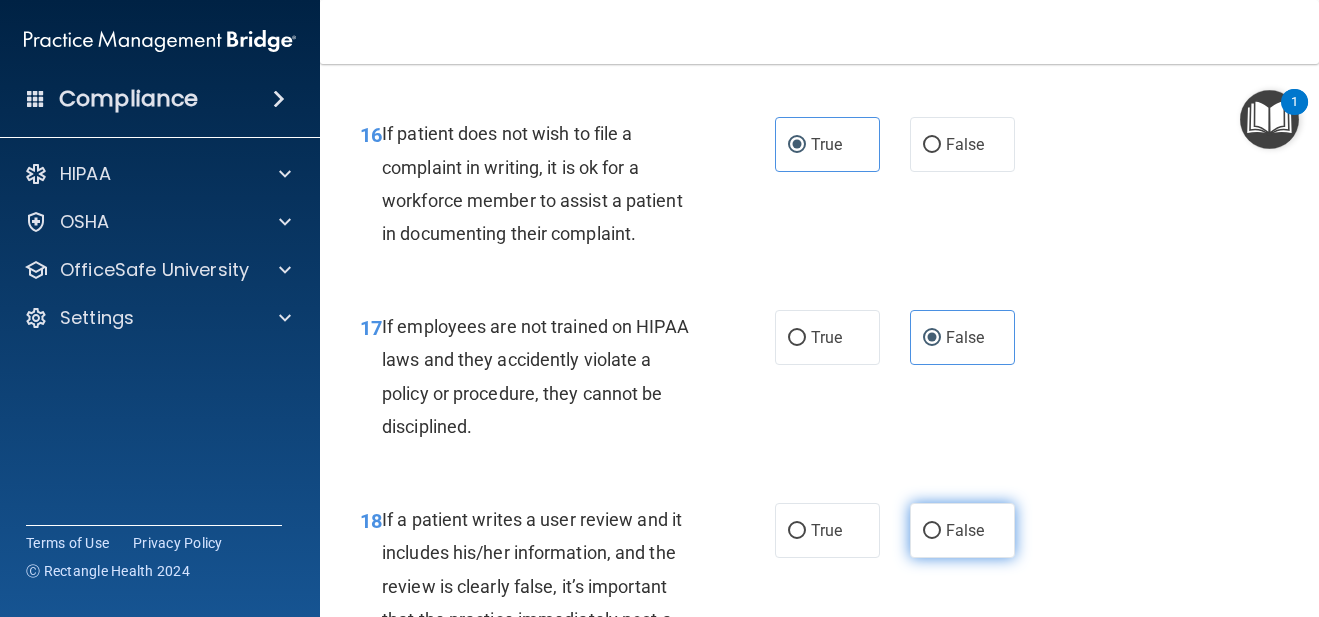 click on "False" at bounding box center [962, 530] 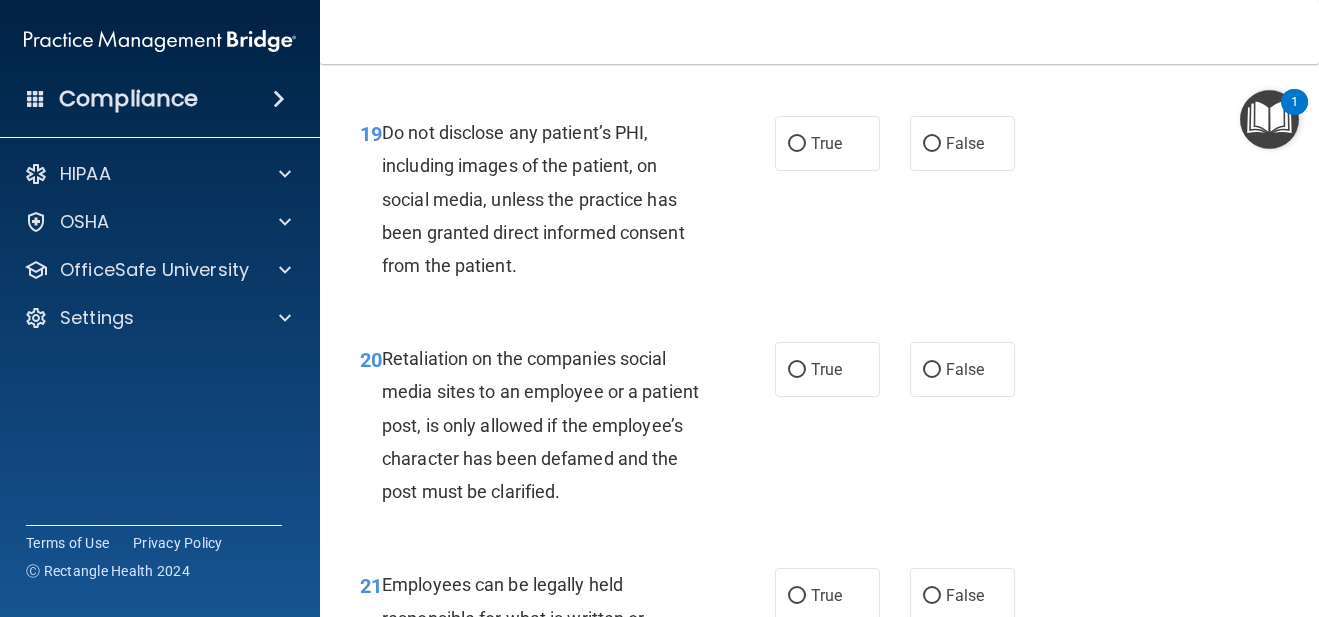 scroll, scrollTop: 4280, scrollLeft: 0, axis: vertical 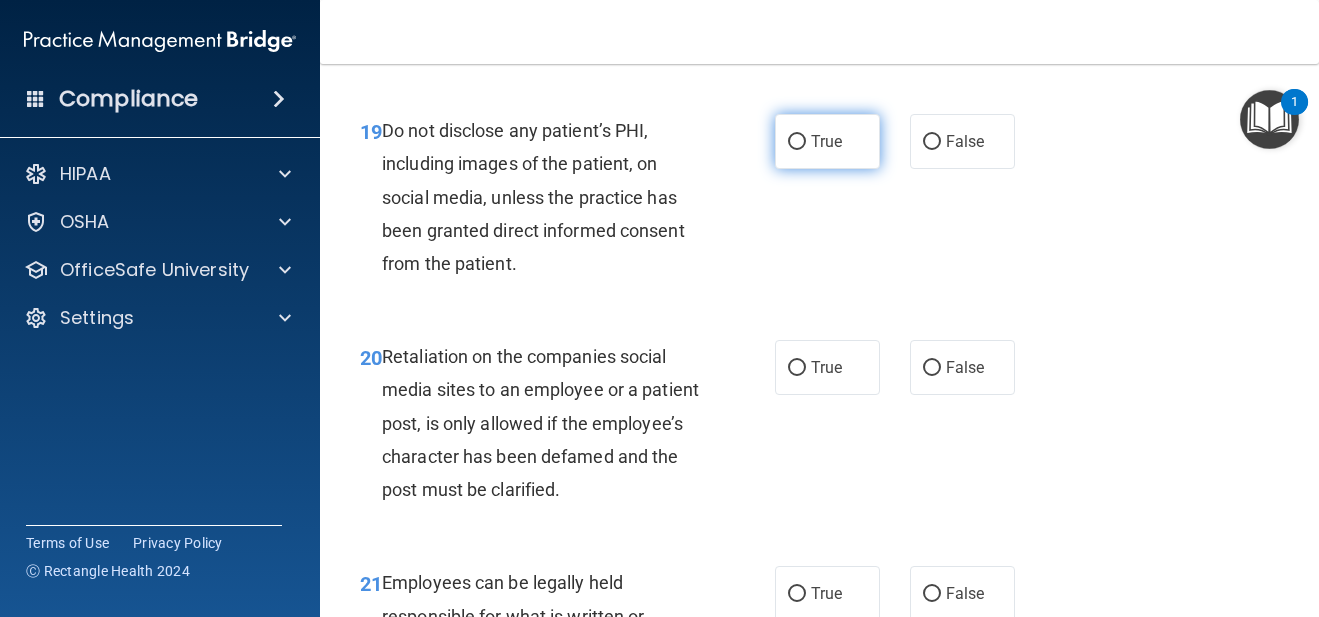 click on "True" at bounding box center [827, 141] 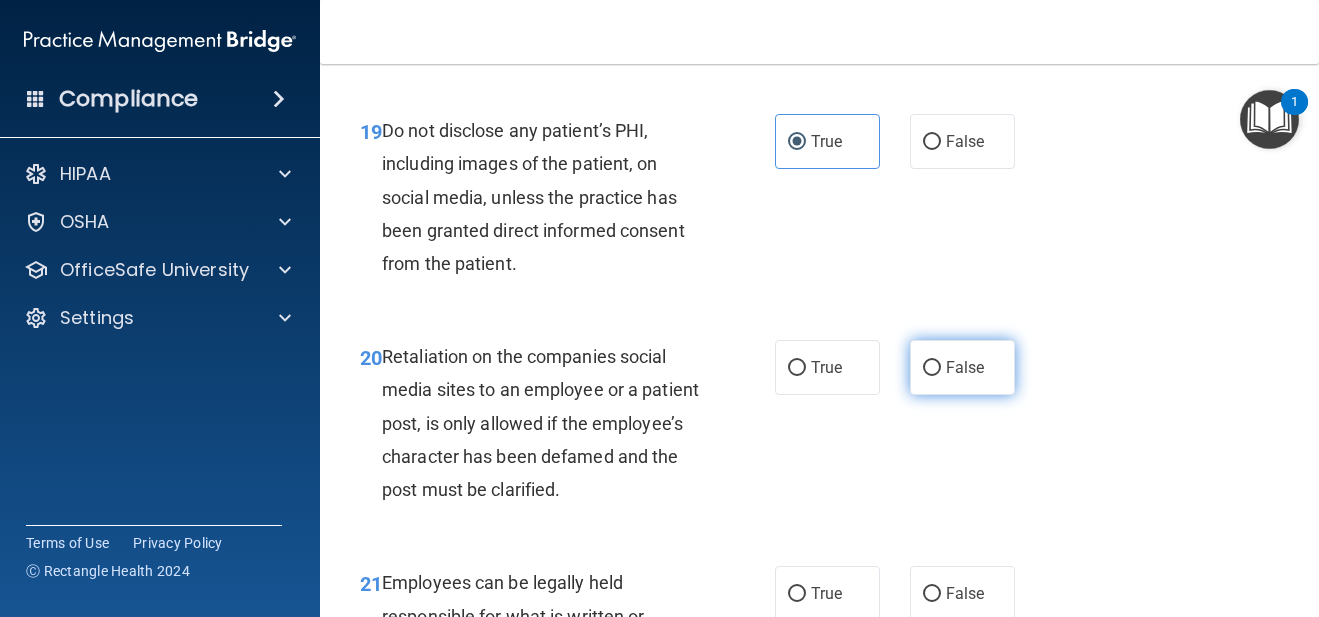 click on "False" at bounding box center (965, 367) 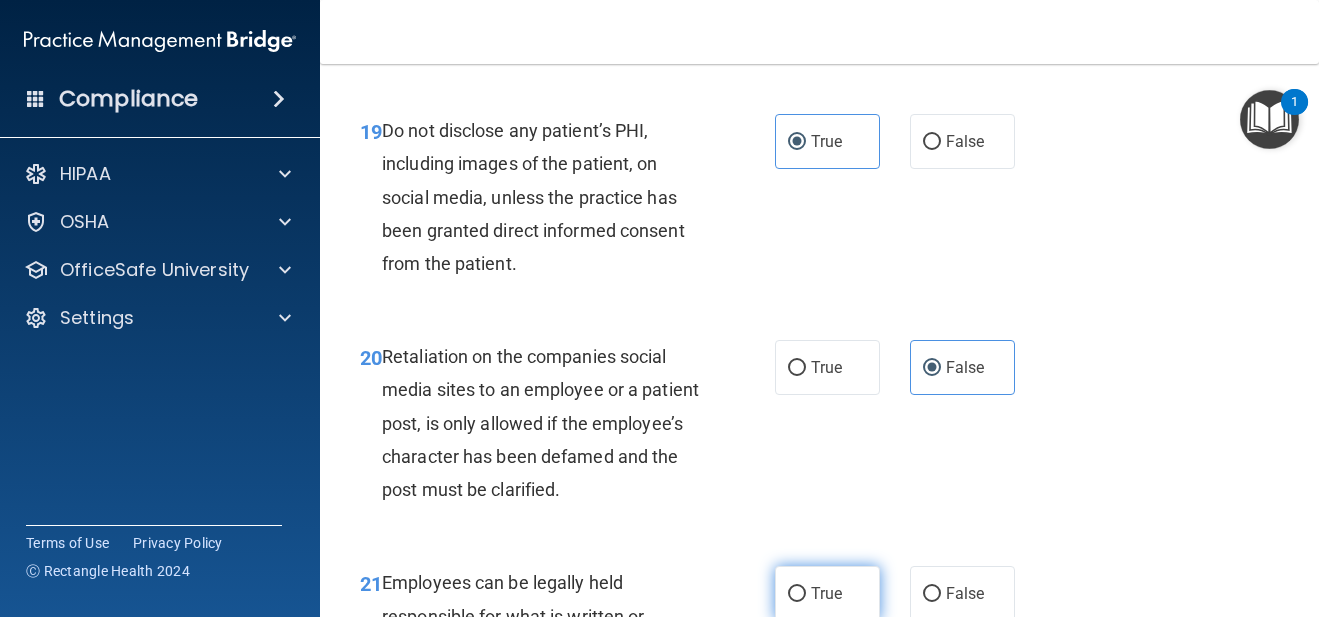 click on "True" at bounding box center (826, 593) 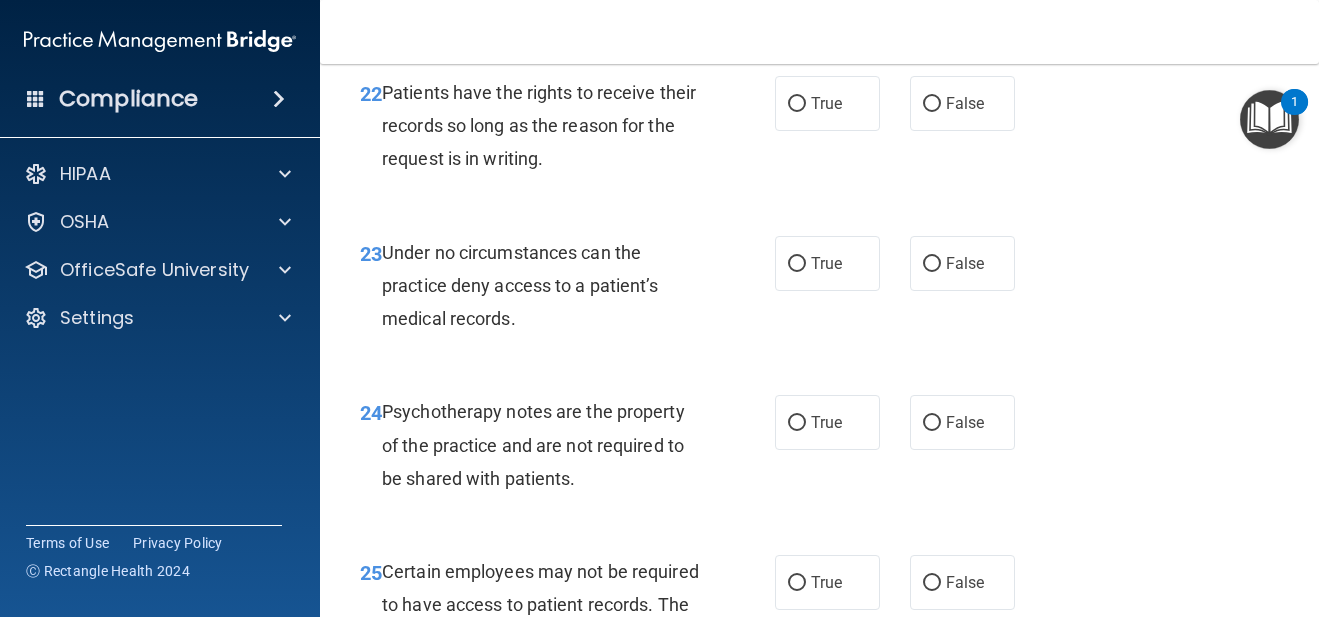 scroll, scrollTop: 4934, scrollLeft: 0, axis: vertical 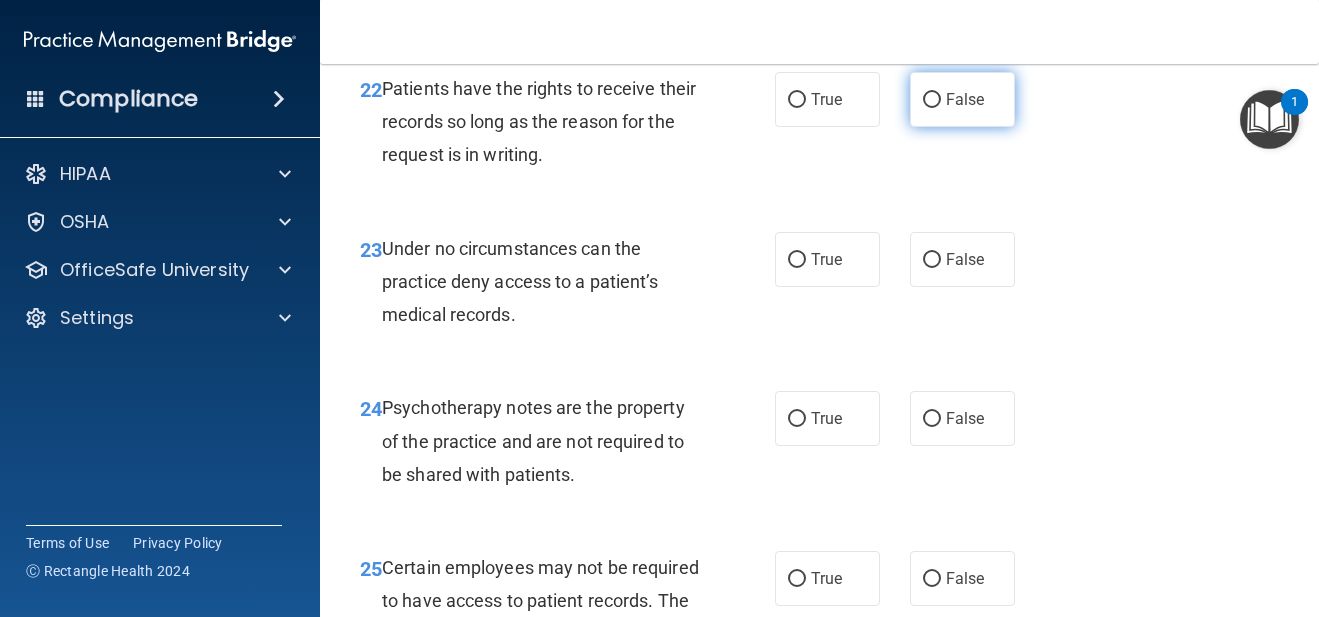 click on "False" at bounding box center (962, 99) 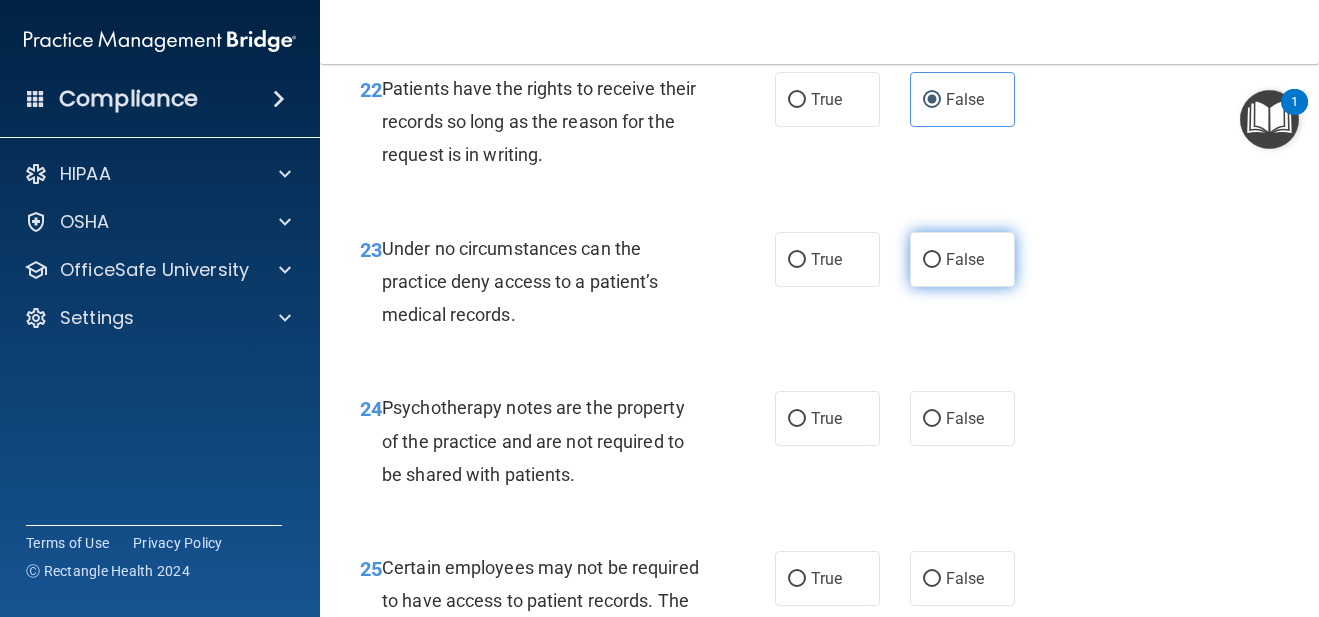 click on "False" at bounding box center (965, 259) 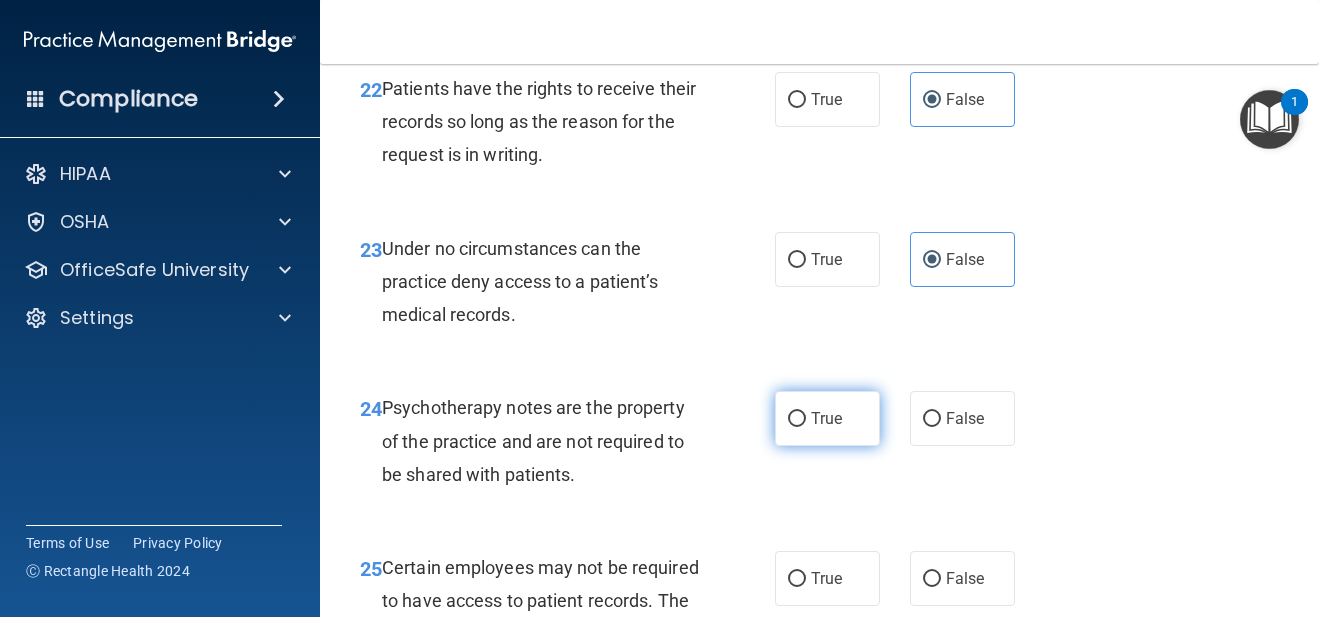 click on "True" at bounding box center [826, 418] 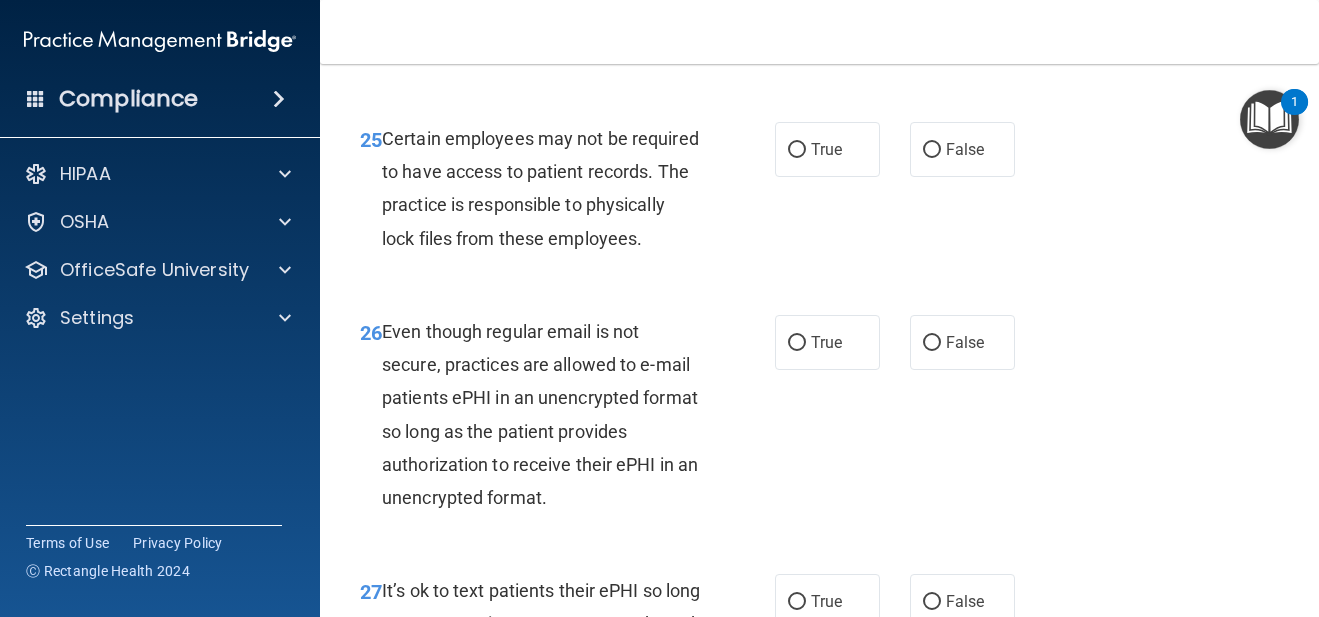 scroll, scrollTop: 5376, scrollLeft: 0, axis: vertical 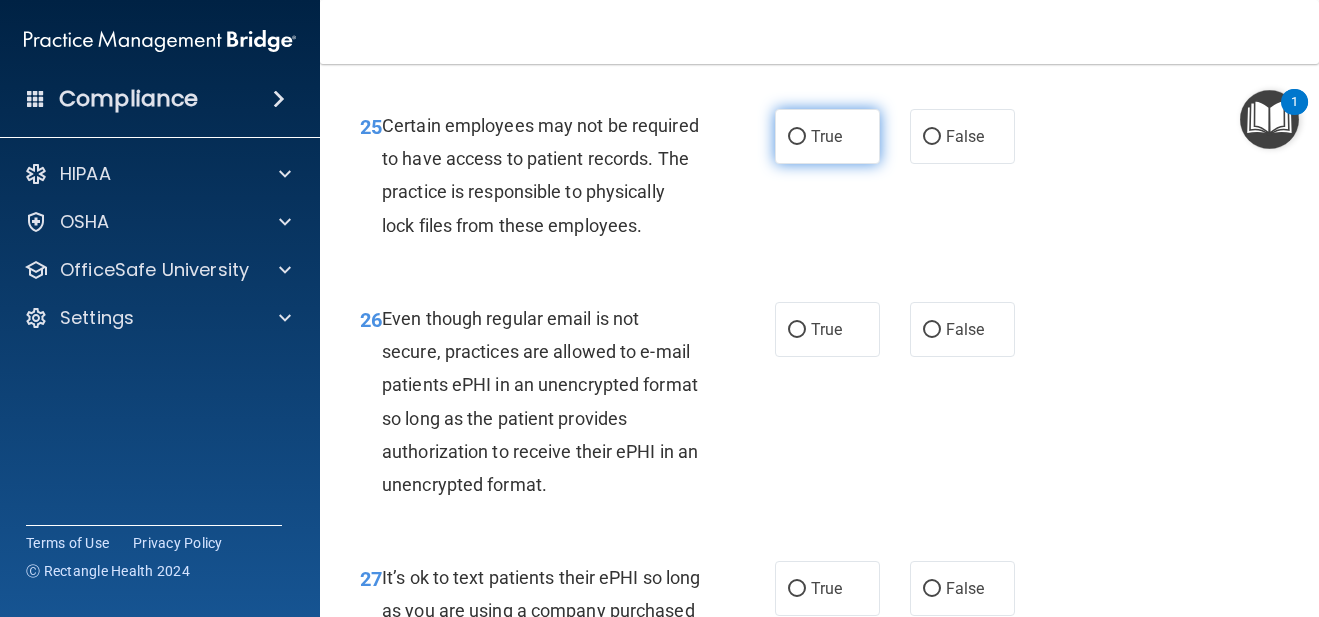 click on "True" at bounding box center (826, 136) 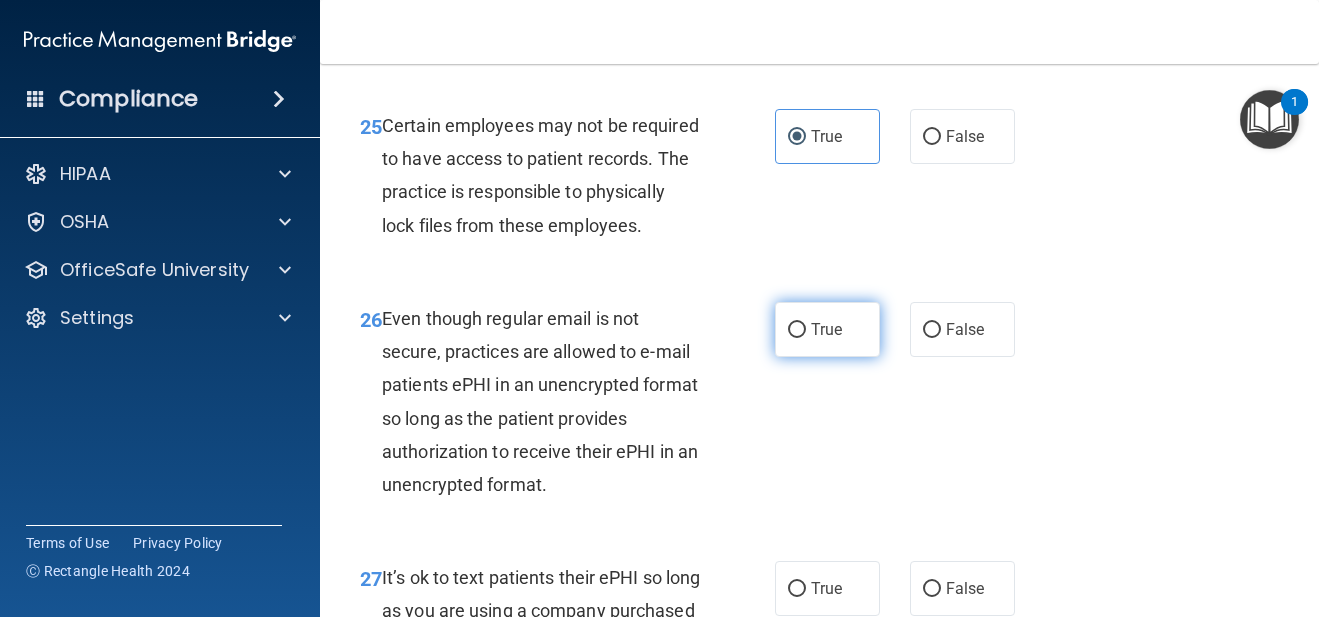 click on "True" at bounding box center [827, 329] 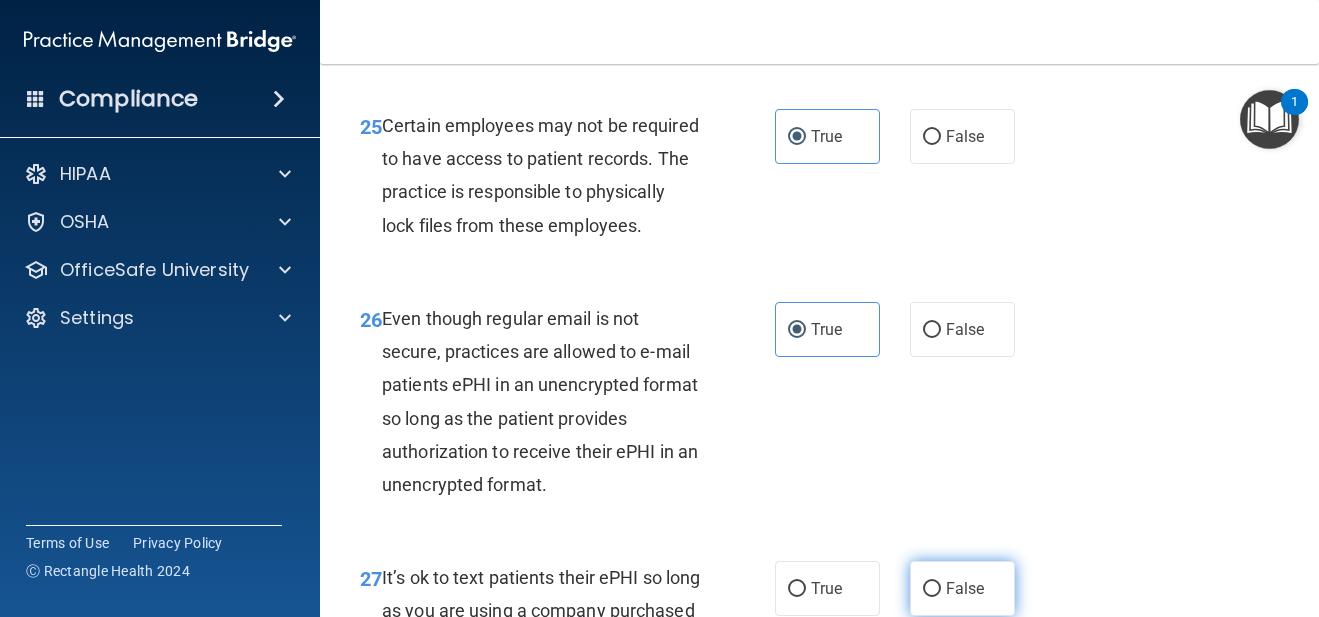 click on "False" at bounding box center [965, 588] 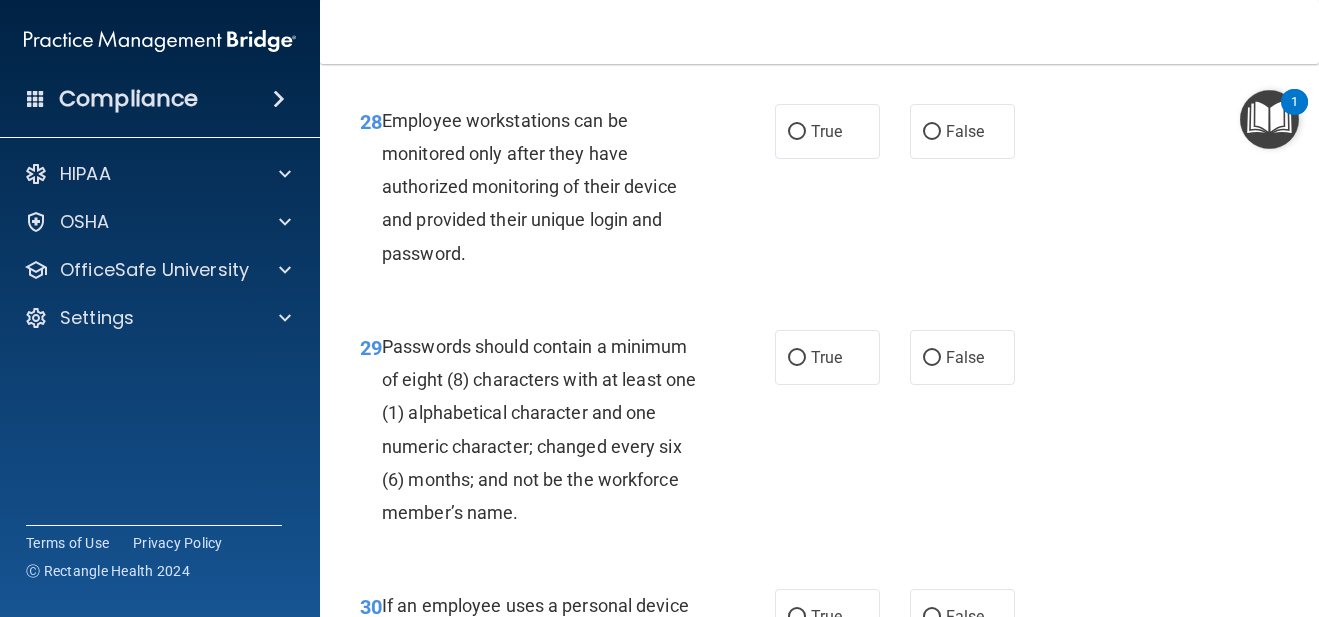 scroll, scrollTop: 5998, scrollLeft: 0, axis: vertical 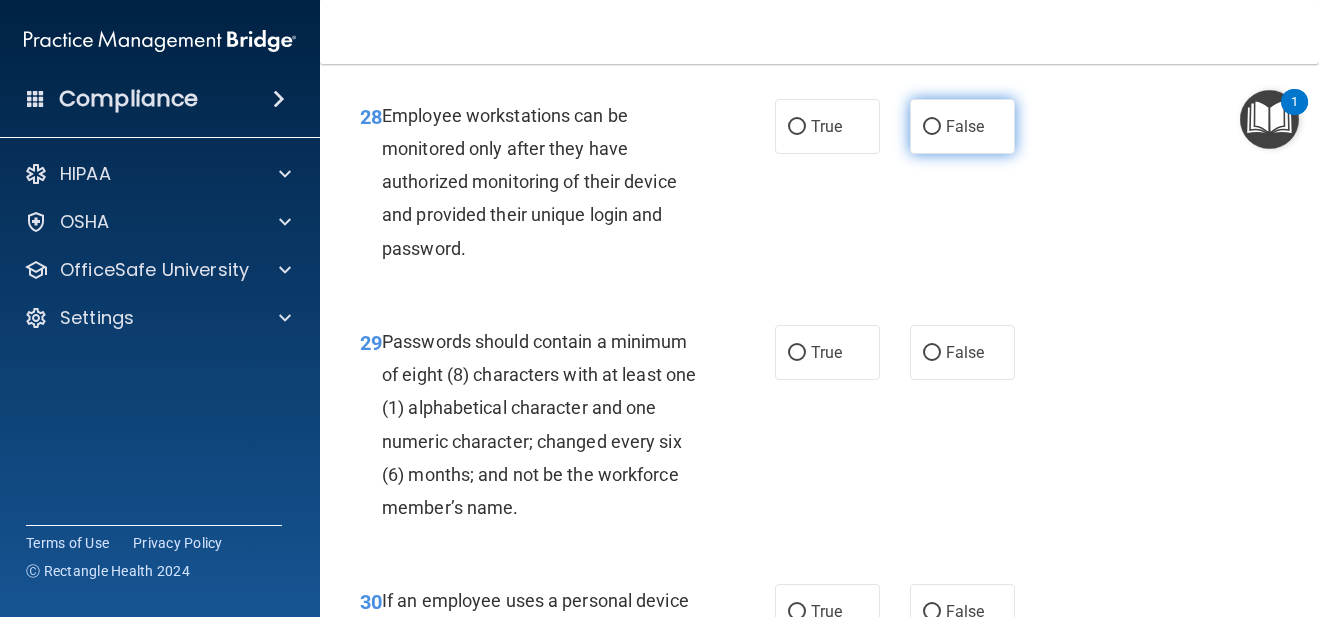 click on "False" at bounding box center (965, 126) 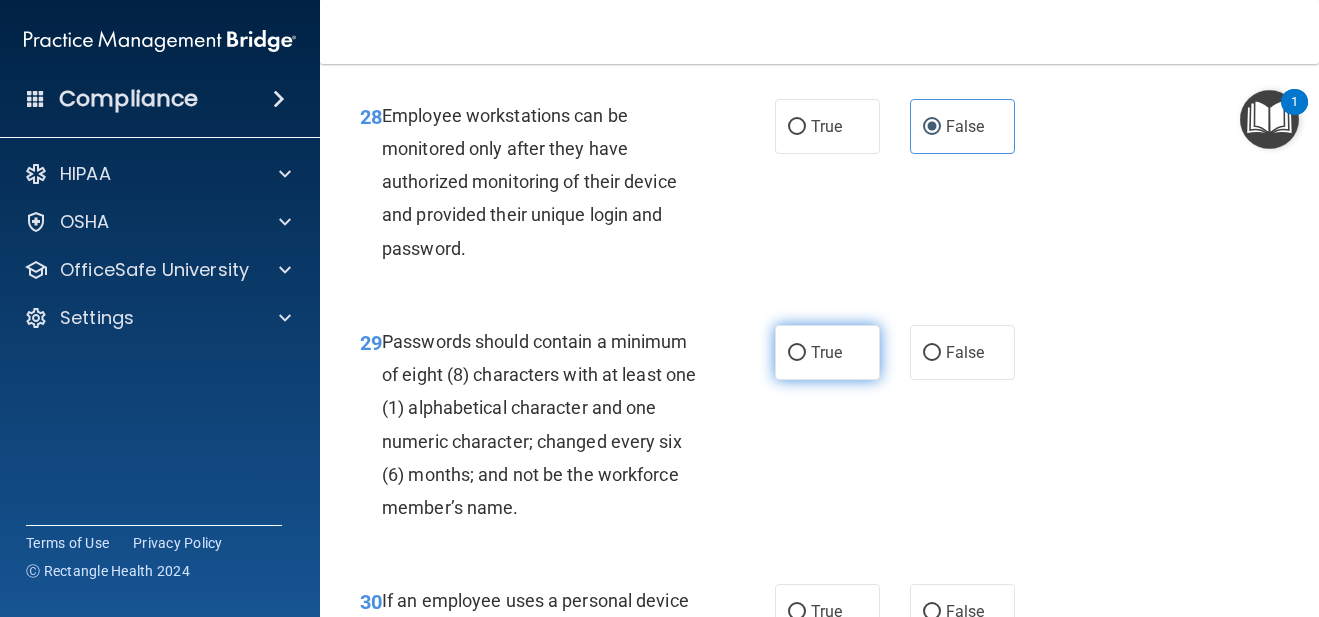 click on "True" at bounding box center [827, 352] 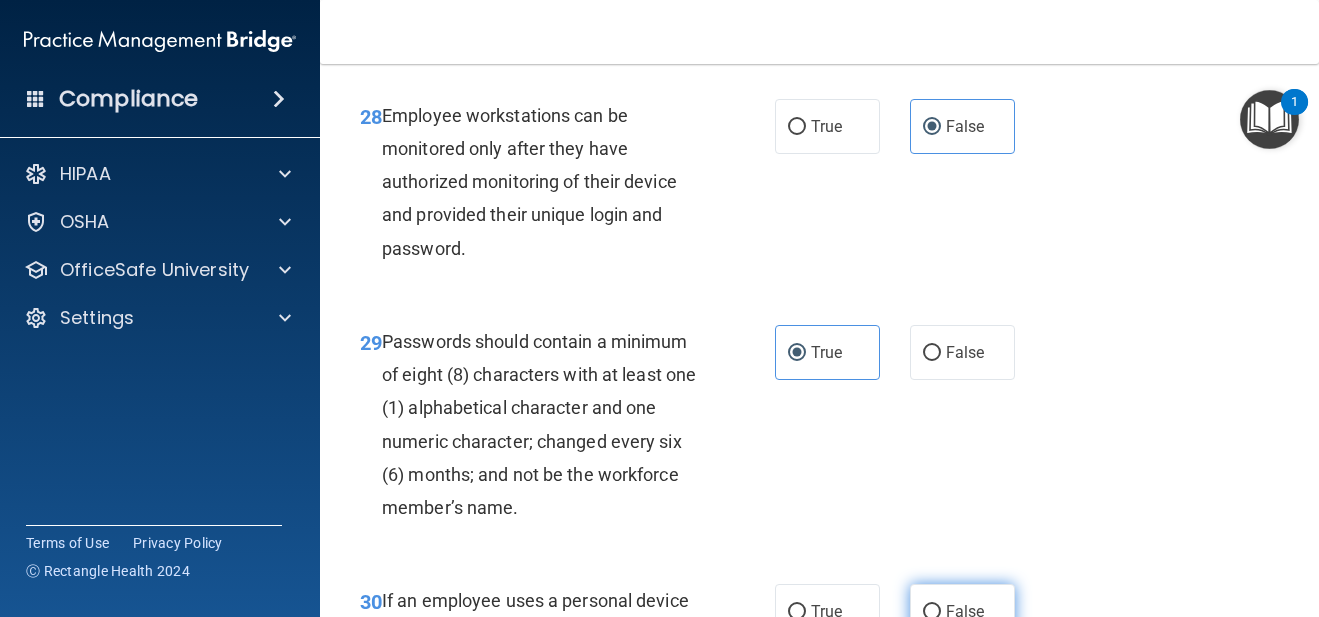 click on "False" at bounding box center (962, 611) 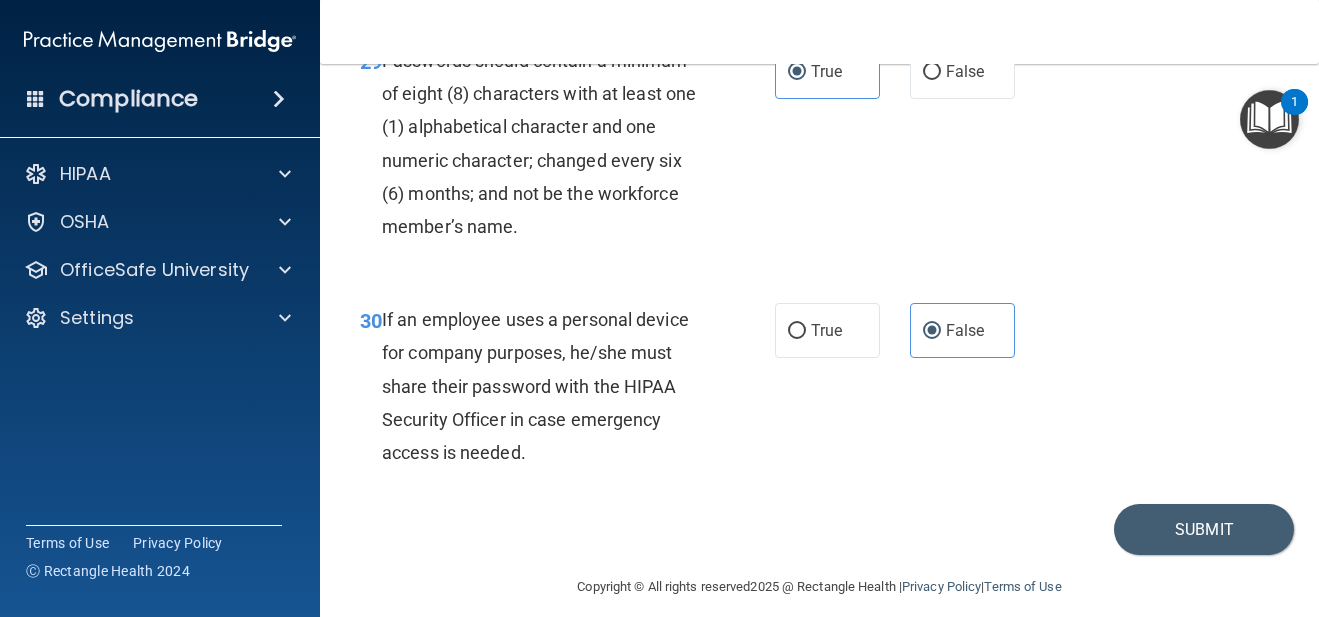 scroll, scrollTop: 6297, scrollLeft: 0, axis: vertical 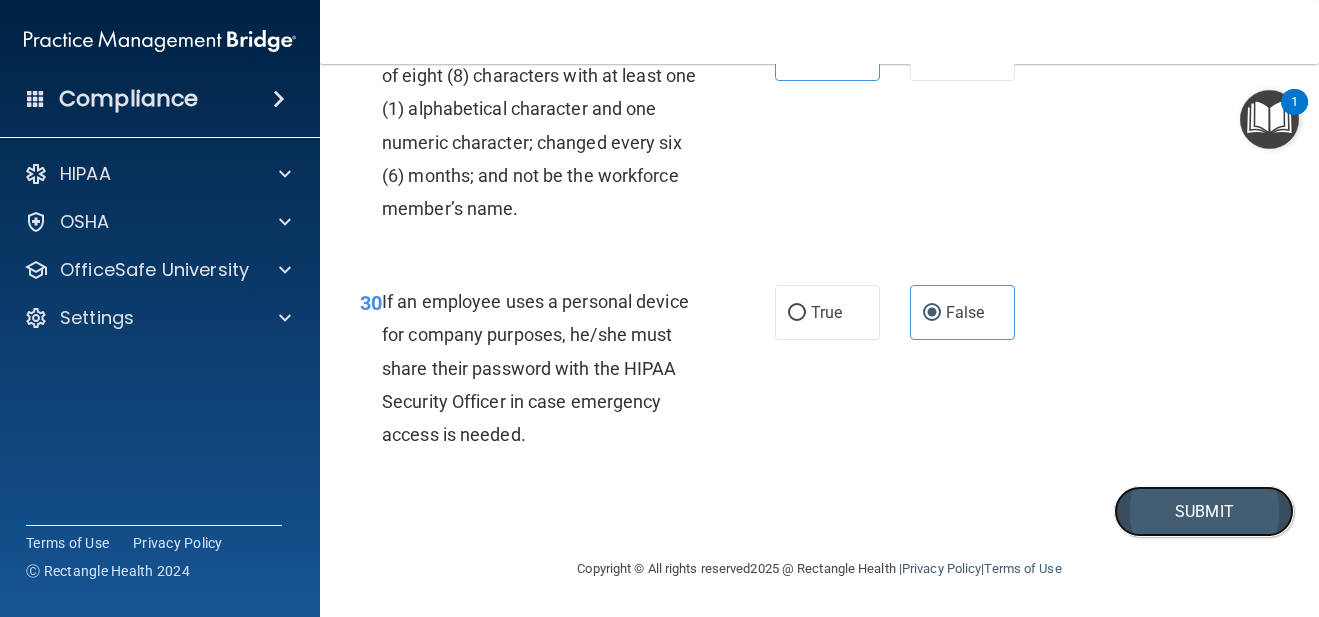 click on "Submit" at bounding box center [1204, 511] 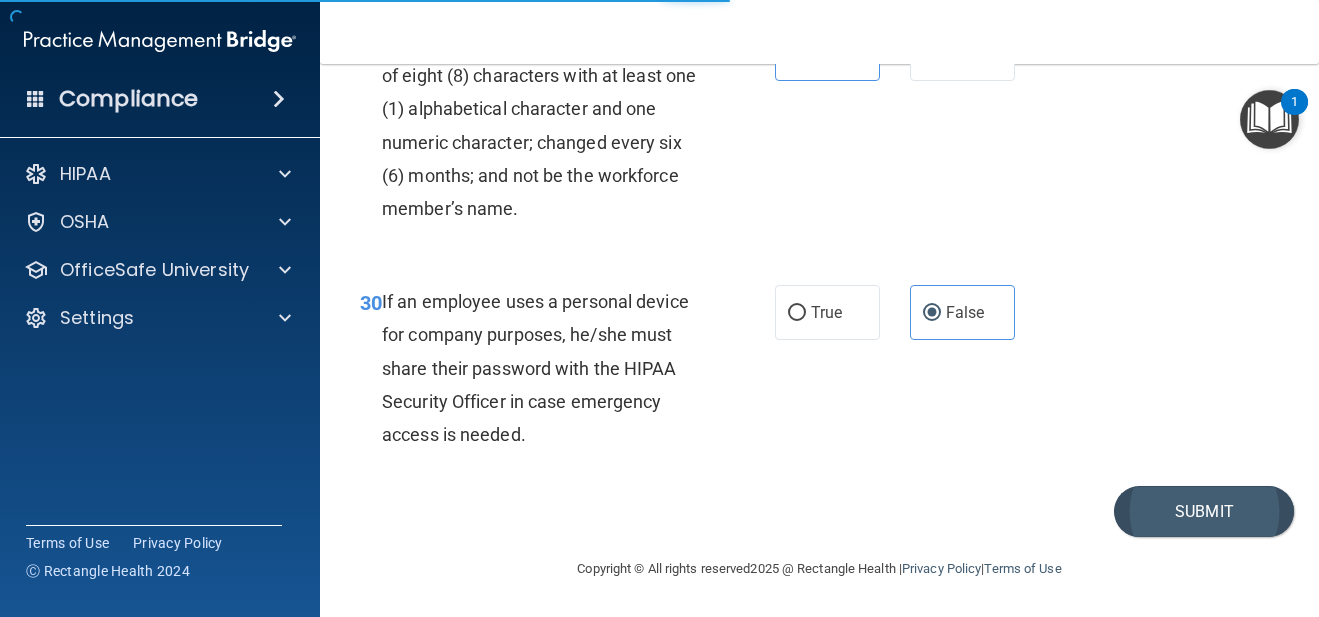 scroll, scrollTop: 0, scrollLeft: 0, axis: both 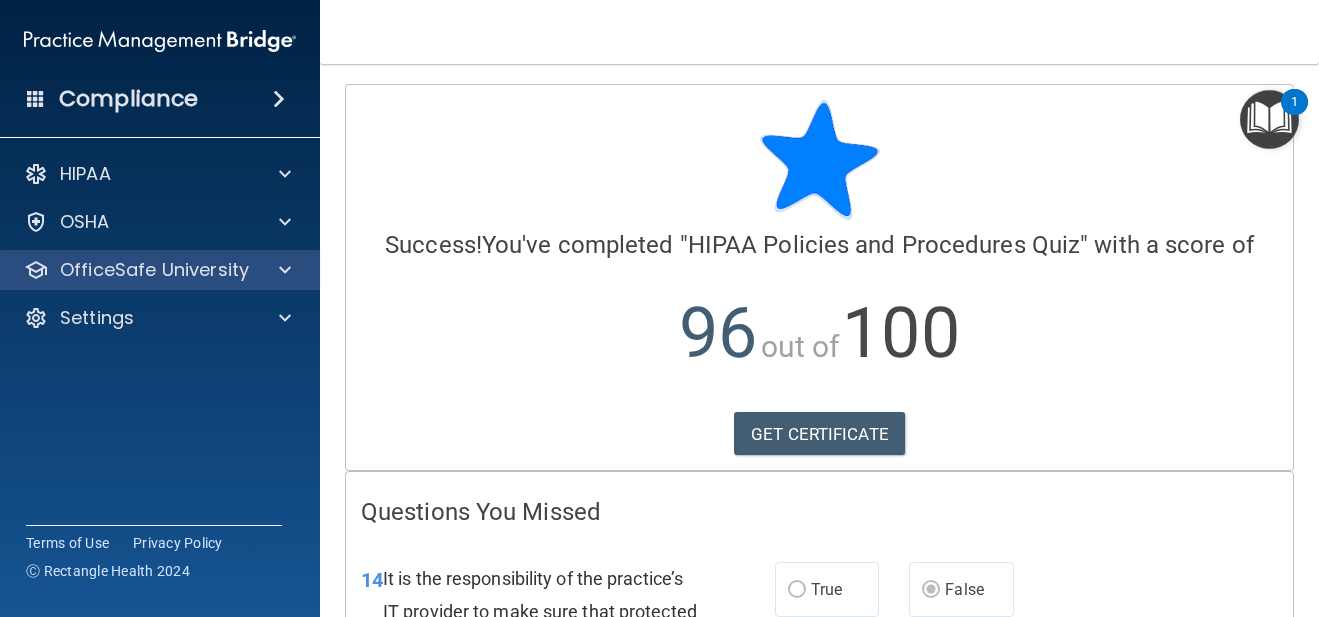 click on "OfficeSafe University" at bounding box center [160, 270] 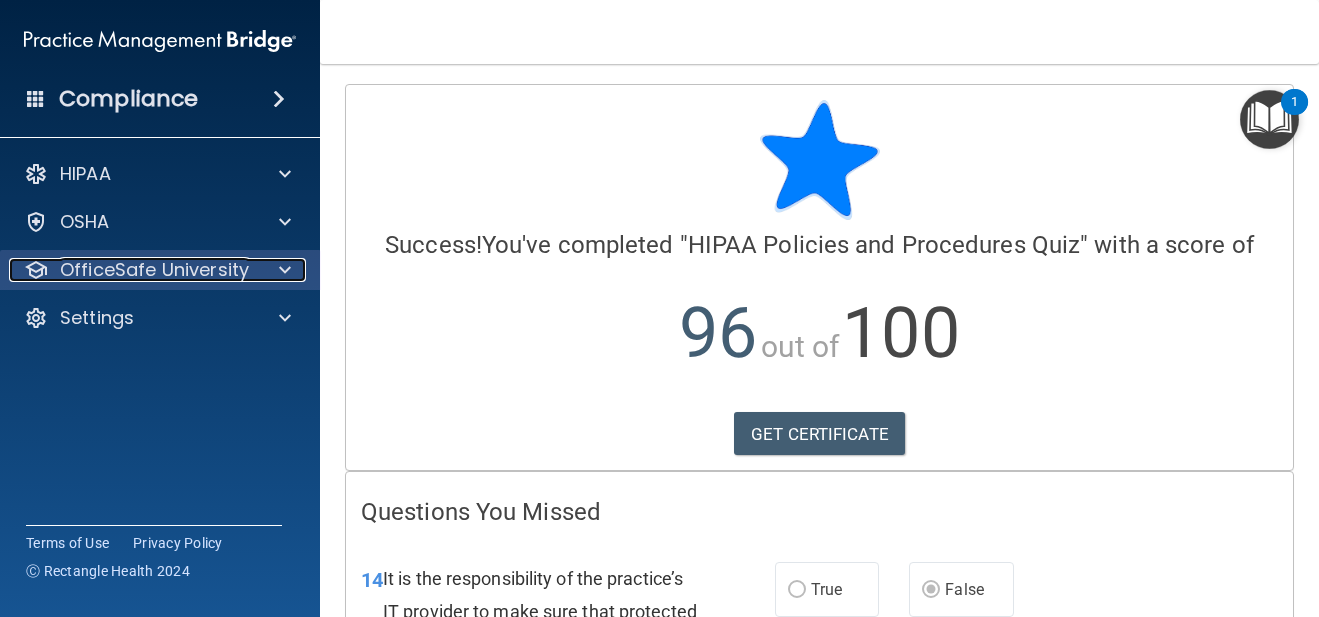 click on "OfficeSafe University" at bounding box center [154, 270] 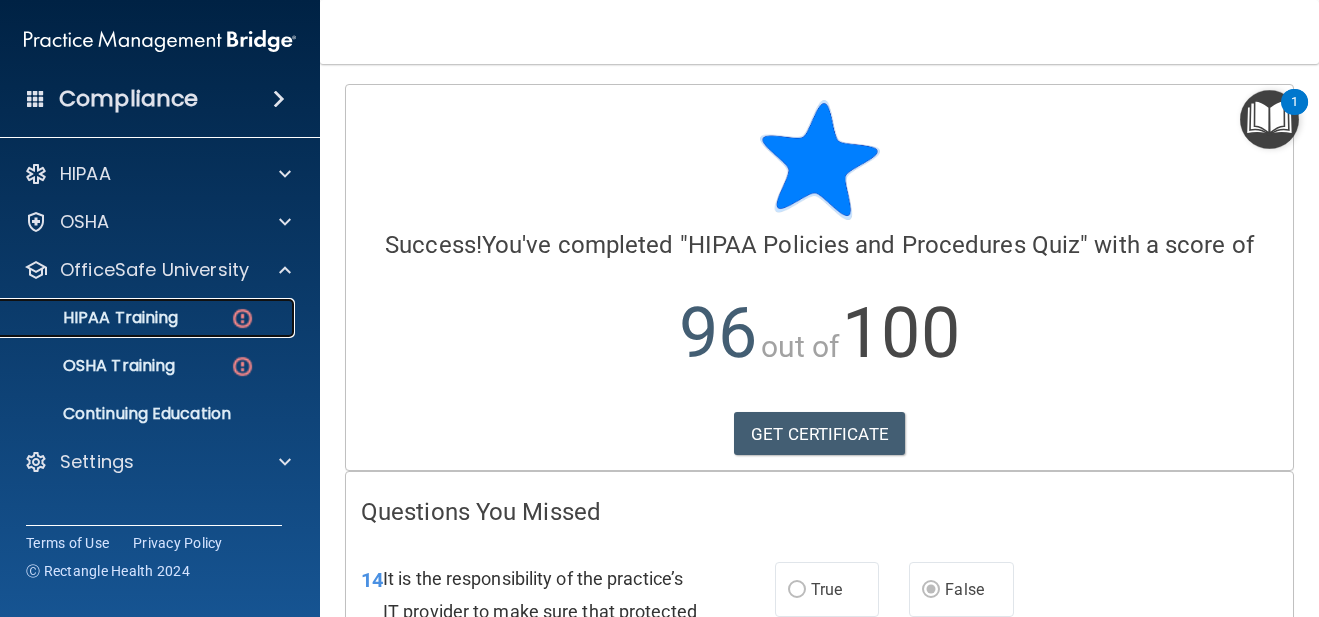 click on "HIPAA Training" at bounding box center [149, 318] 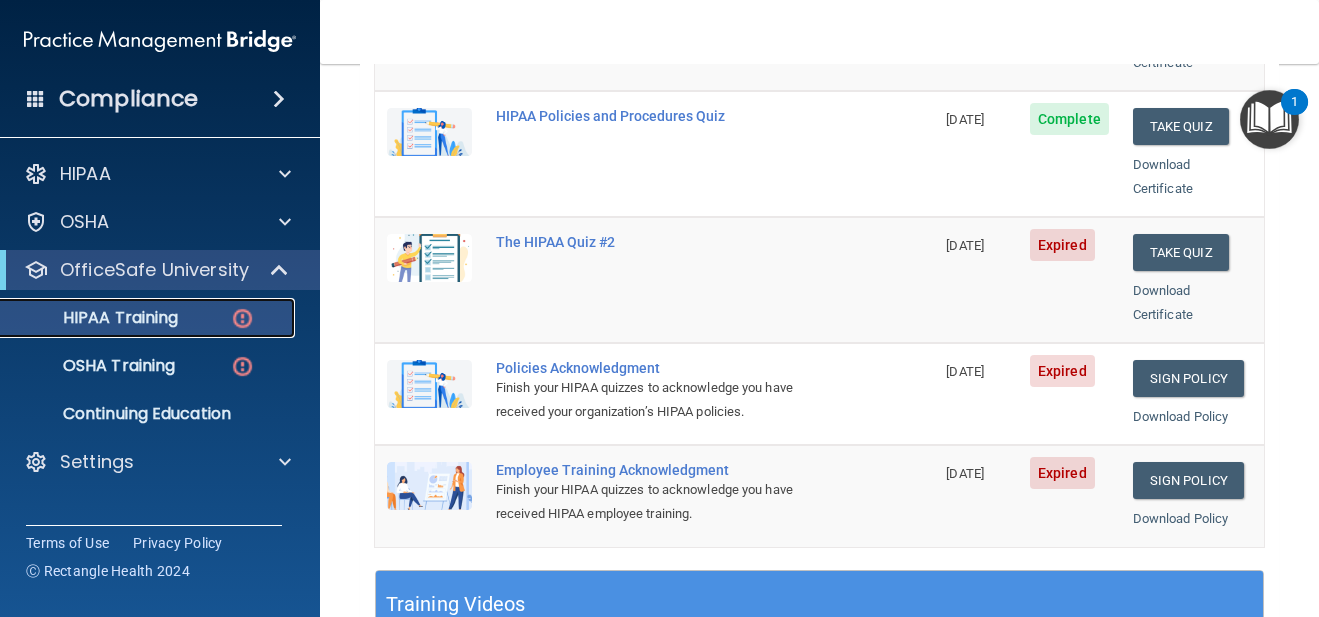 scroll, scrollTop: 412, scrollLeft: 0, axis: vertical 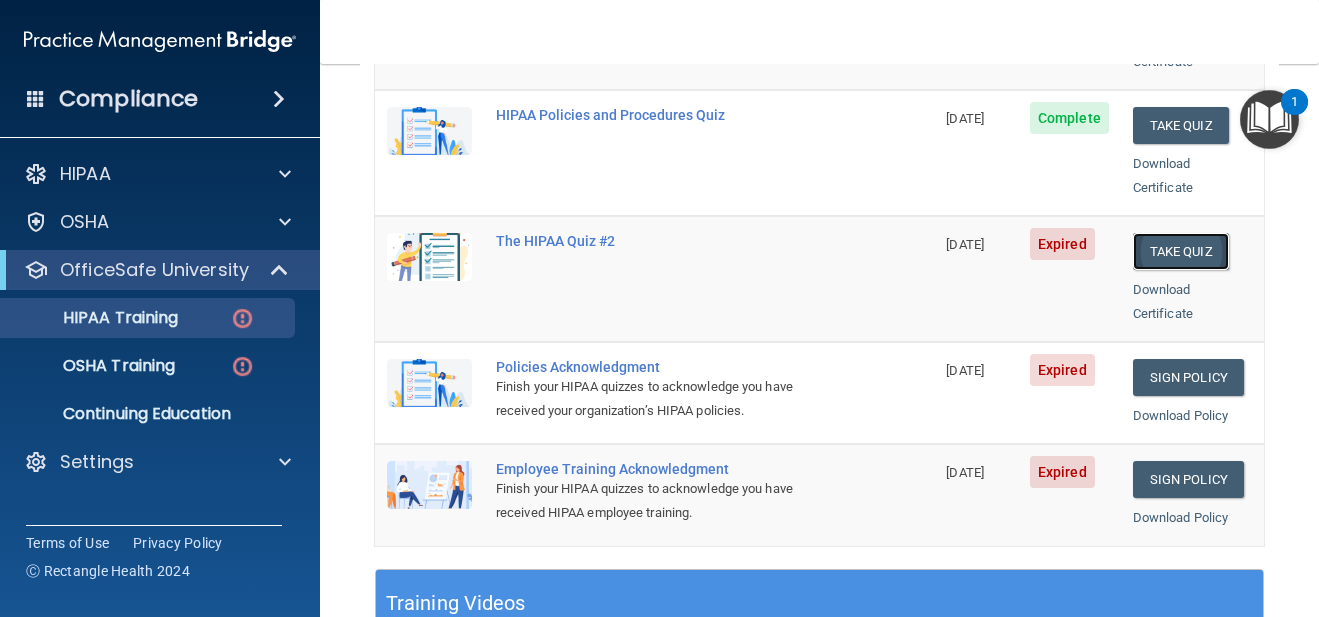 click on "Take Quiz" at bounding box center [1181, 251] 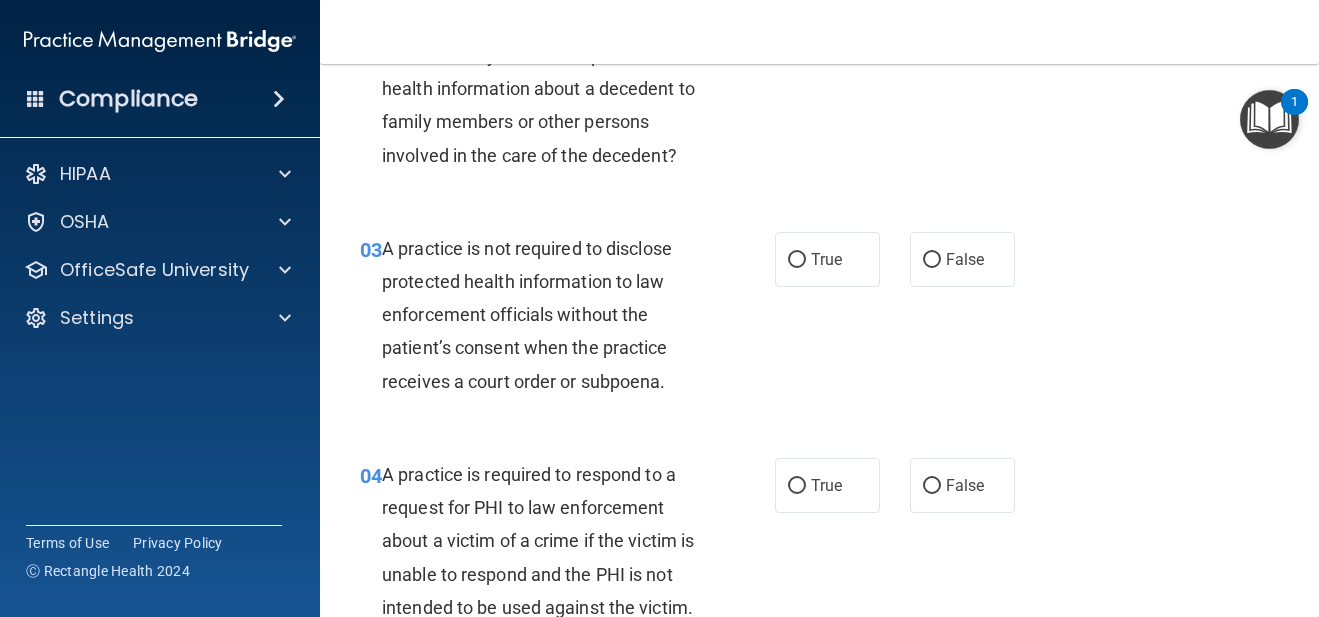 scroll, scrollTop: 0, scrollLeft: 0, axis: both 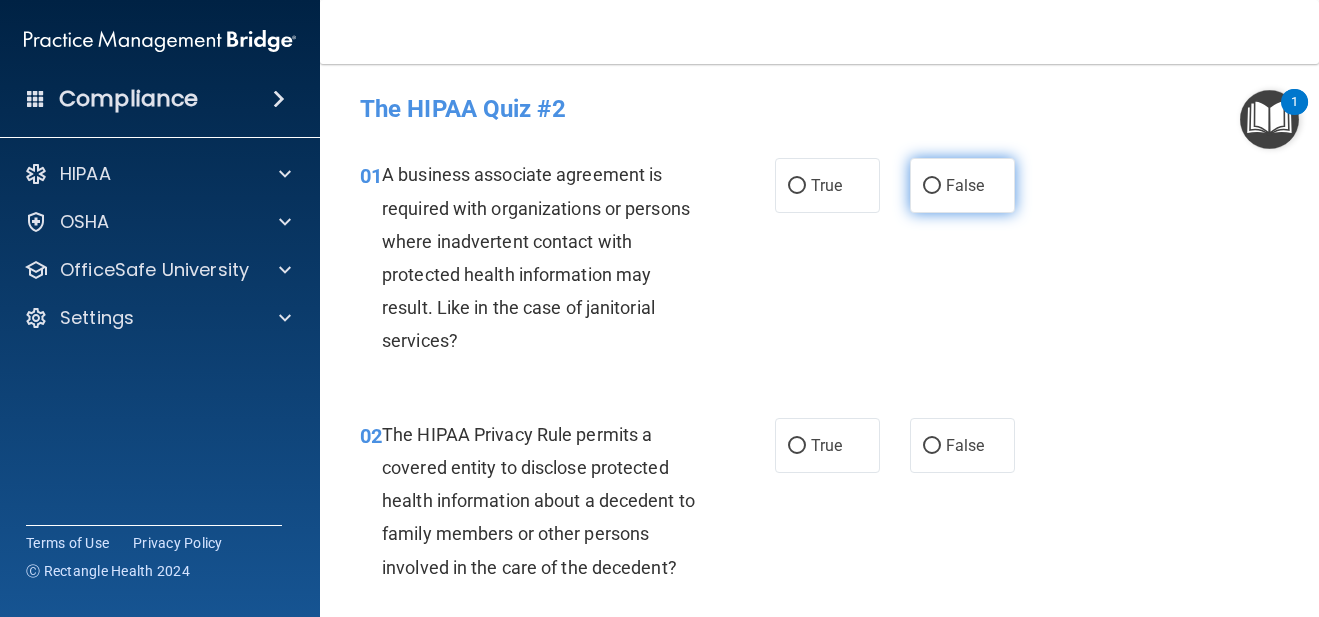 click on "False" at bounding box center (932, 186) 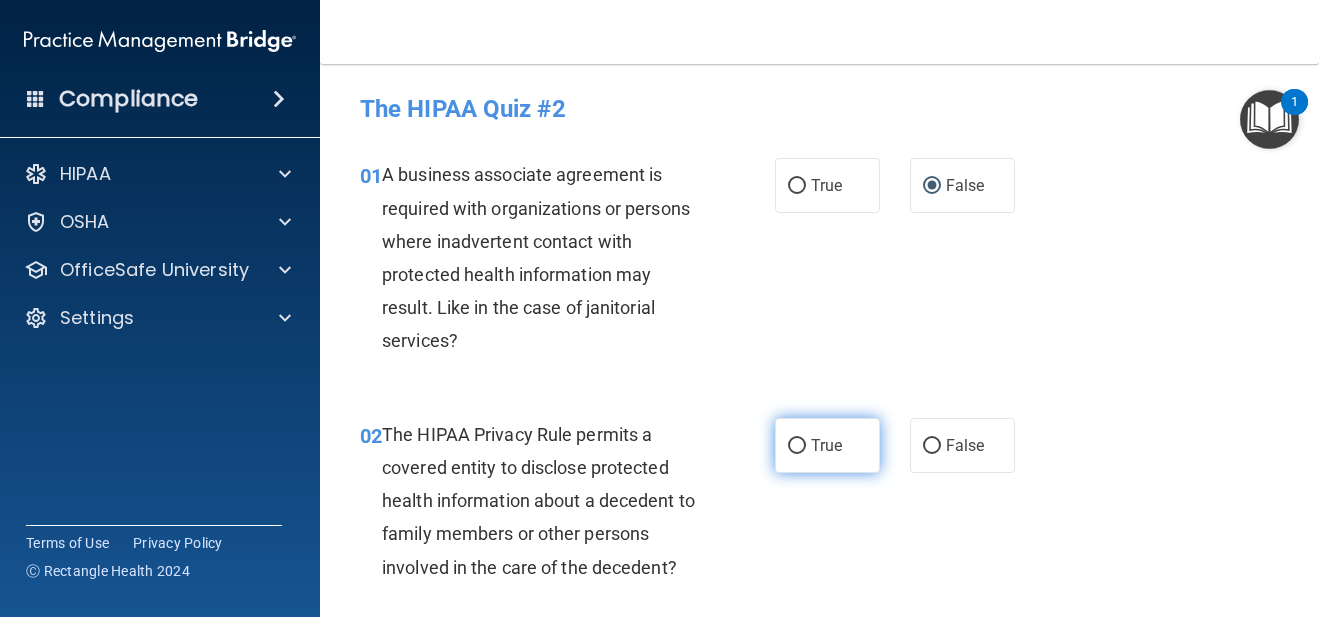 click on "True" at bounding box center (827, 445) 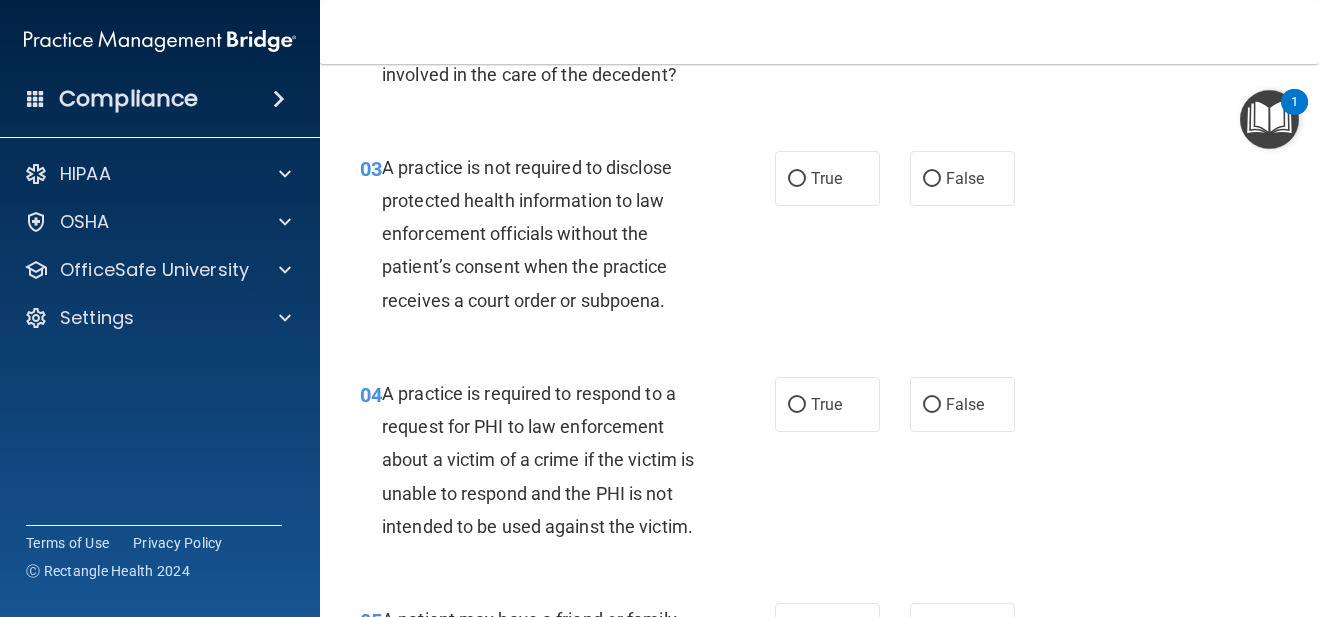 scroll, scrollTop: 499, scrollLeft: 0, axis: vertical 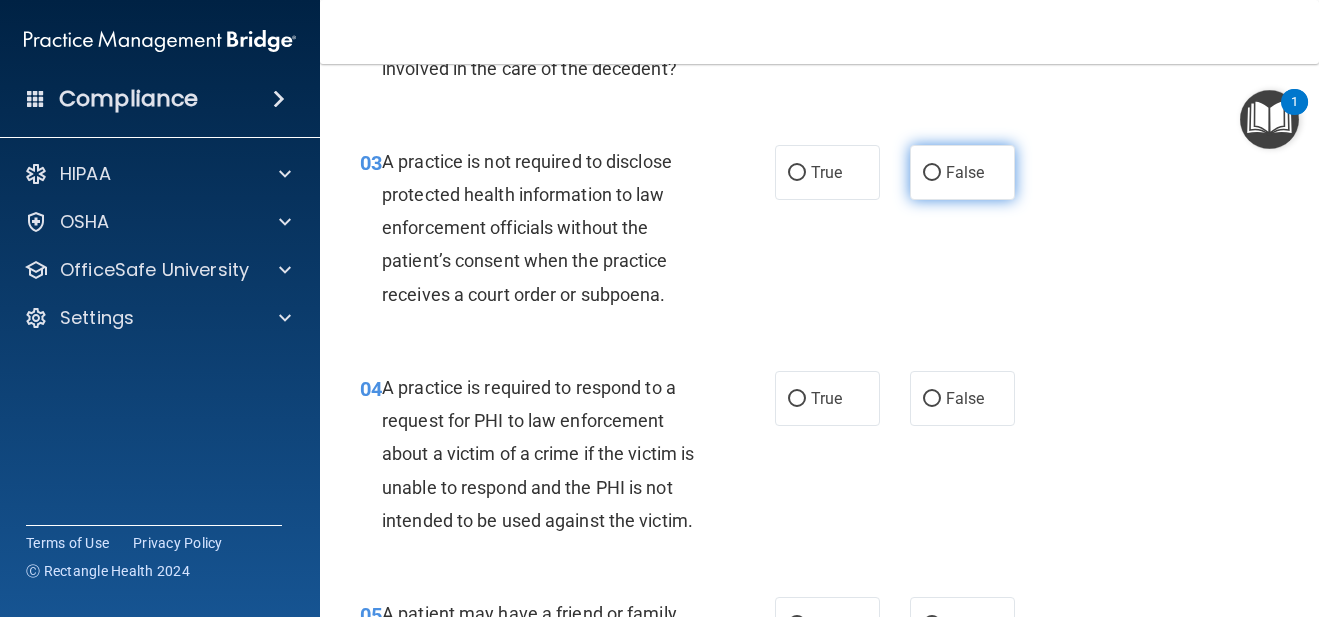 click on "False" at bounding box center (965, 172) 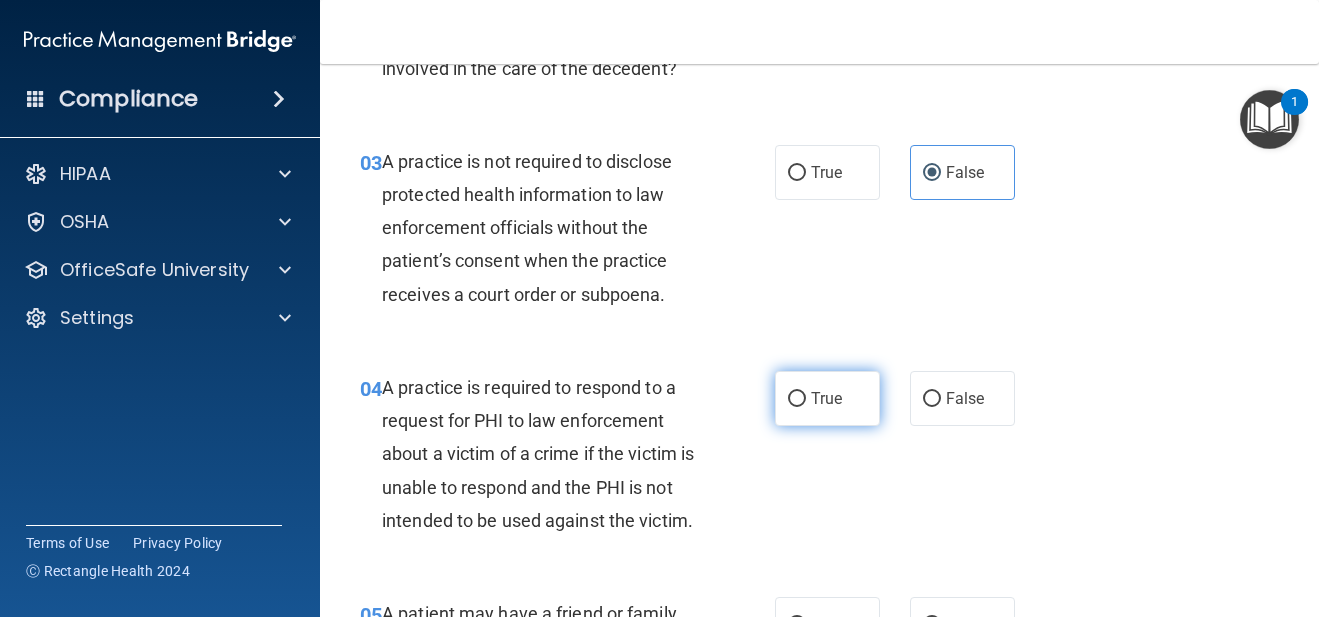 click on "True" at bounding box center [826, 398] 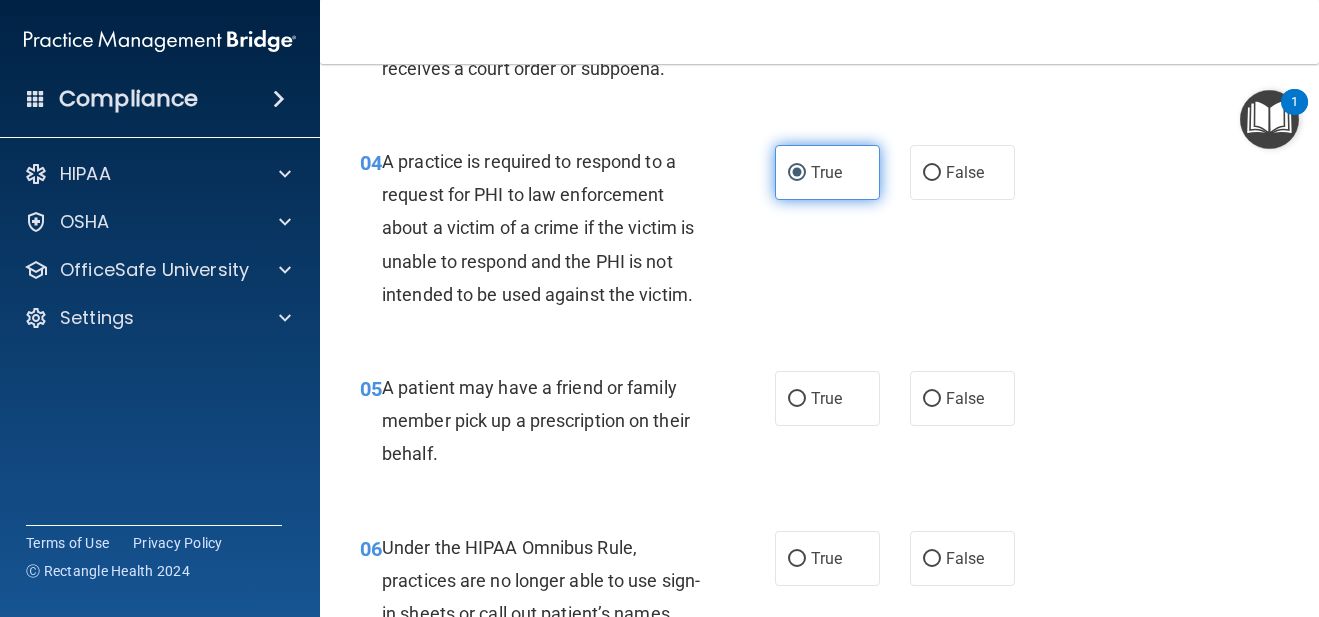 scroll, scrollTop: 736, scrollLeft: 0, axis: vertical 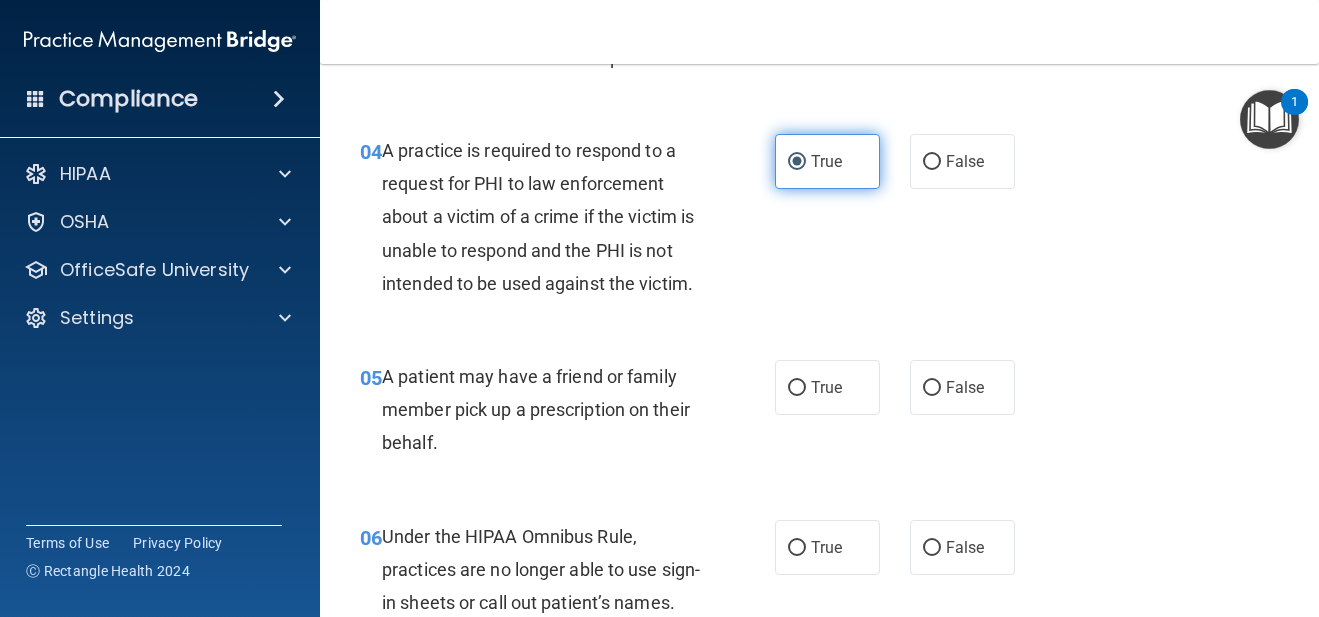 click on "True" at bounding box center (827, 387) 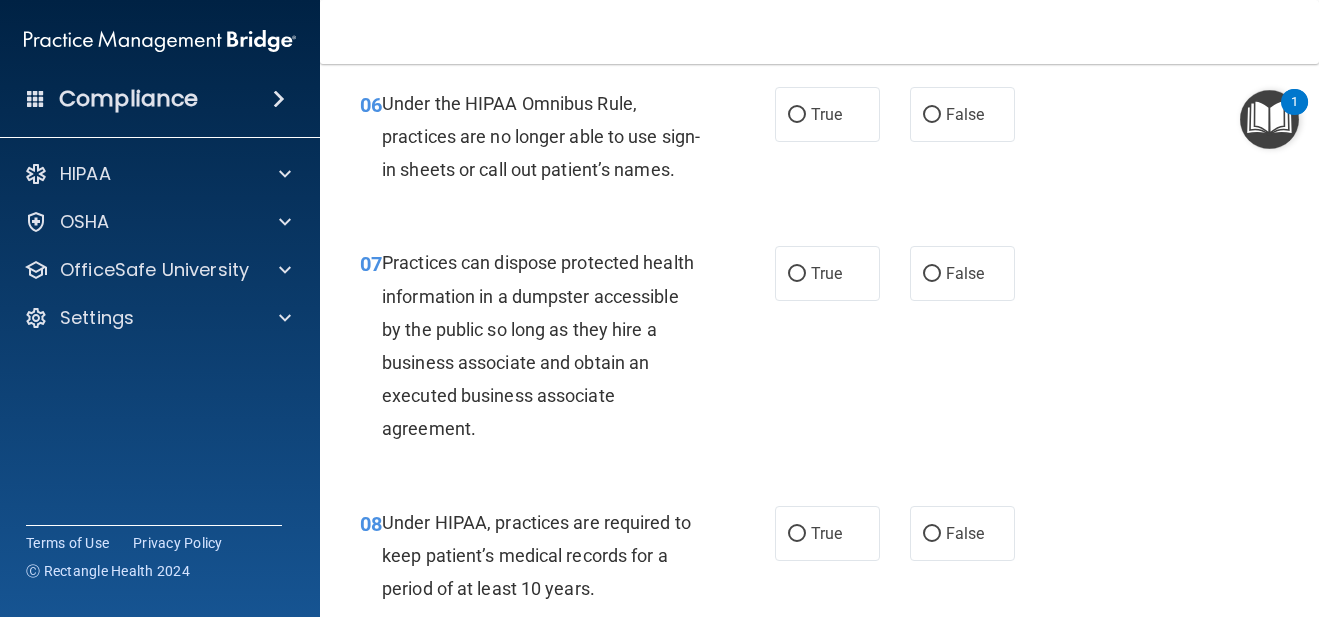 scroll, scrollTop: 1175, scrollLeft: 0, axis: vertical 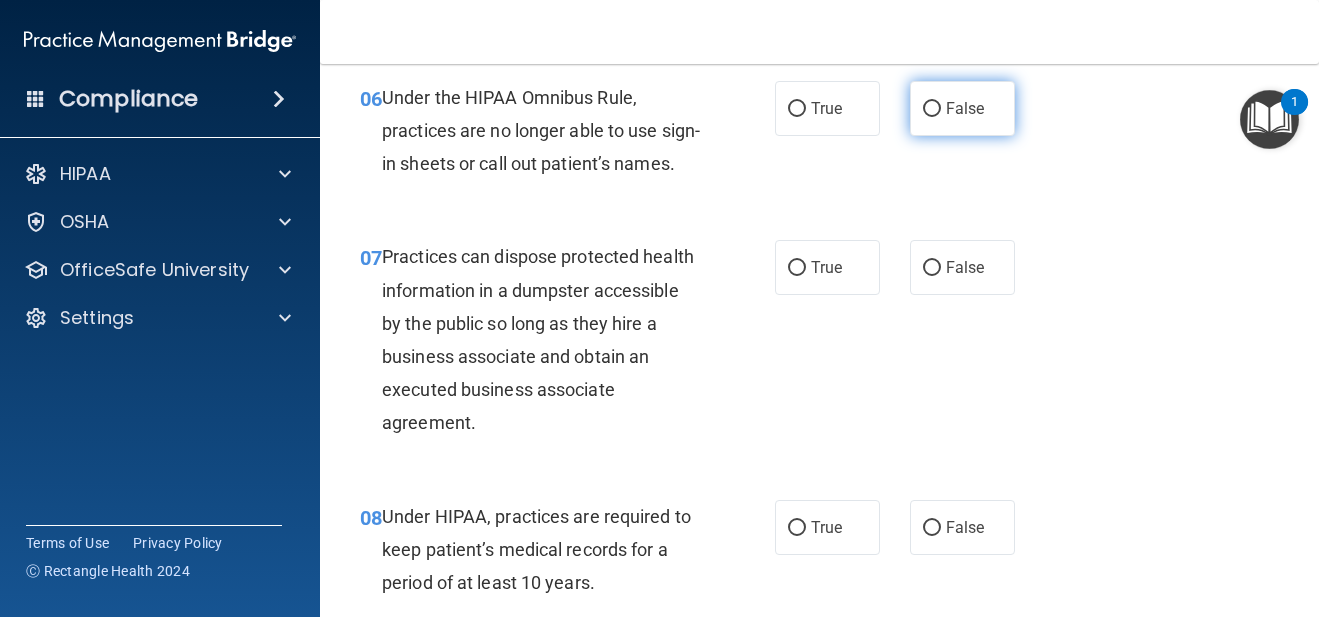 click on "False" at bounding box center [962, 108] 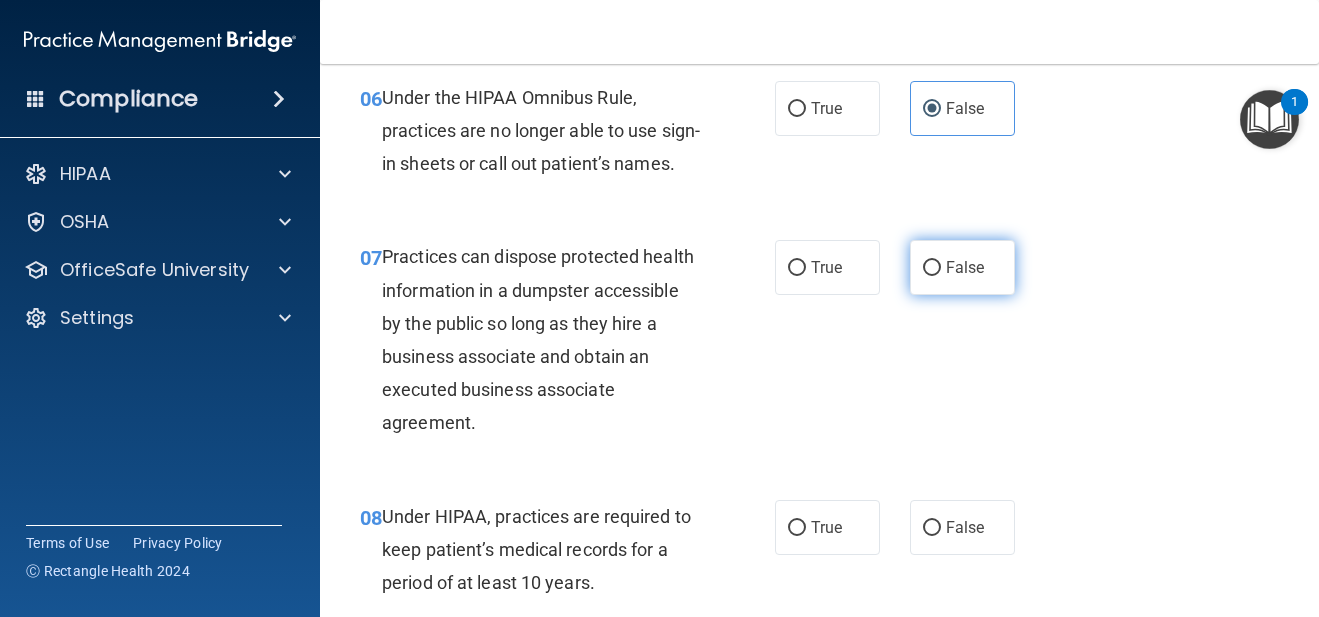 click on "False" at bounding box center (962, 267) 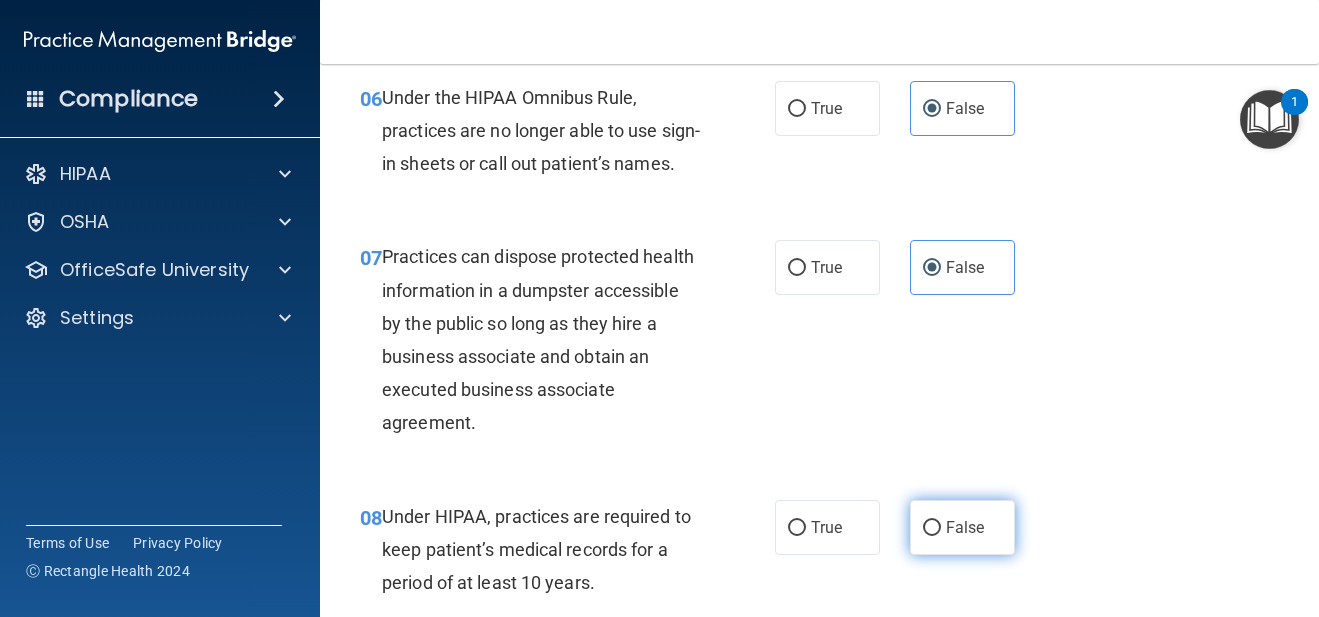 click on "False" at bounding box center (965, 527) 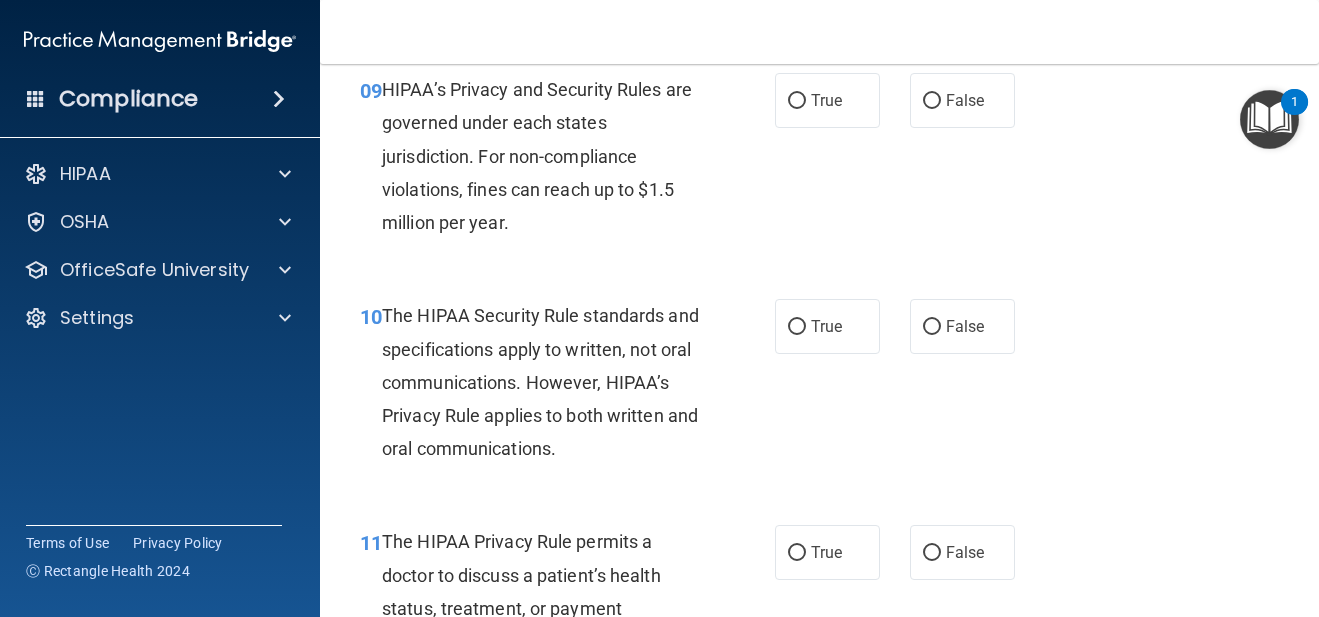scroll, scrollTop: 1783, scrollLeft: 0, axis: vertical 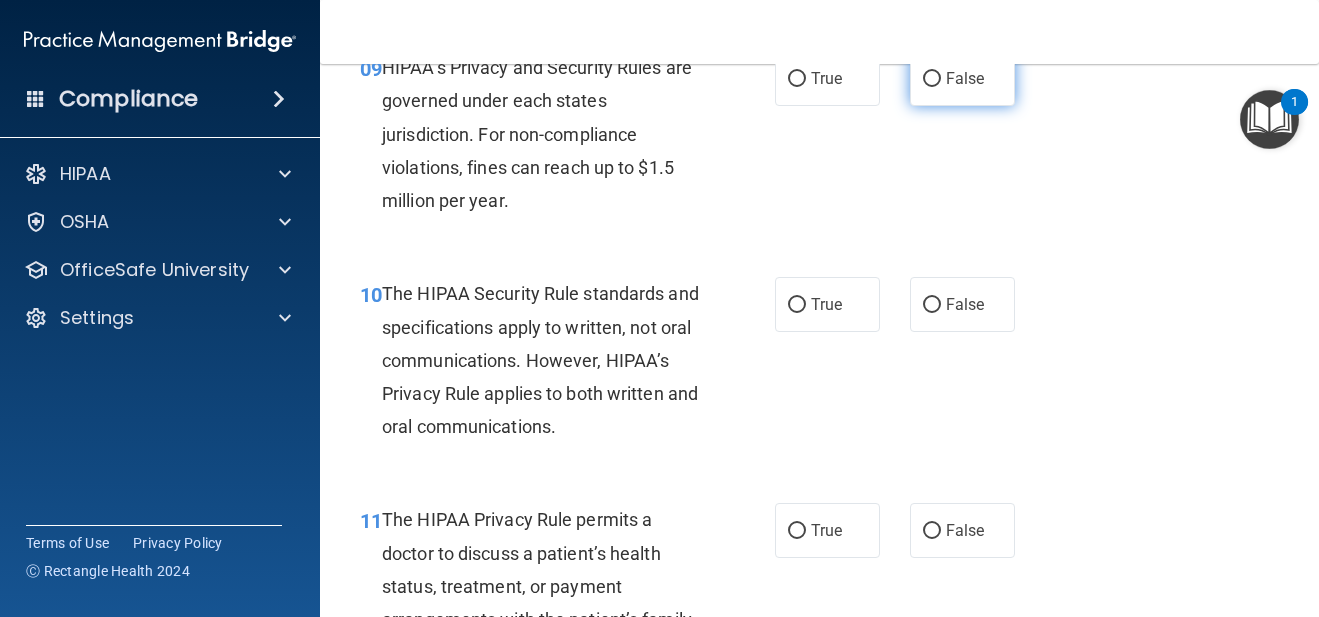 click on "False" at bounding box center [965, 78] 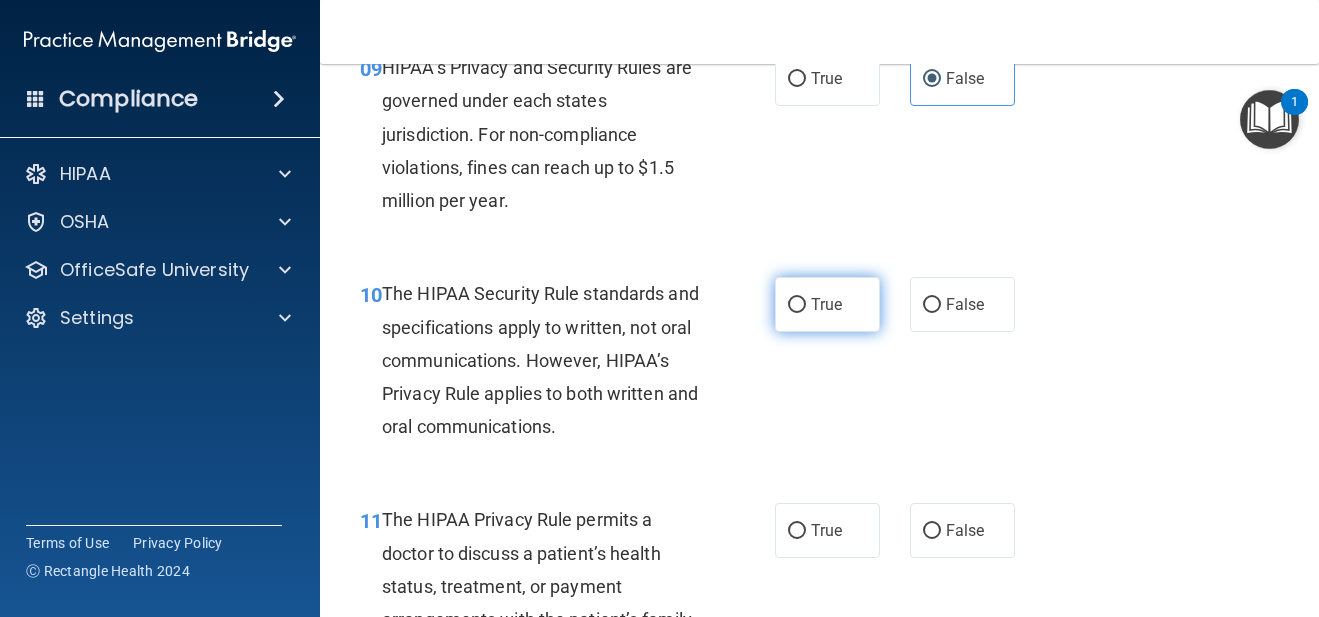 click on "True" at bounding box center [827, 304] 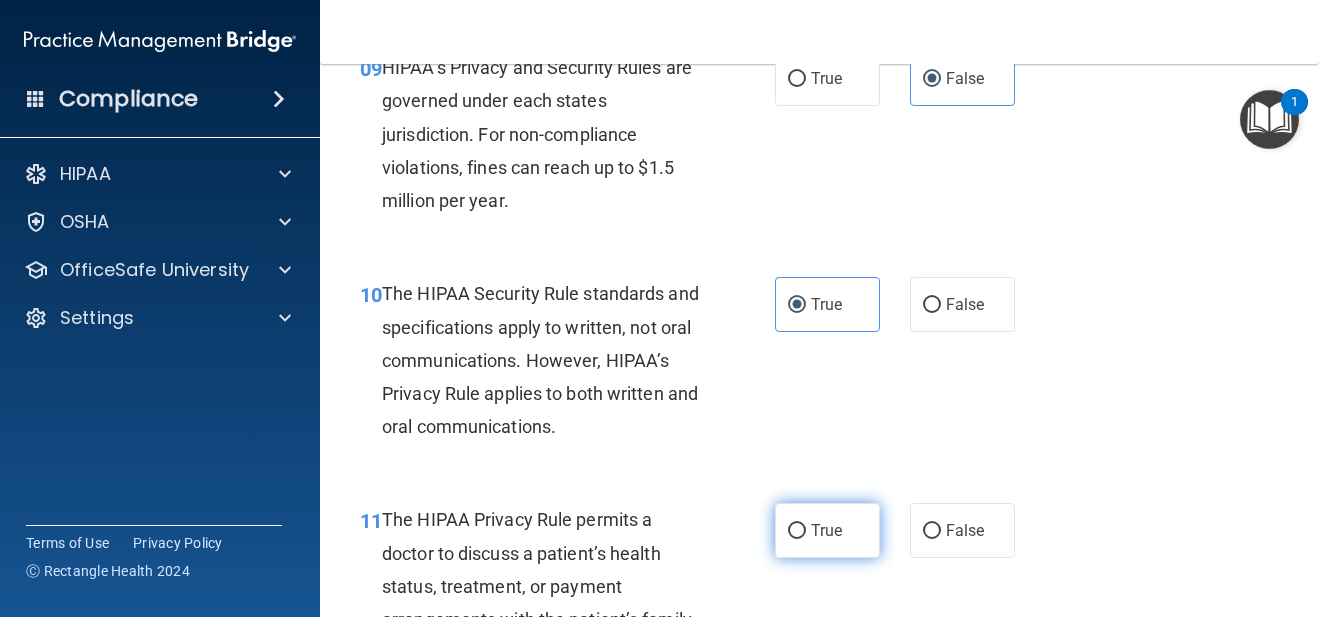 click on "True" at bounding box center (797, 531) 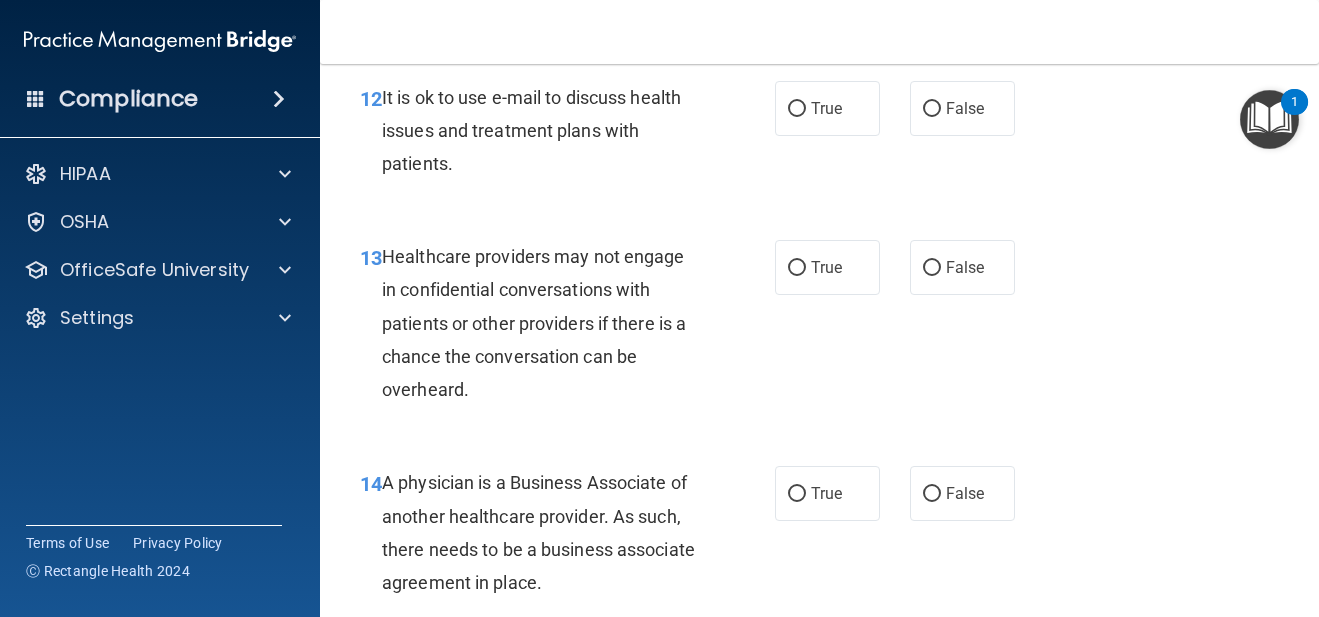 scroll, scrollTop: 2446, scrollLeft: 0, axis: vertical 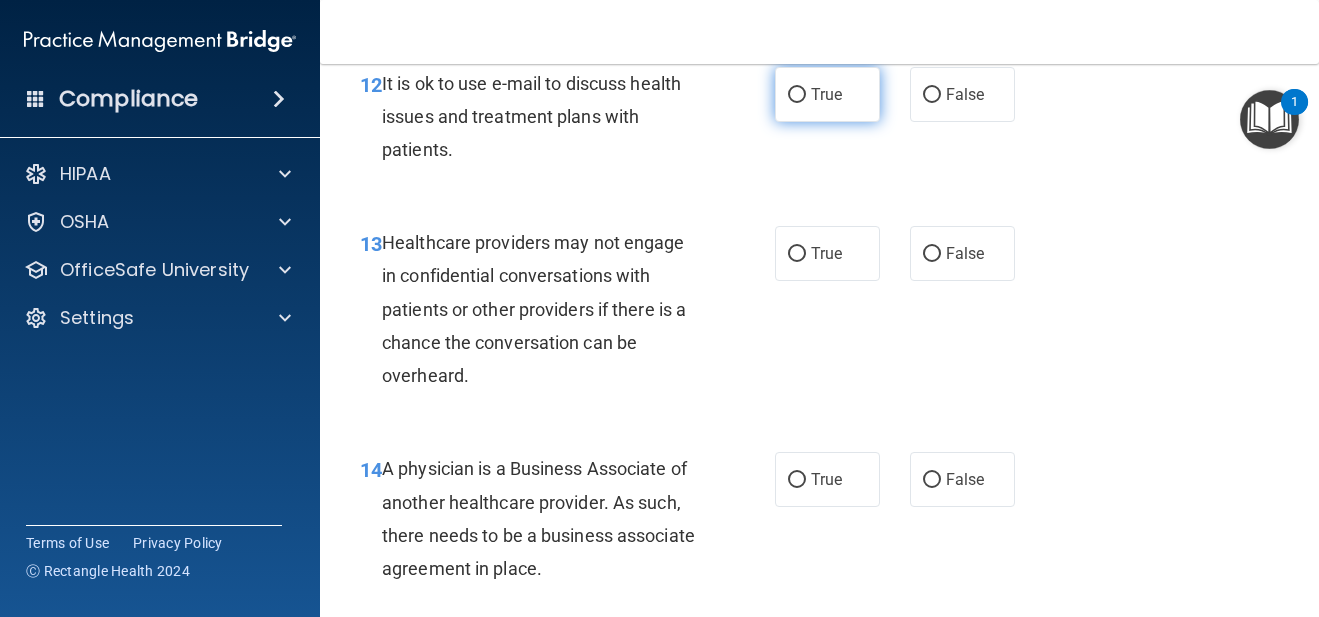 click on "True" at bounding box center (826, 94) 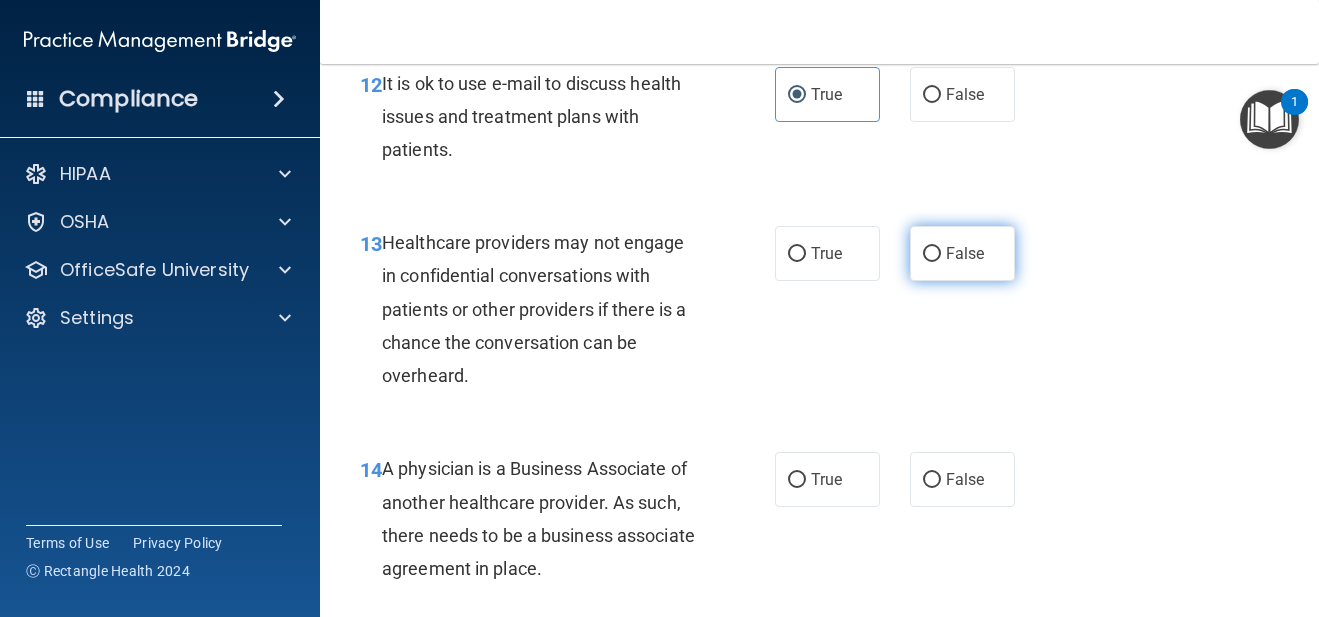 click on "False" at bounding box center (962, 253) 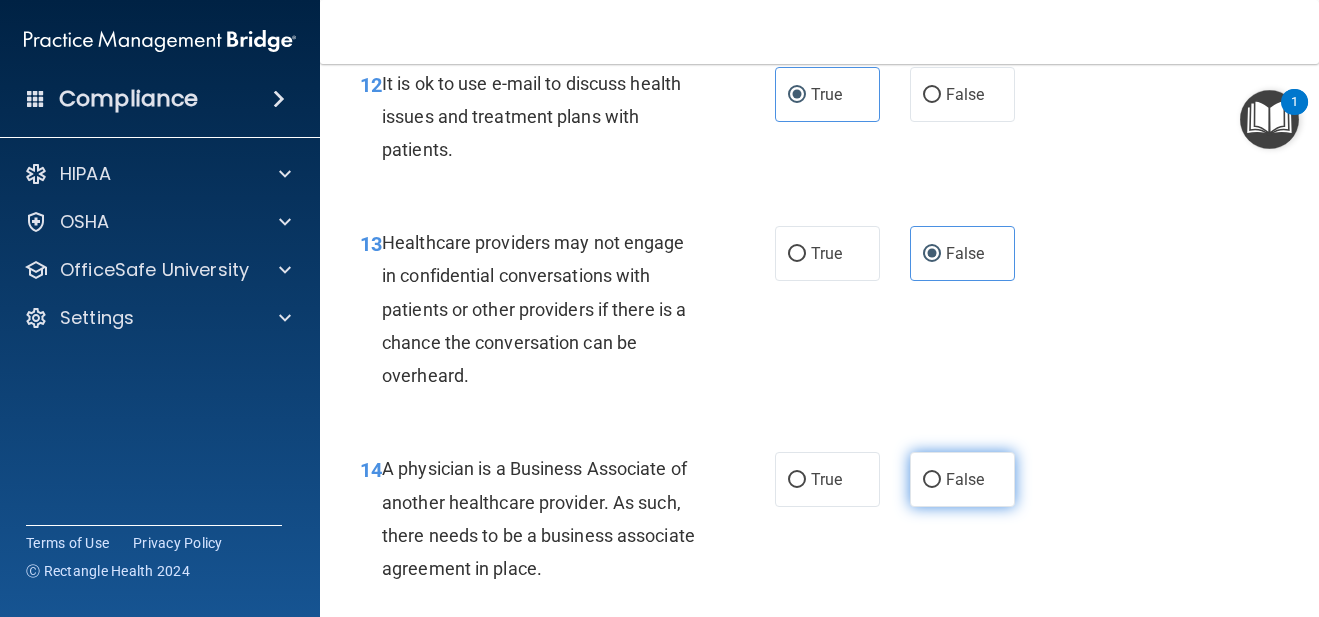 click on "False" at bounding box center [965, 479] 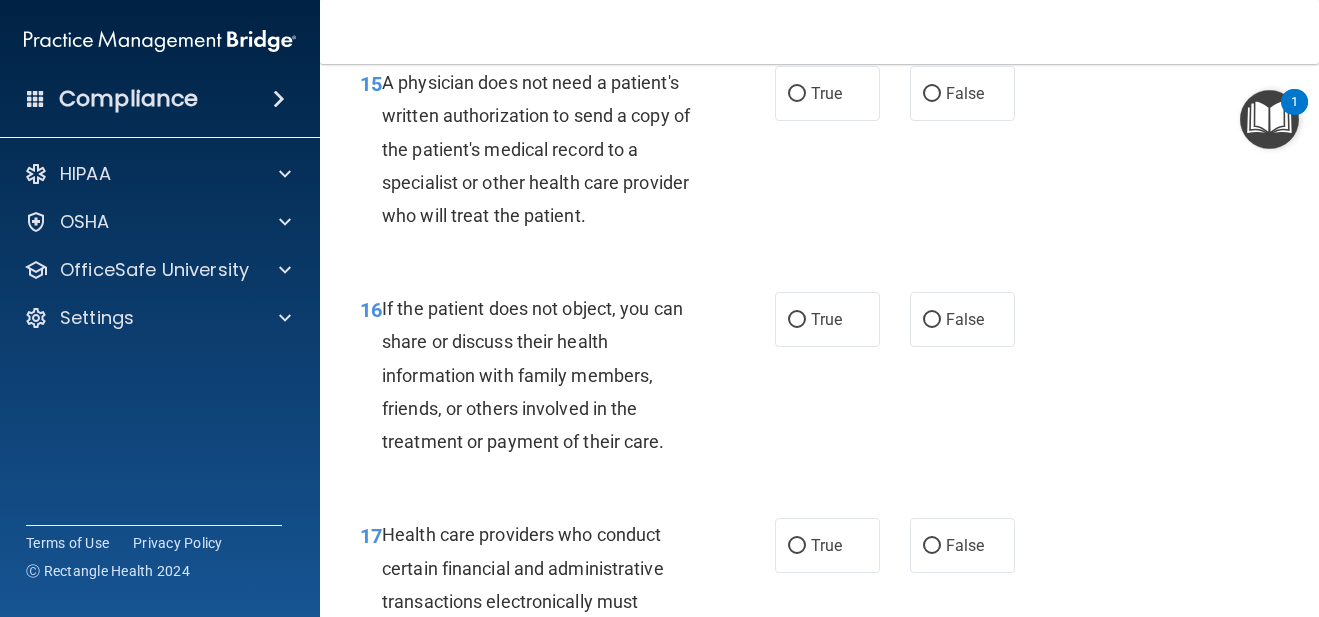 scroll, scrollTop: 3036, scrollLeft: 0, axis: vertical 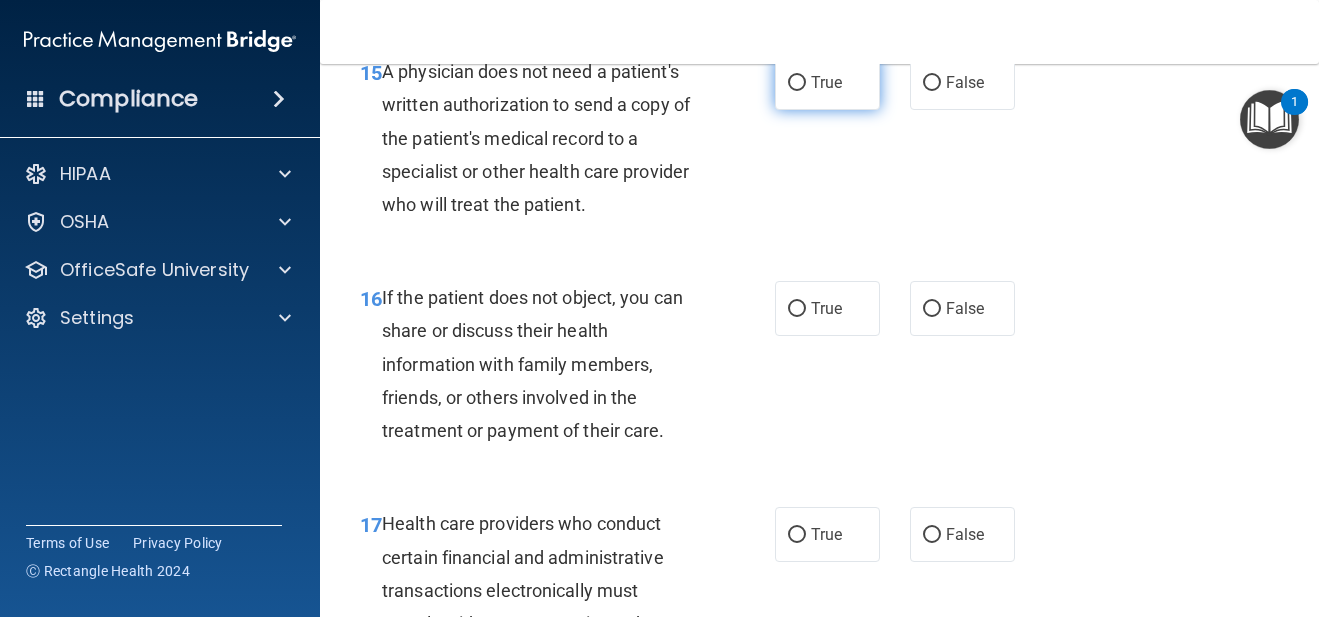 click on "True" at bounding box center (827, 82) 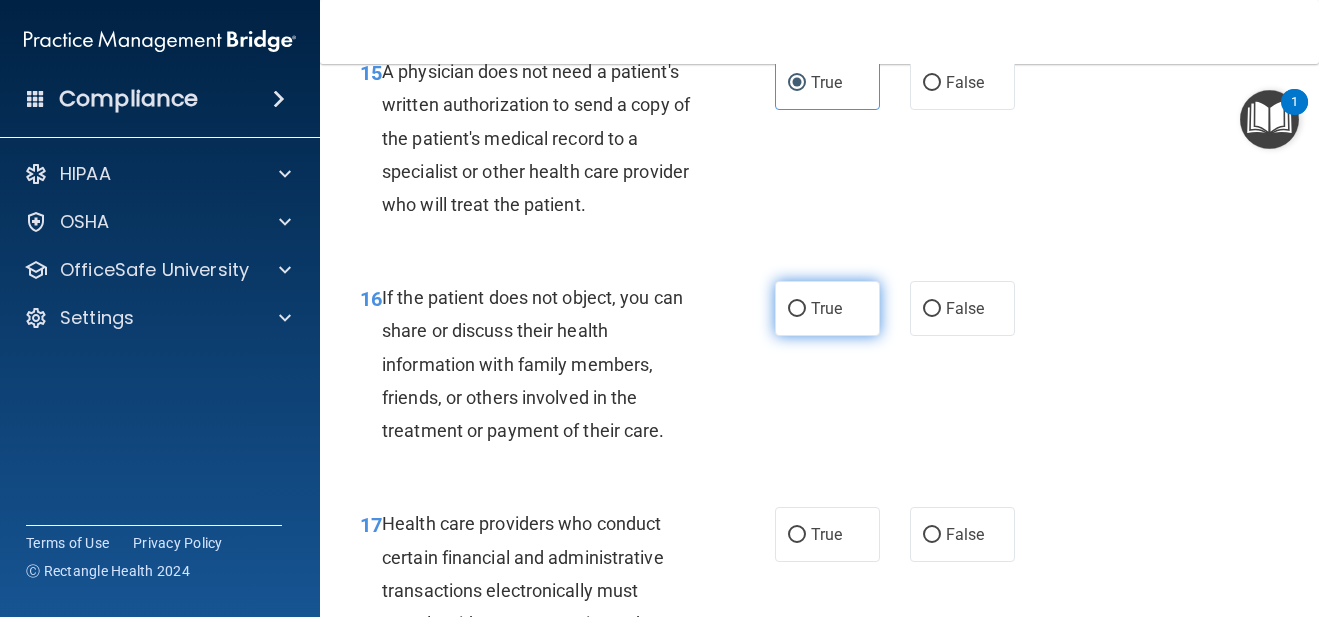 click on "True" at bounding box center (827, 308) 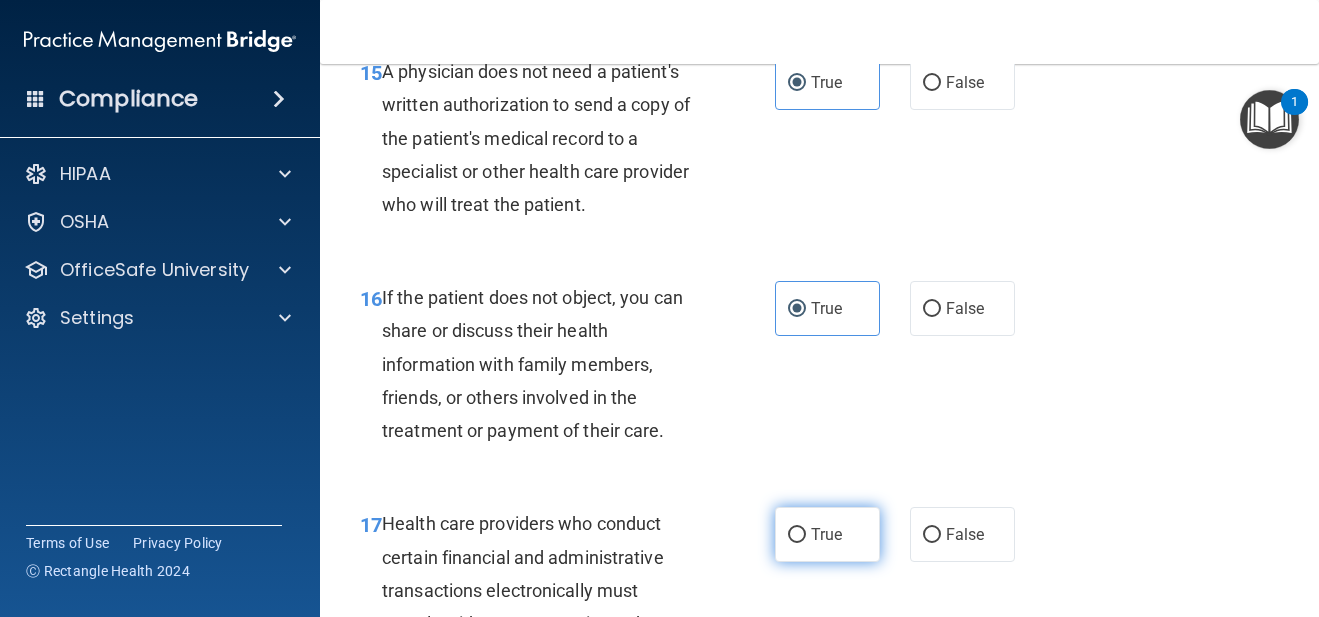 click on "True" at bounding box center [826, 534] 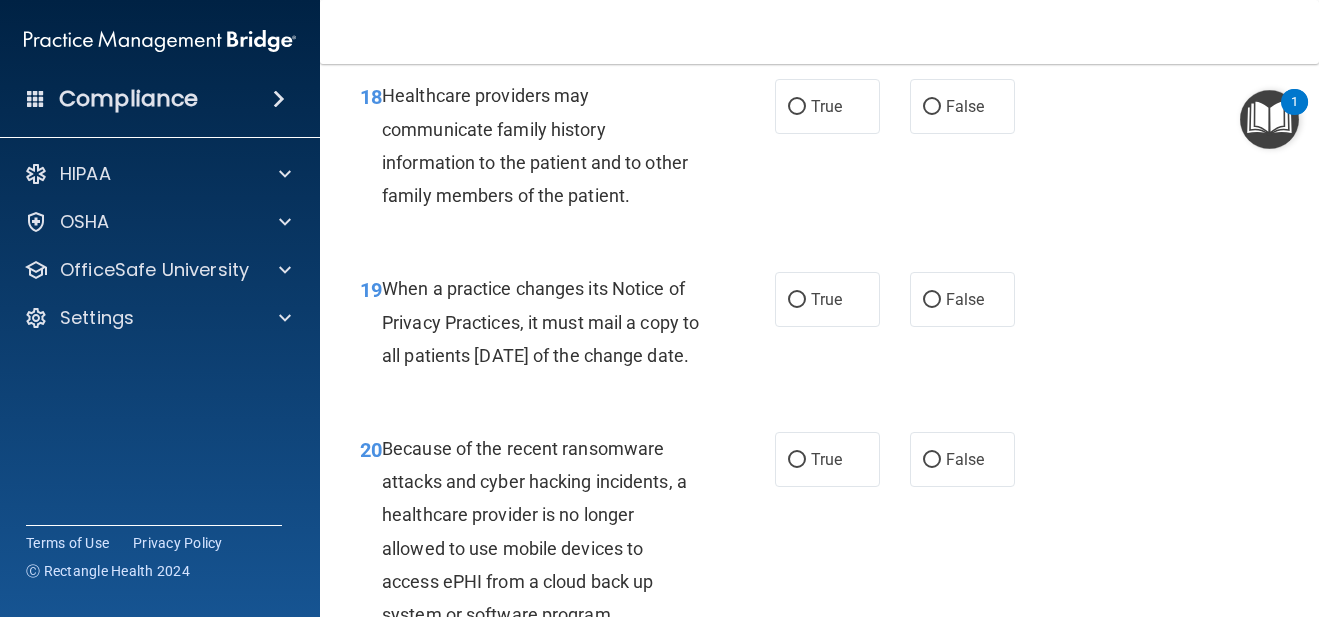 scroll, scrollTop: 3695, scrollLeft: 0, axis: vertical 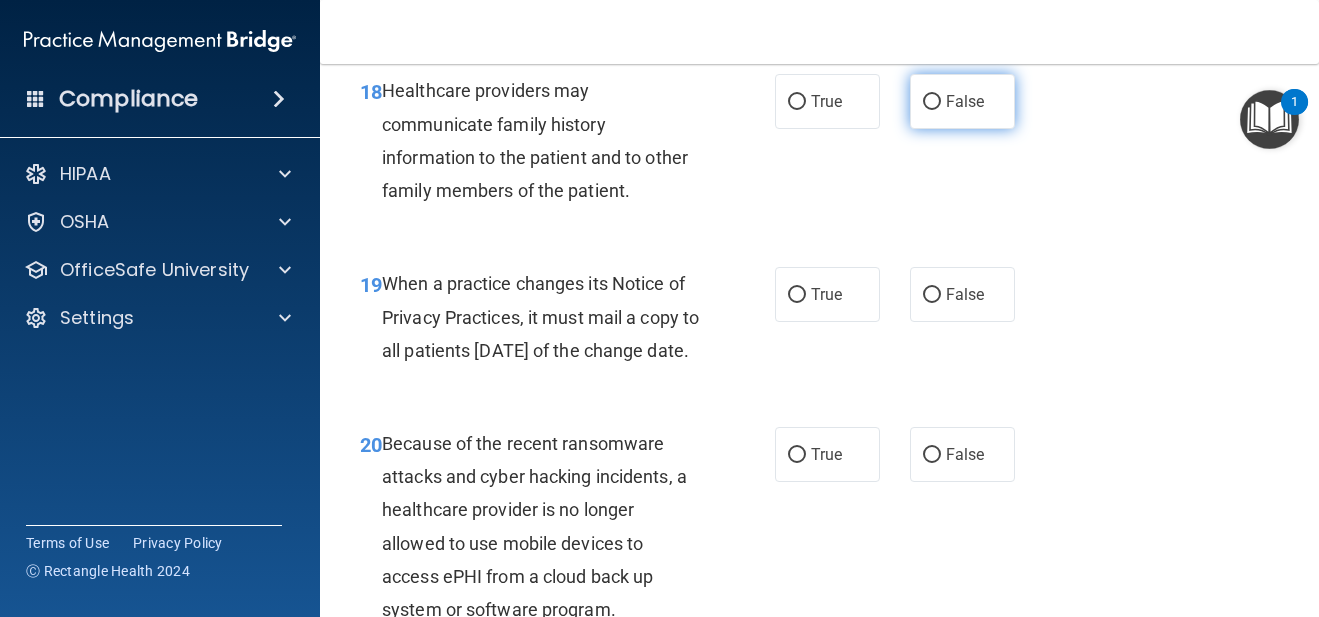 click on "False" at bounding box center [962, 101] 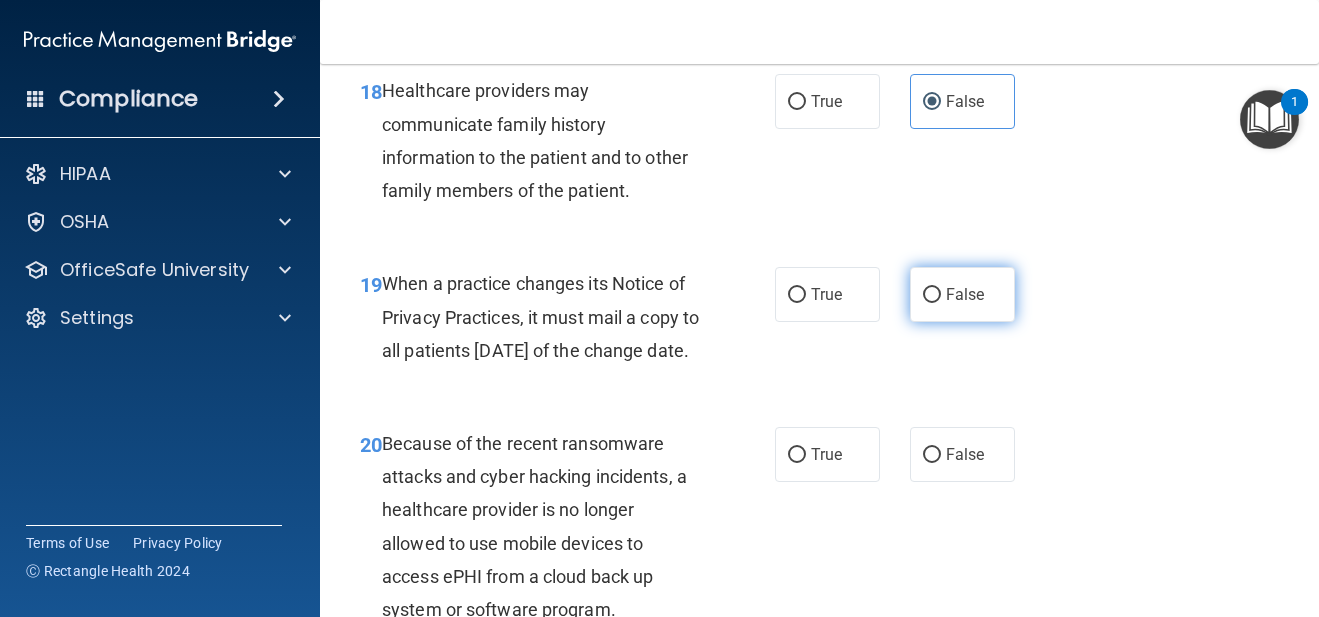 click on "False" at bounding box center [962, 294] 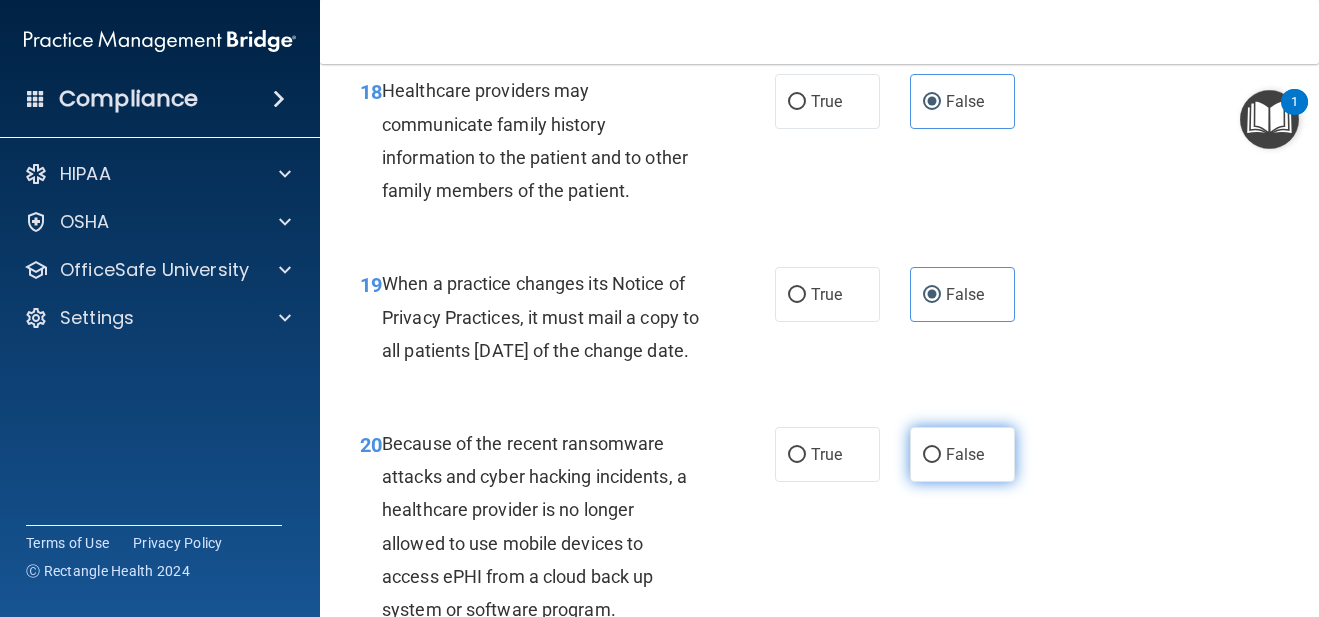 click on "False" at bounding box center [965, 454] 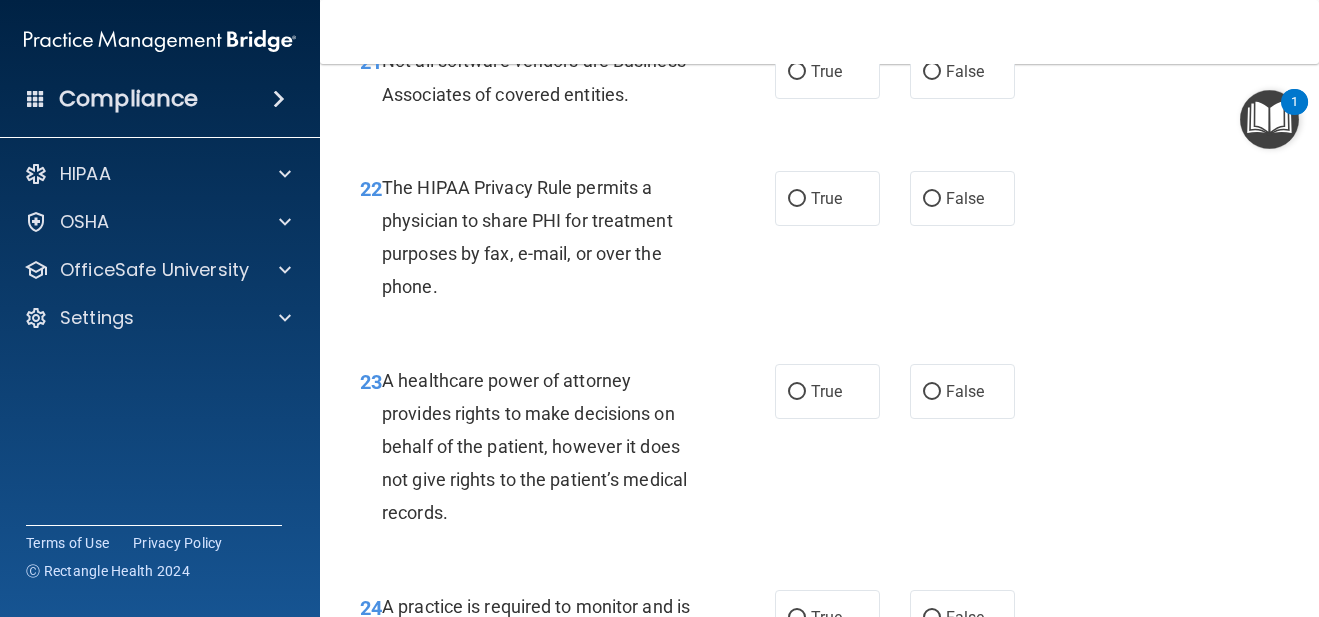 scroll, scrollTop: 4340, scrollLeft: 0, axis: vertical 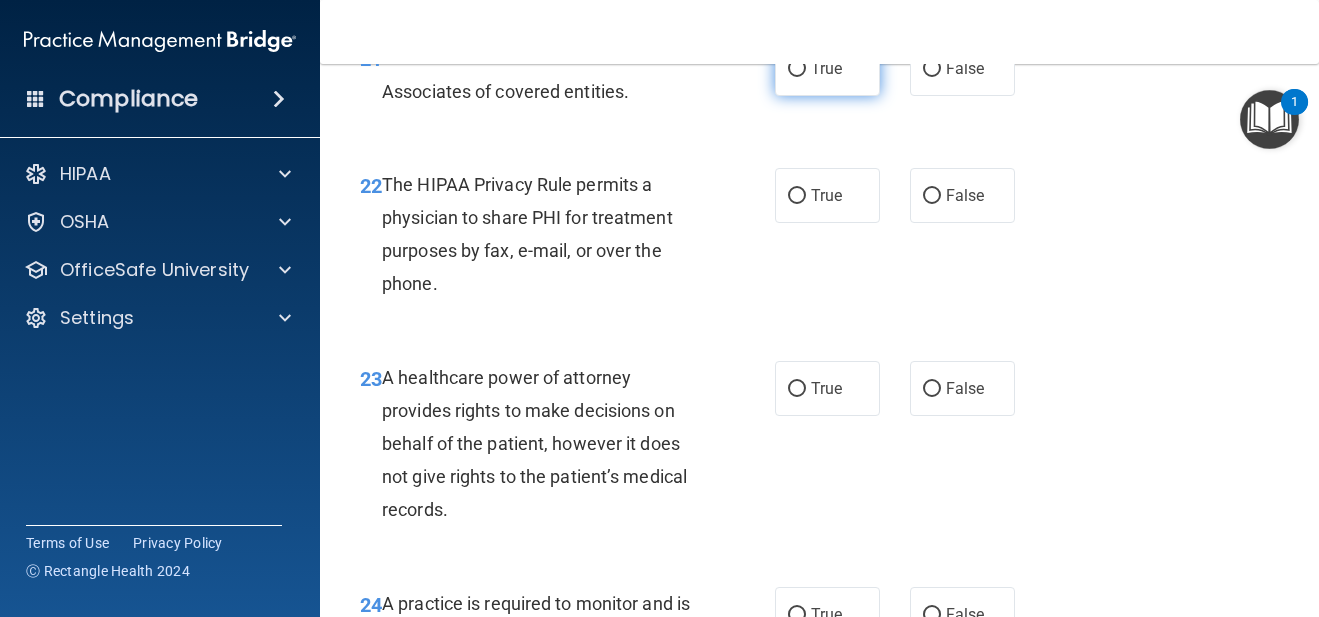 click on "True" at bounding box center [826, 68] 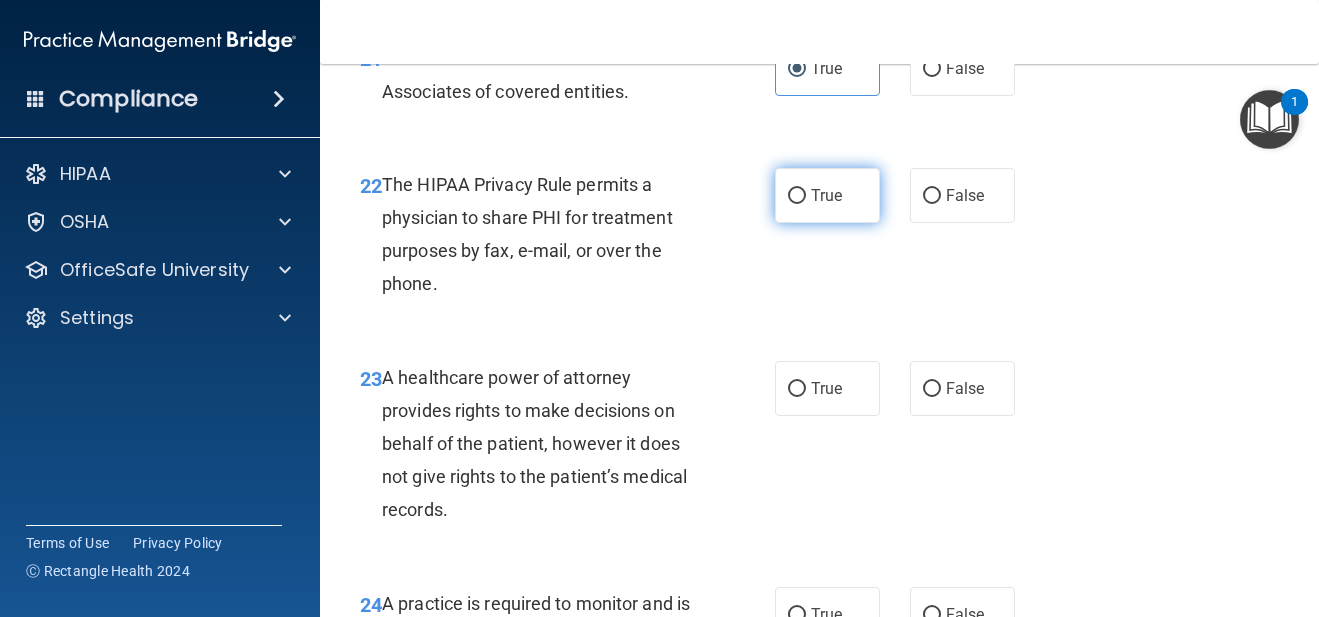 click on "True" at bounding box center (827, 195) 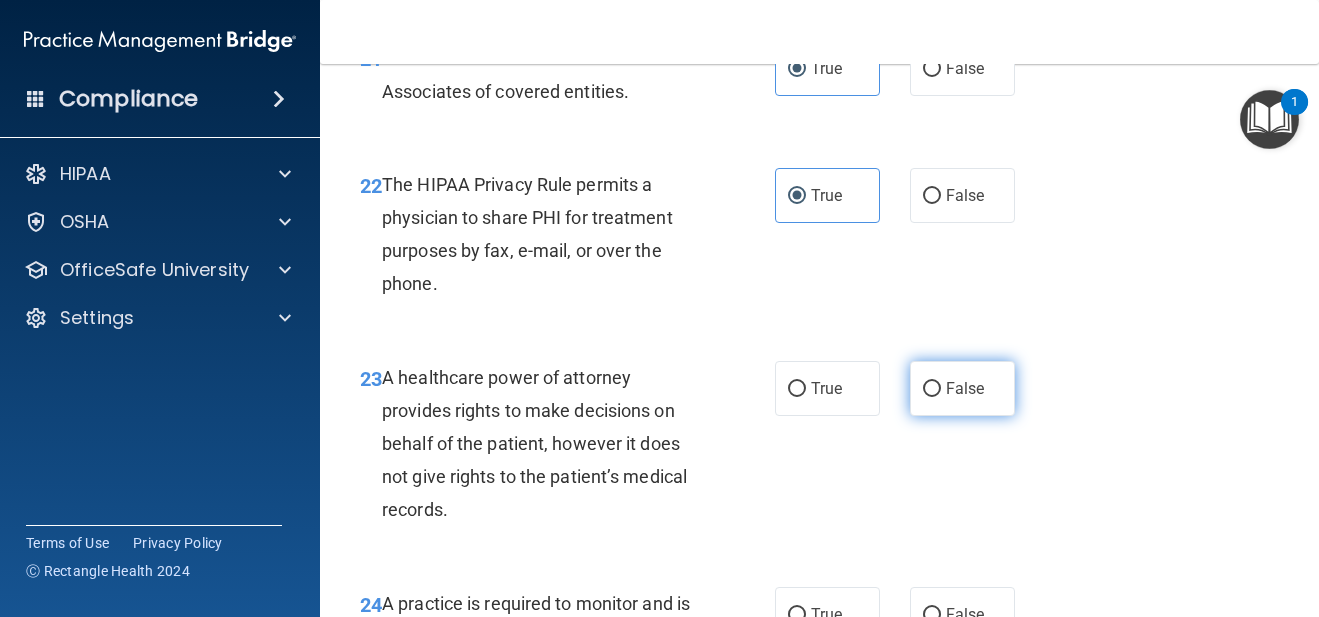 click on "False" at bounding box center [962, 388] 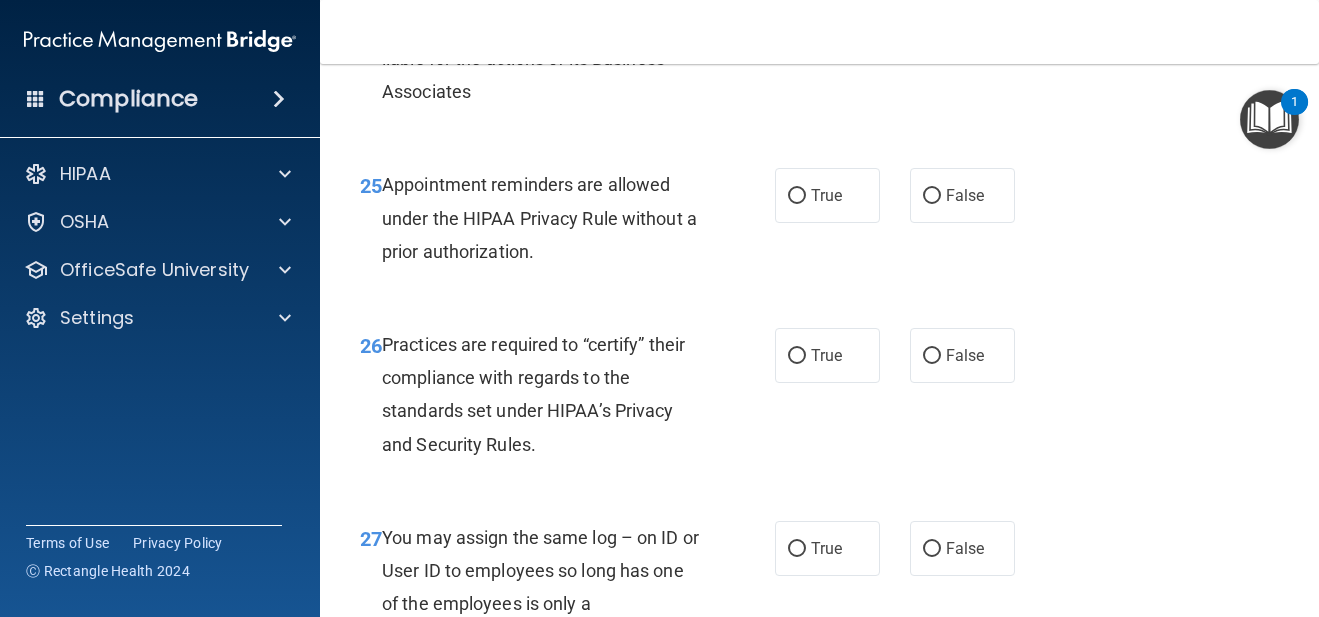 scroll, scrollTop: 4943, scrollLeft: 0, axis: vertical 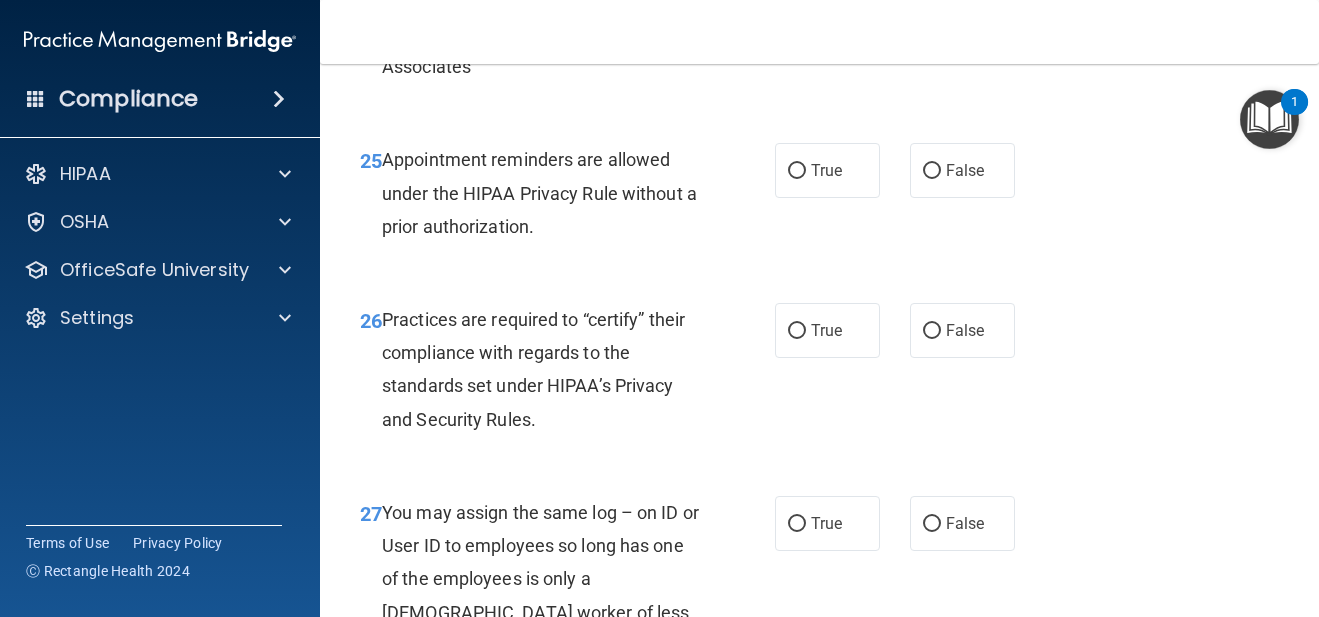 click on "False" at bounding box center [962, 11] 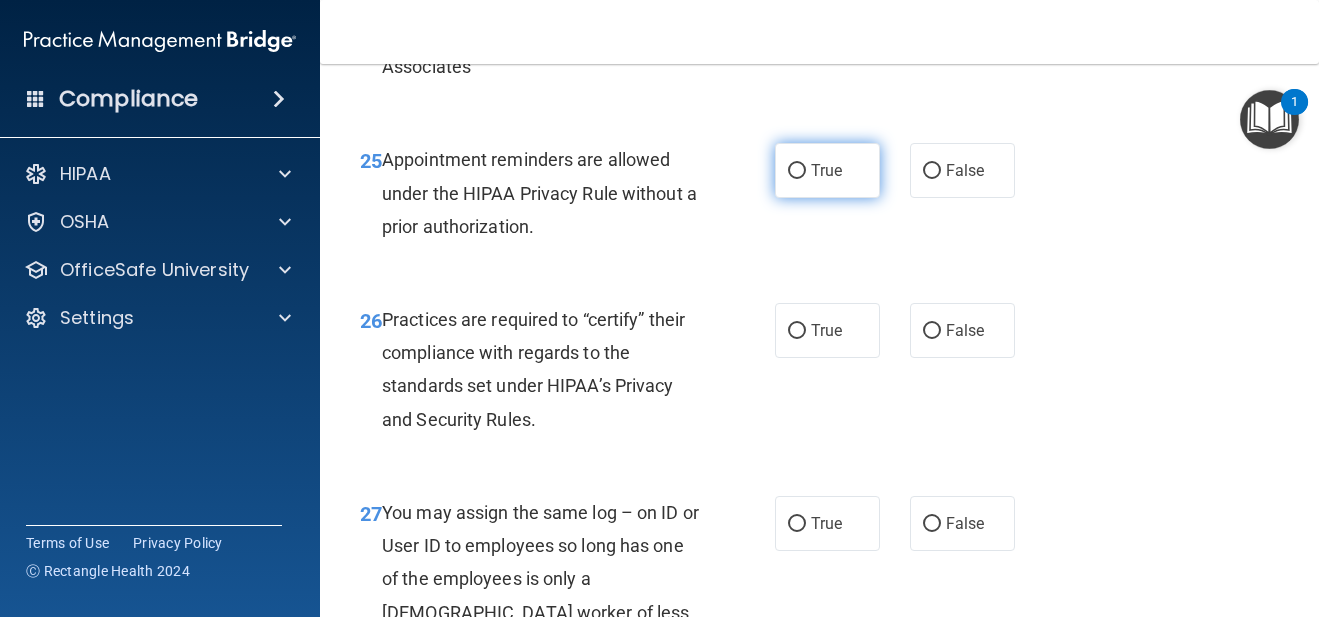 click on "True" at bounding box center [827, 170] 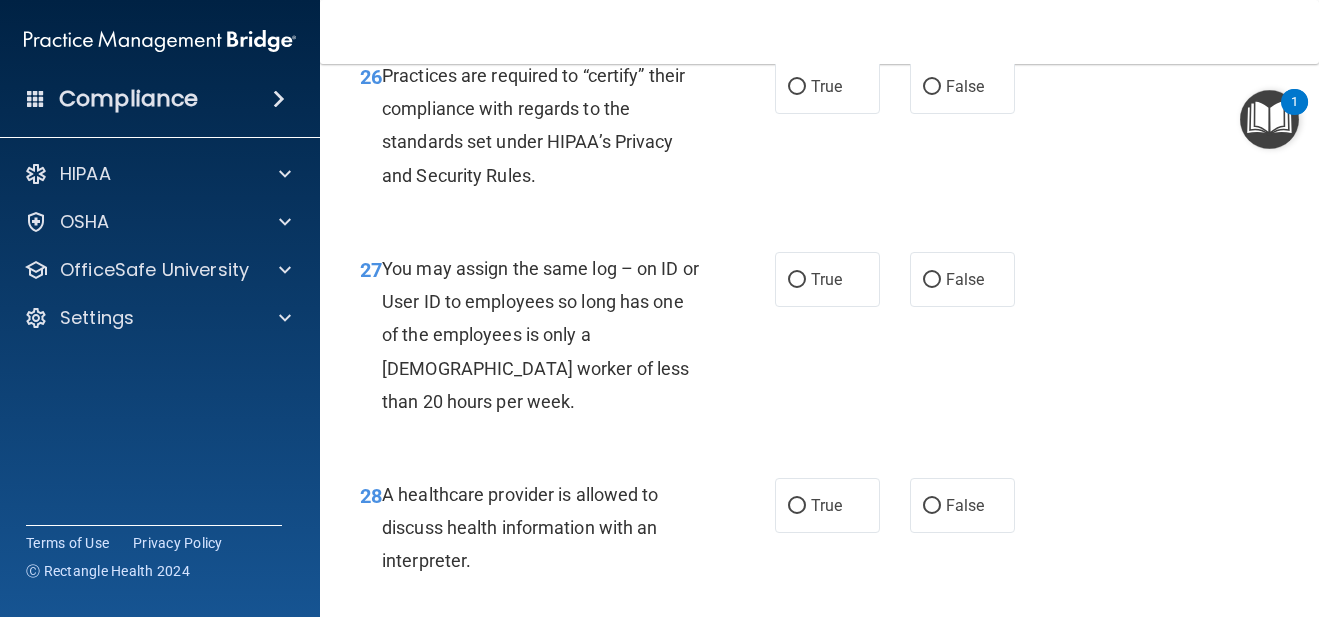 scroll, scrollTop: 5189, scrollLeft: 0, axis: vertical 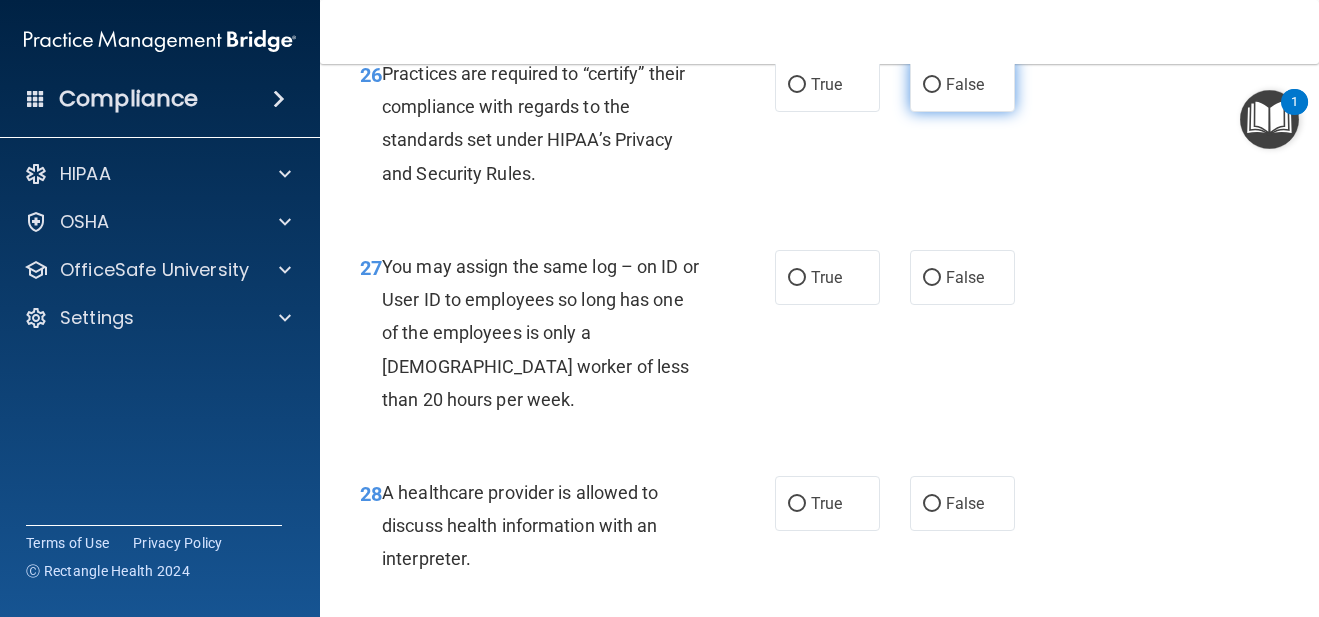 click on "False" at bounding box center [962, 84] 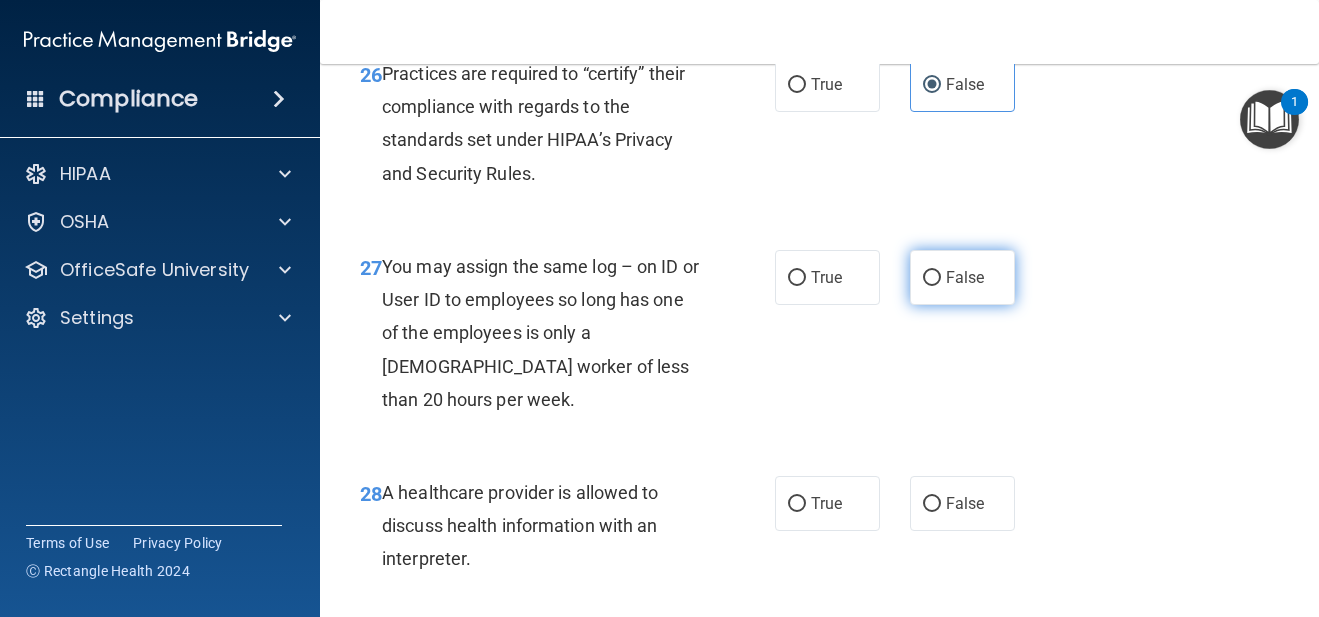 click on "False" at bounding box center [962, 277] 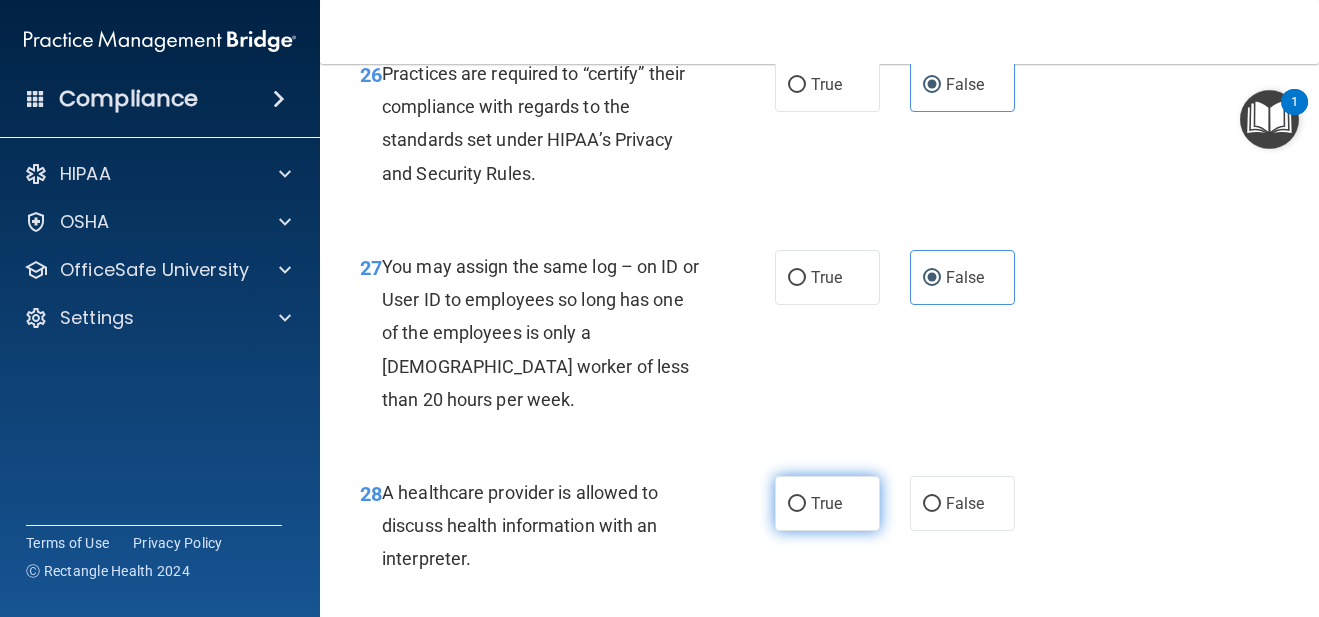 click on "True" at bounding box center (797, 504) 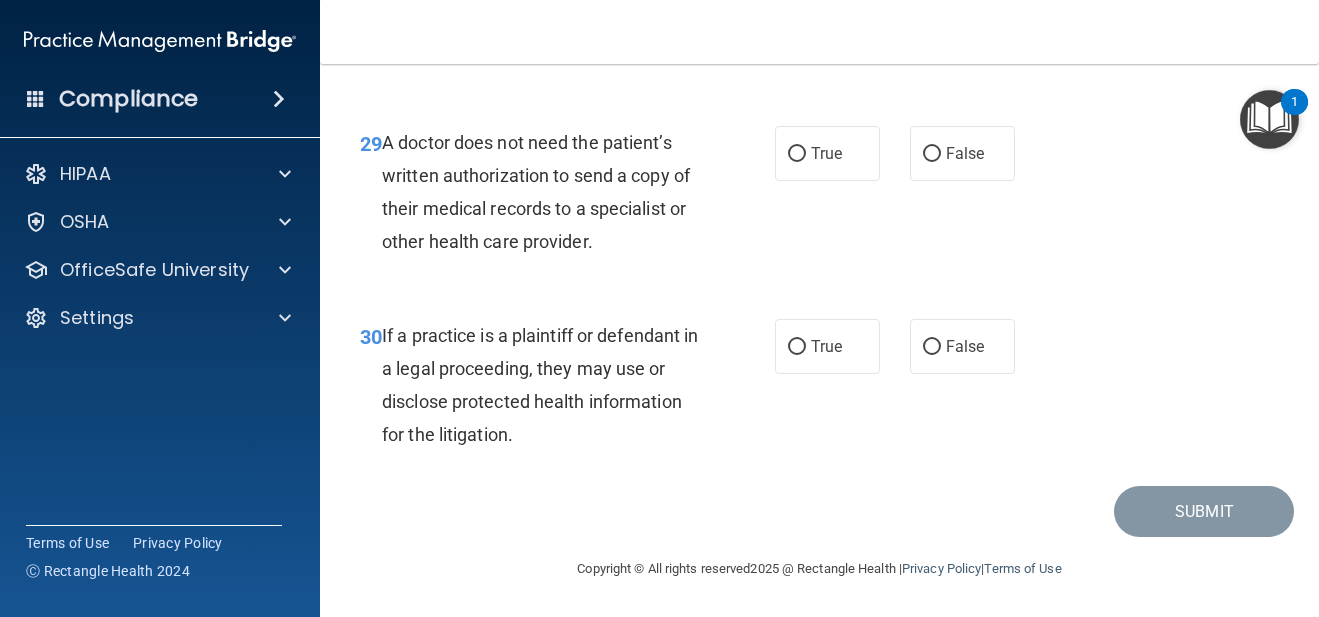 scroll, scrollTop: 5764, scrollLeft: 0, axis: vertical 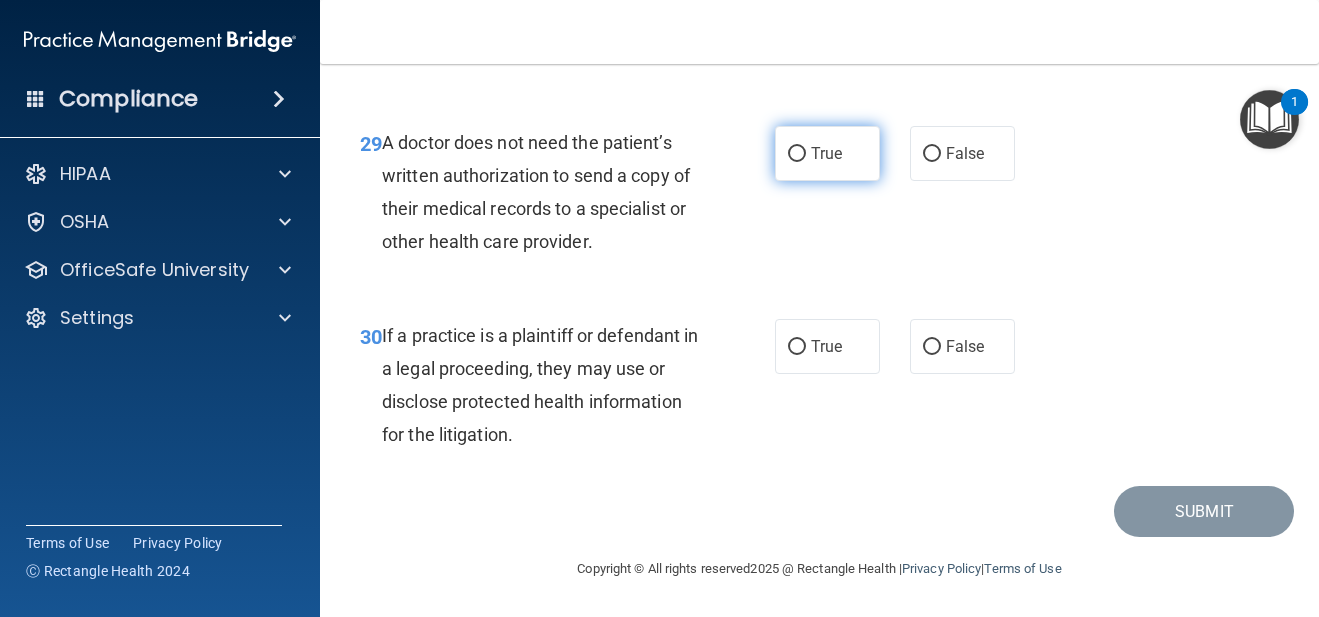 click on "True" at bounding box center [827, 153] 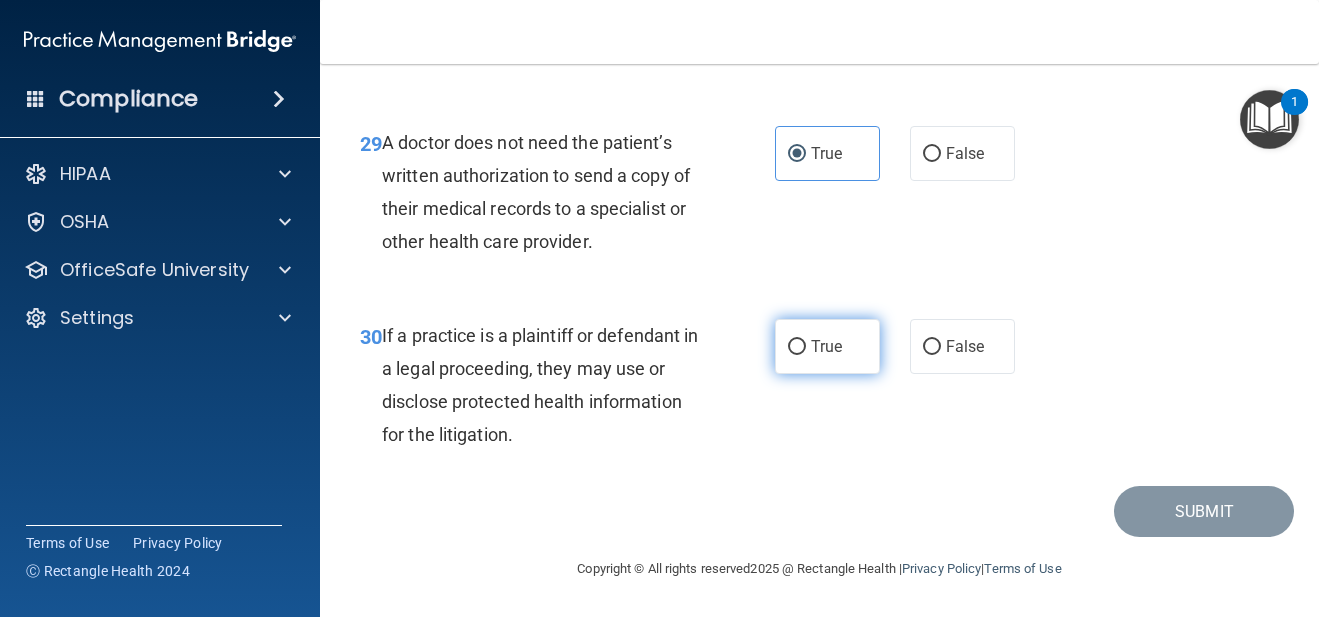 click on "True" at bounding box center (826, 346) 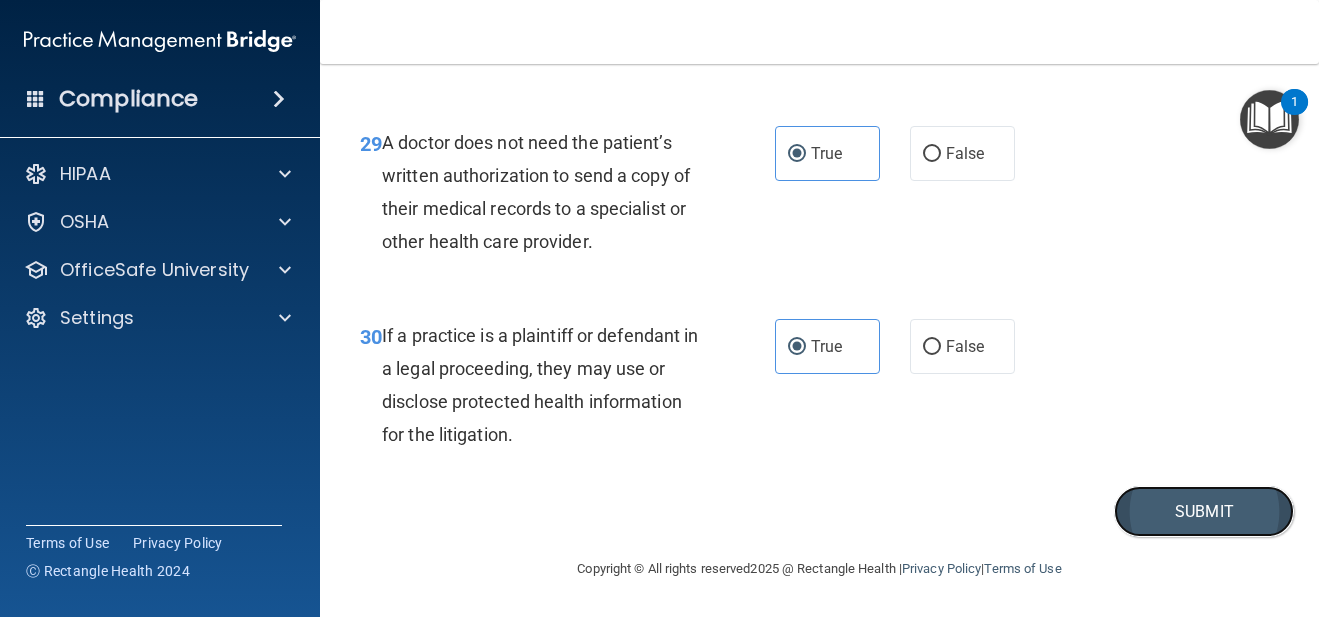 click on "Submit" at bounding box center [1204, 511] 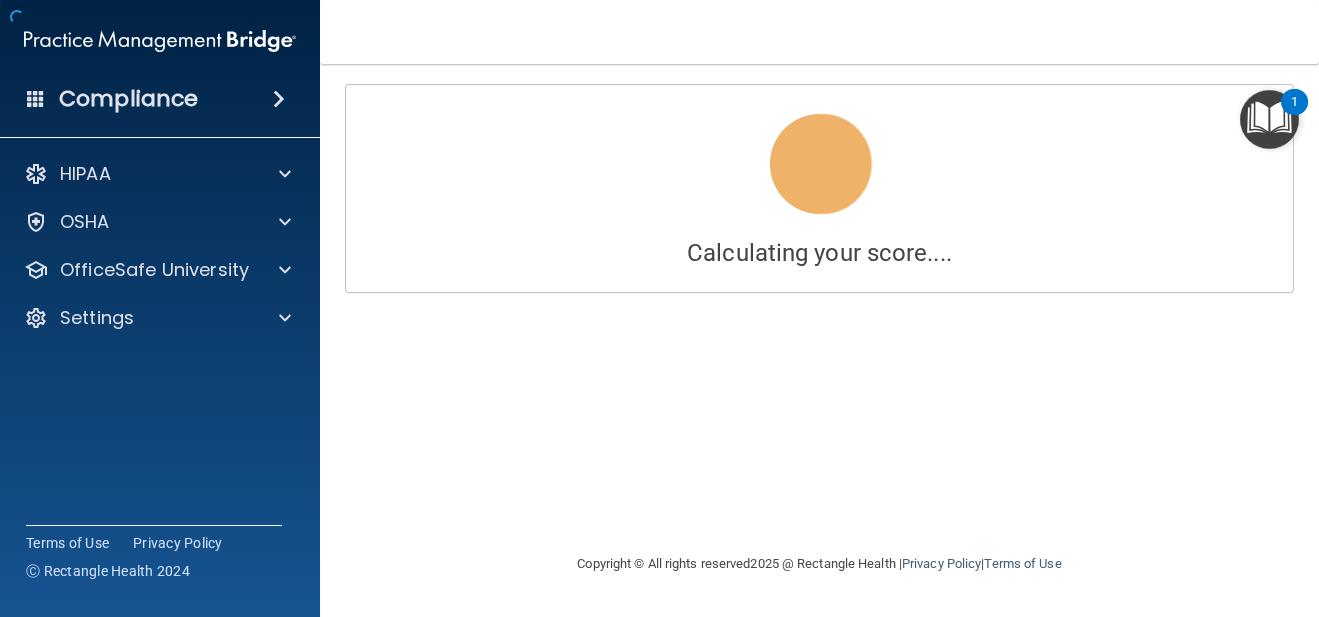scroll, scrollTop: 0, scrollLeft: 0, axis: both 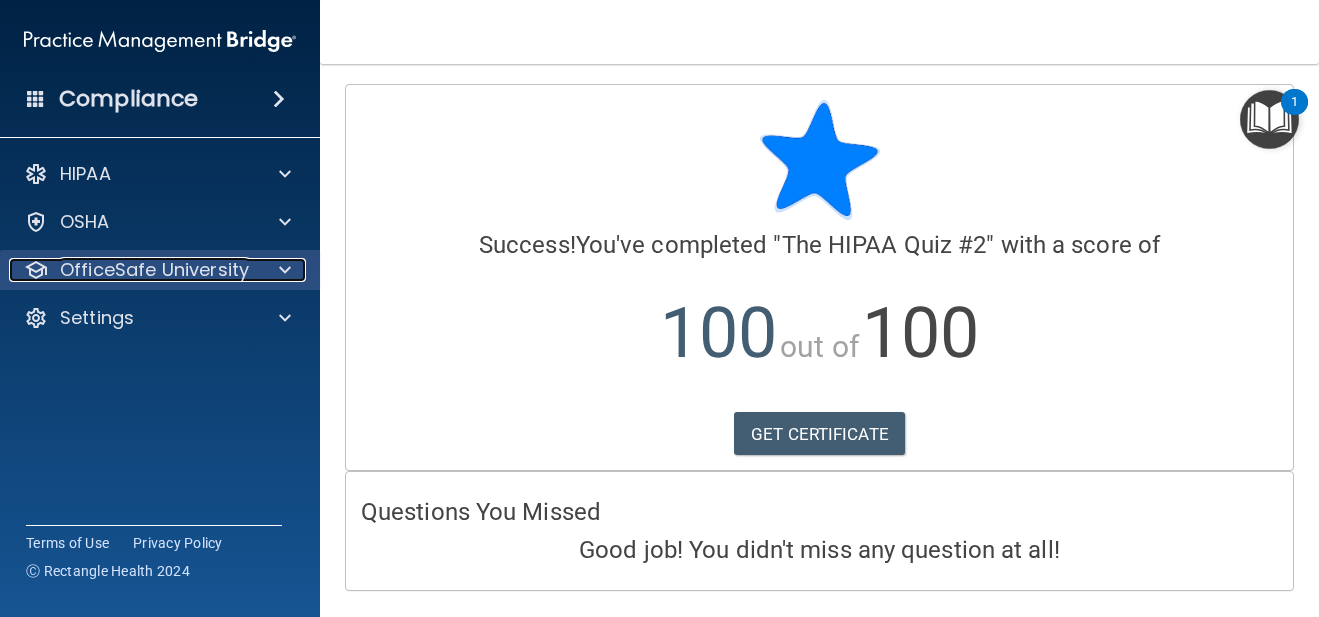 click on "OfficeSafe University" at bounding box center [154, 270] 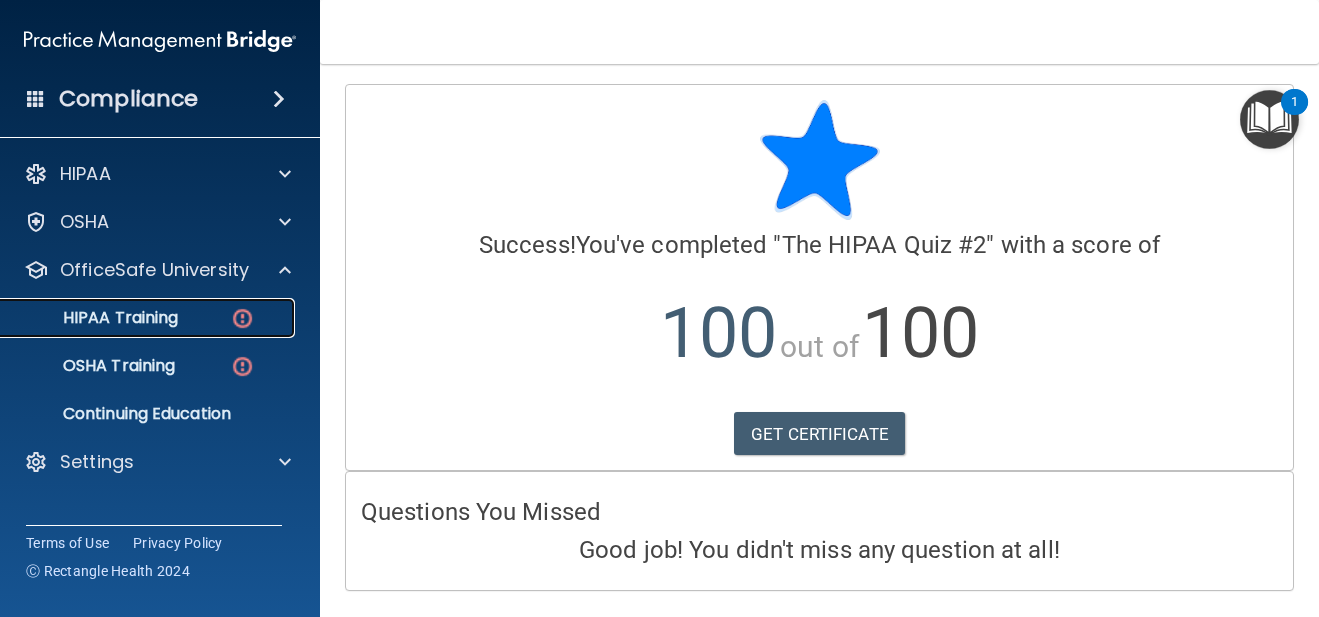 click on "HIPAA Training" at bounding box center [95, 318] 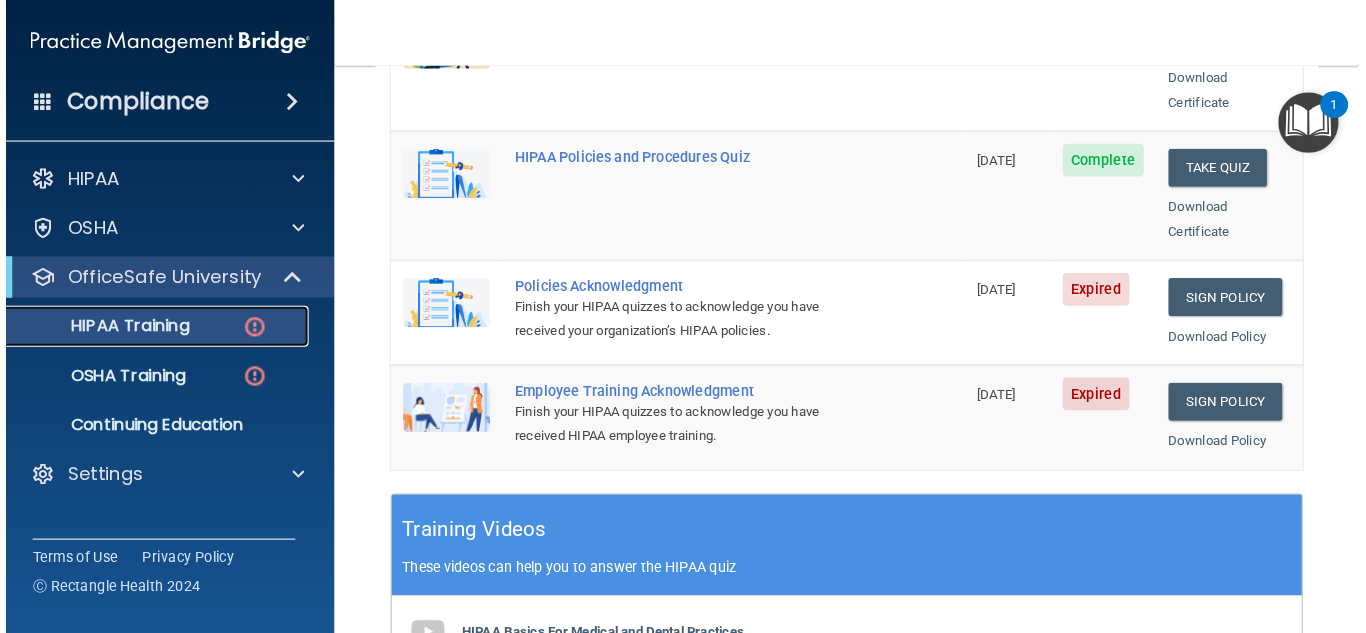 scroll, scrollTop: 553, scrollLeft: 0, axis: vertical 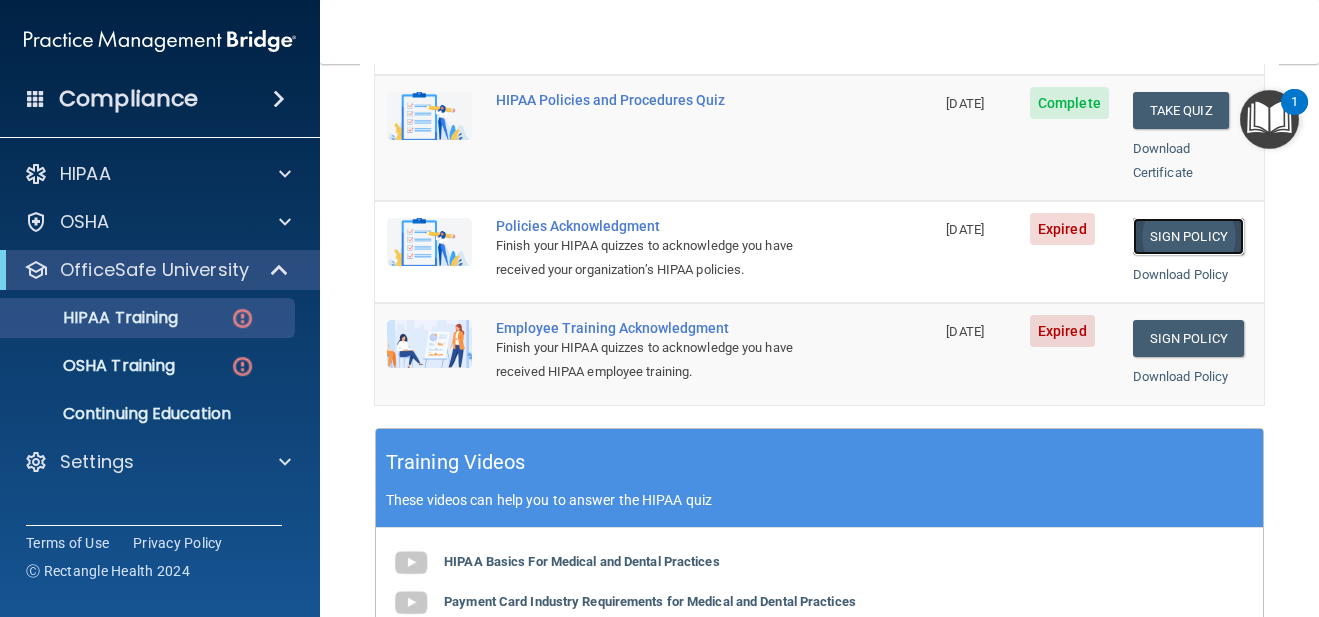 click on "Sign Policy" at bounding box center [1188, 236] 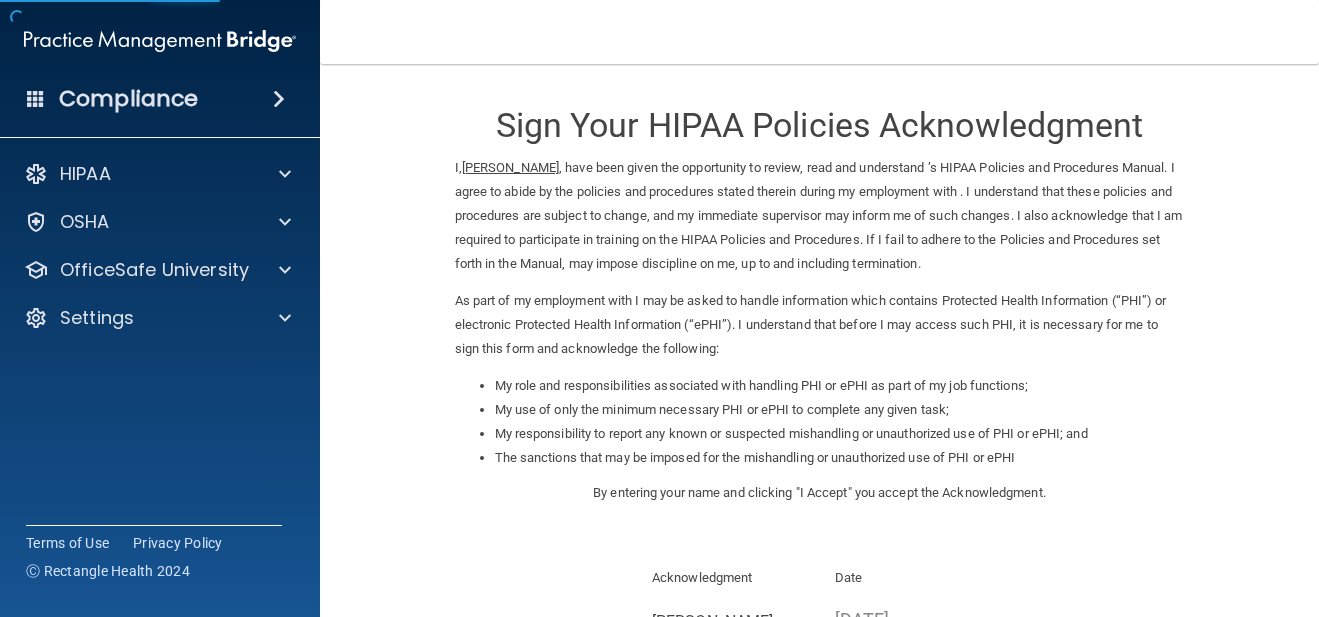 scroll, scrollTop: 0, scrollLeft: 0, axis: both 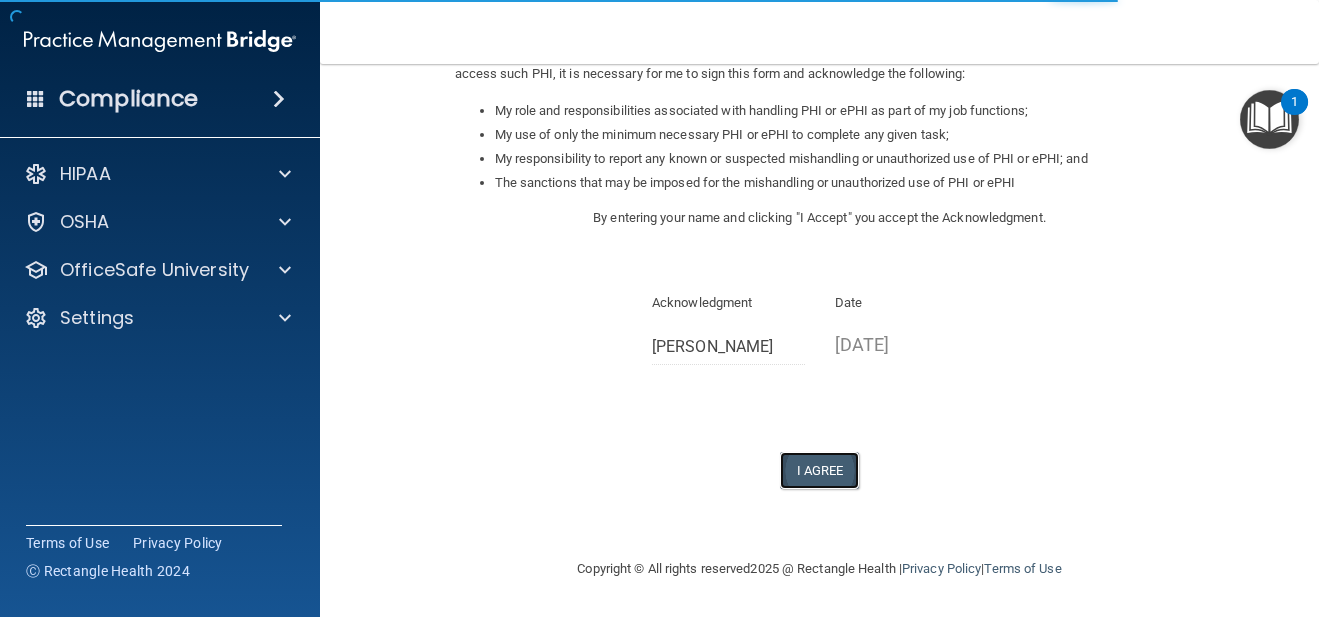 click on "I Agree" at bounding box center [820, 470] 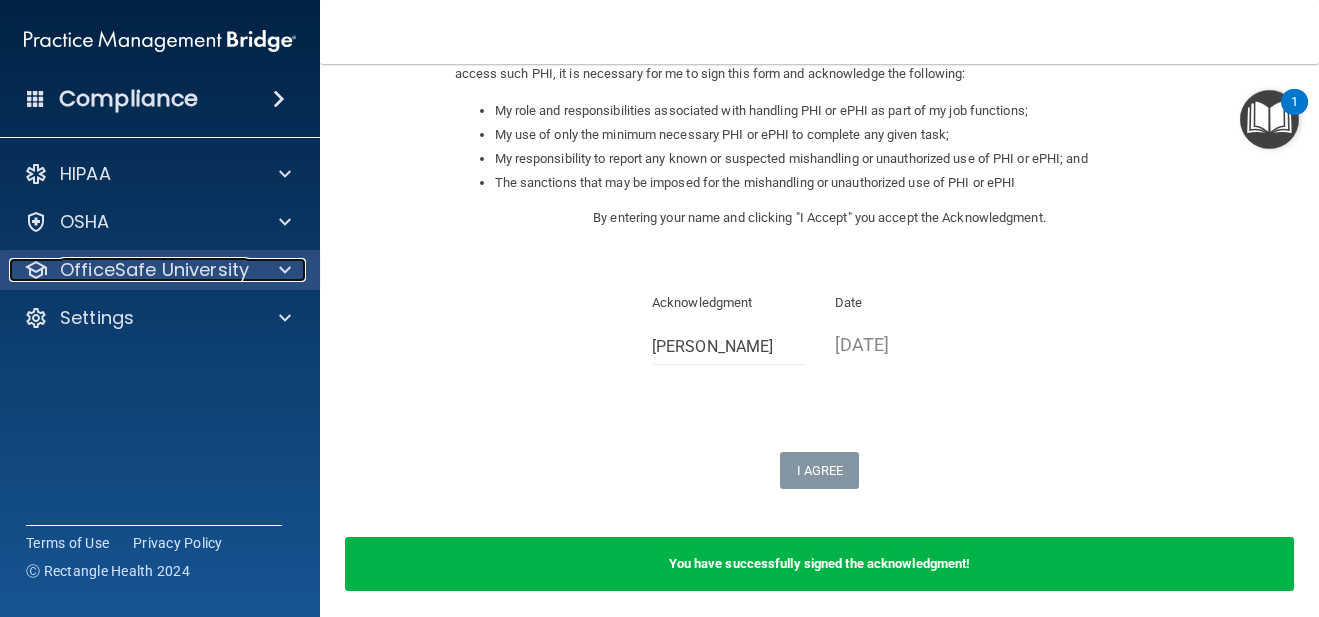 click at bounding box center (282, 270) 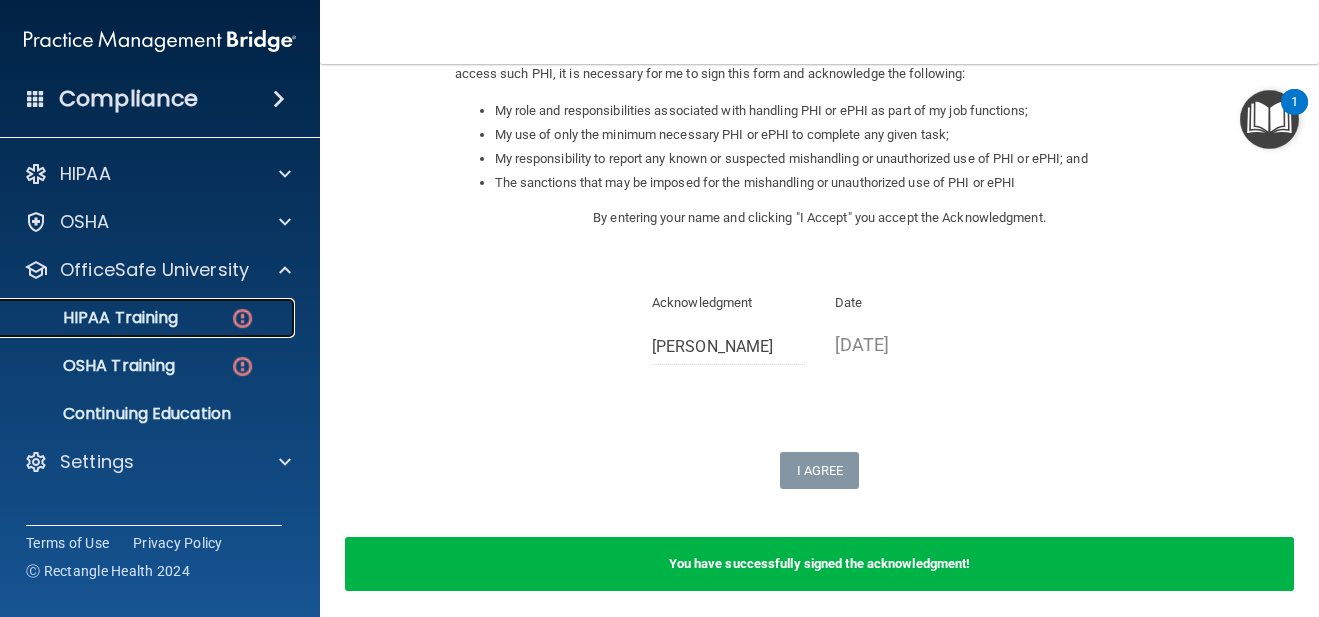 click on "HIPAA Training" at bounding box center [137, 318] 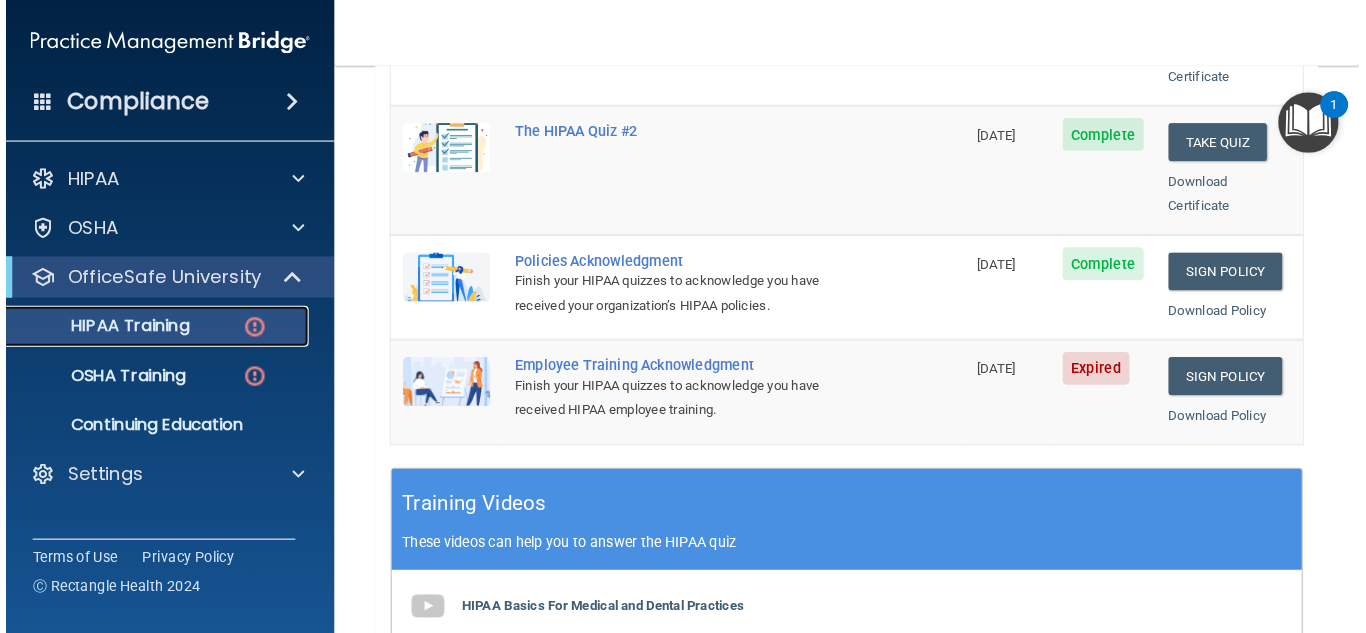 scroll, scrollTop: 522, scrollLeft: 0, axis: vertical 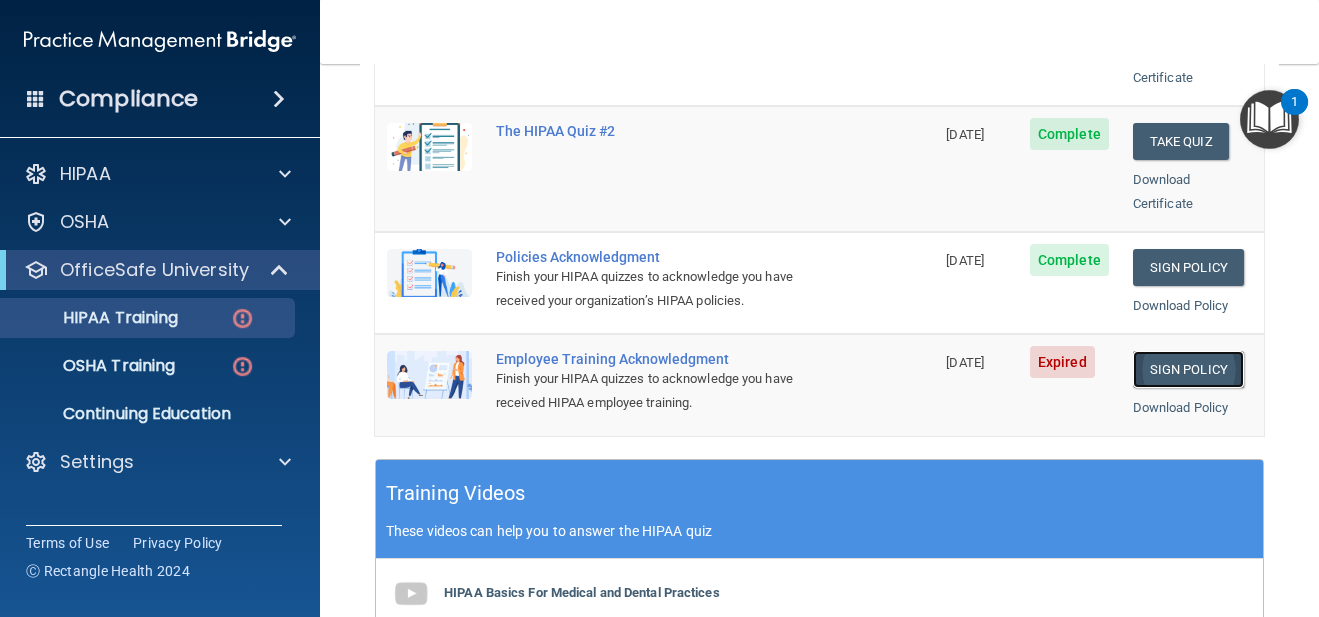 click on "Sign Policy" at bounding box center (1188, 369) 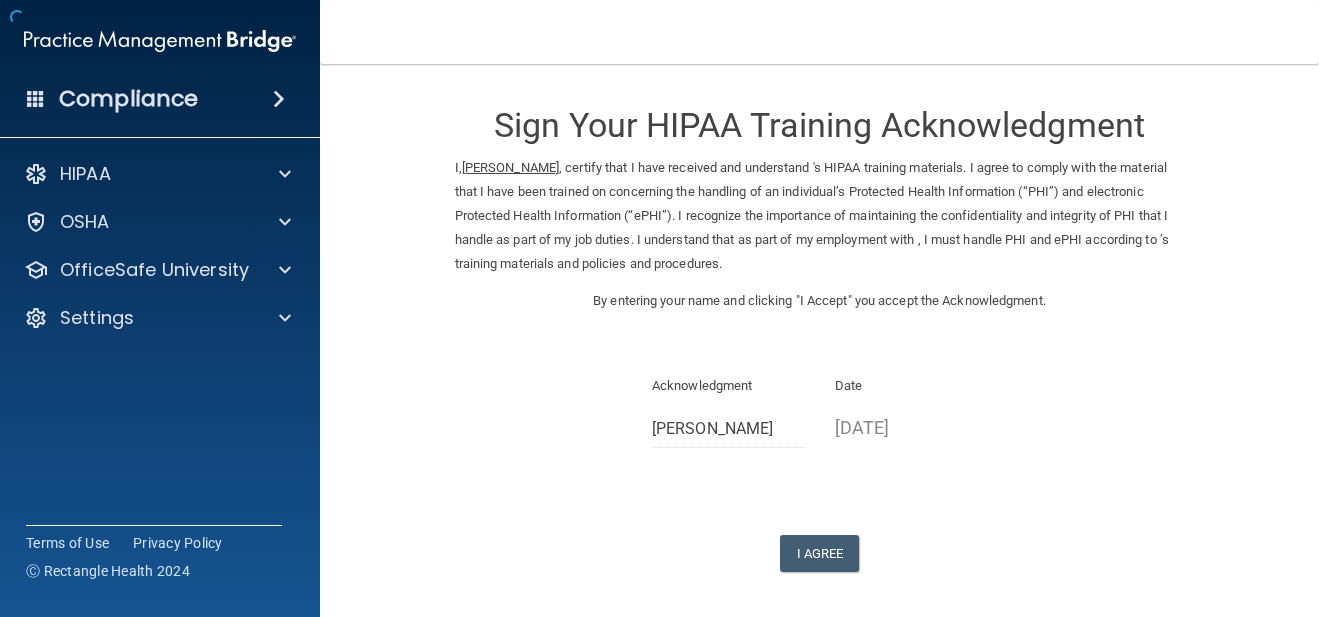 scroll, scrollTop: 0, scrollLeft: 0, axis: both 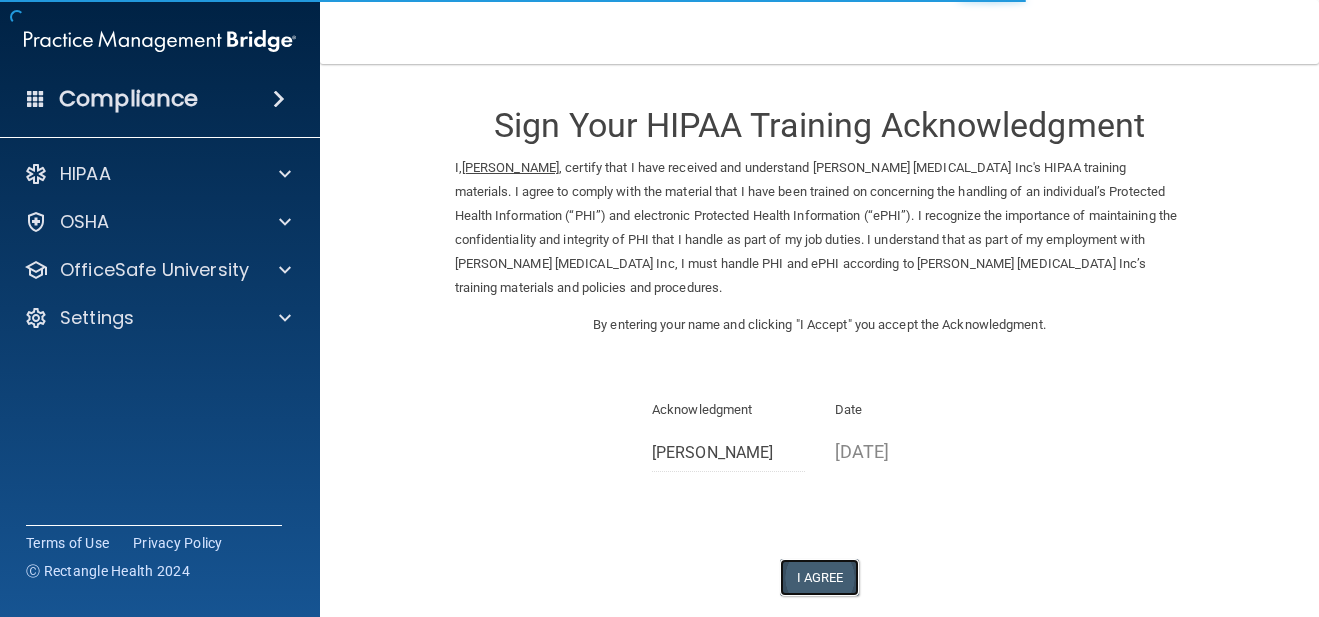click on "I Agree" at bounding box center (820, 577) 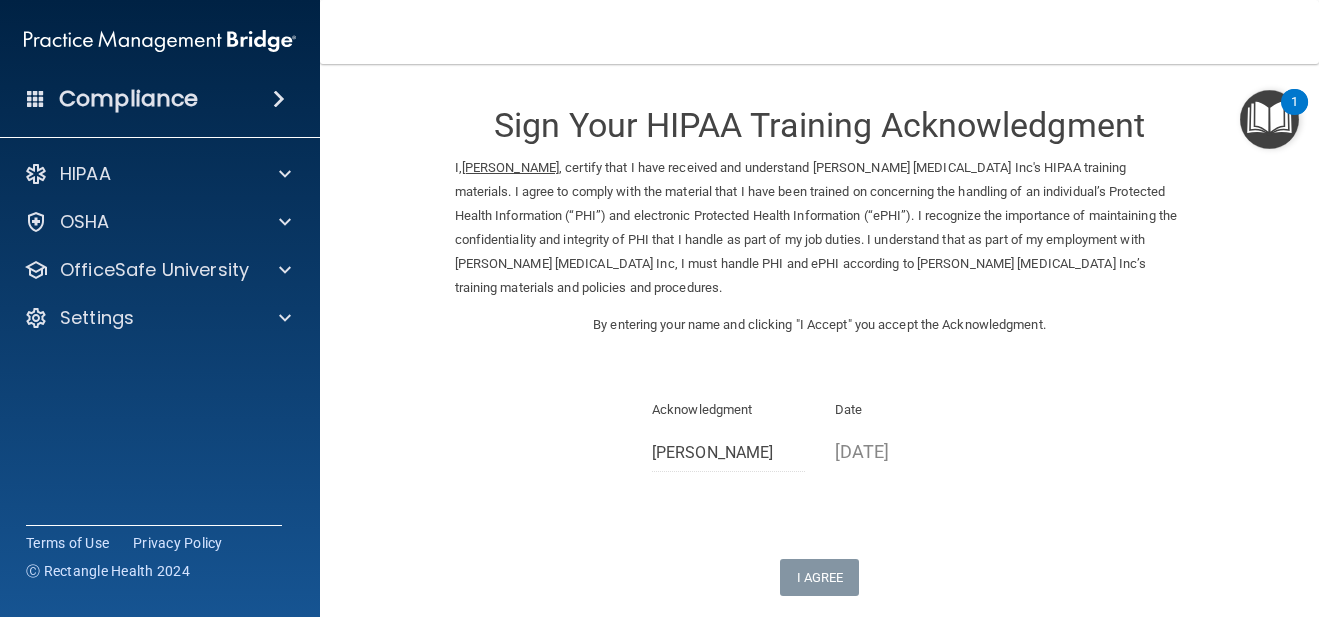 click on "Sign Your HIPAA Training Acknowledgment             I,  Rebecca Sears , certify that I have received and understand Anderson Chiropractic Inc's HIPAA training materials. I agree to comply with the material that I have been trained on concerning the handling of an individual’s Protected Health Information (“PHI”) and electronic Protected Health Information (“ePHI”). I recognize the importance of maintaining the confidentiality and integrity of PHI that I handle as part of my job duties. I understand that as part of my employment with Anderson Chiropractic Inc, I must handle PHI and ePHI according to Anderson Chiropractic Inc’s training materials and policies and procedures.          By entering your name and clicking "I Accept" you accept the Acknowledgment.                 Acknowledgment   Rebecca Sears           Date    07/12/2025                  I Agree" at bounding box center (820, 340) 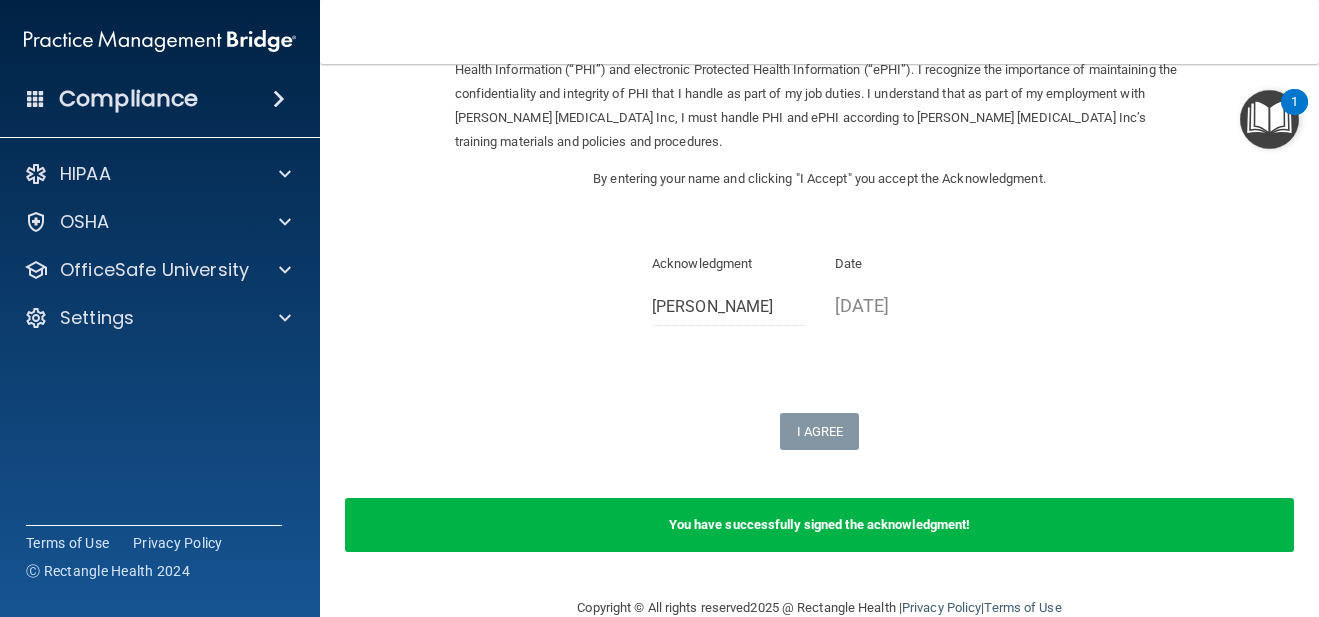 scroll, scrollTop: 185, scrollLeft: 0, axis: vertical 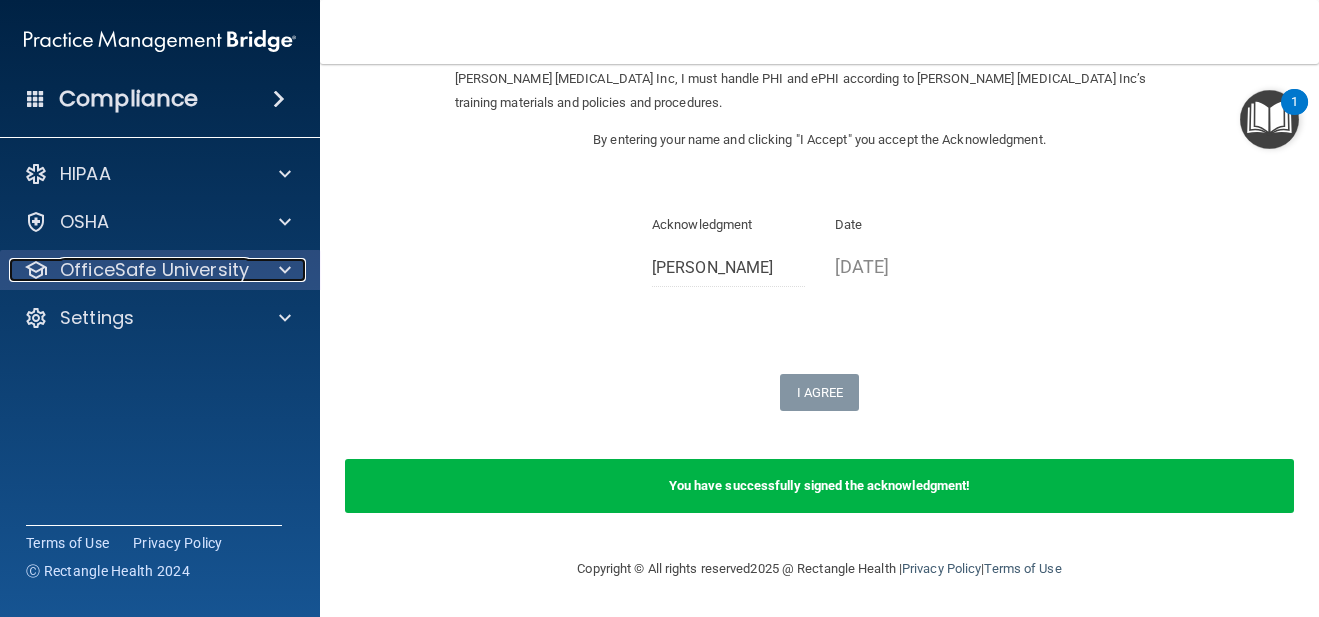 click on "OfficeSafe University" at bounding box center (154, 270) 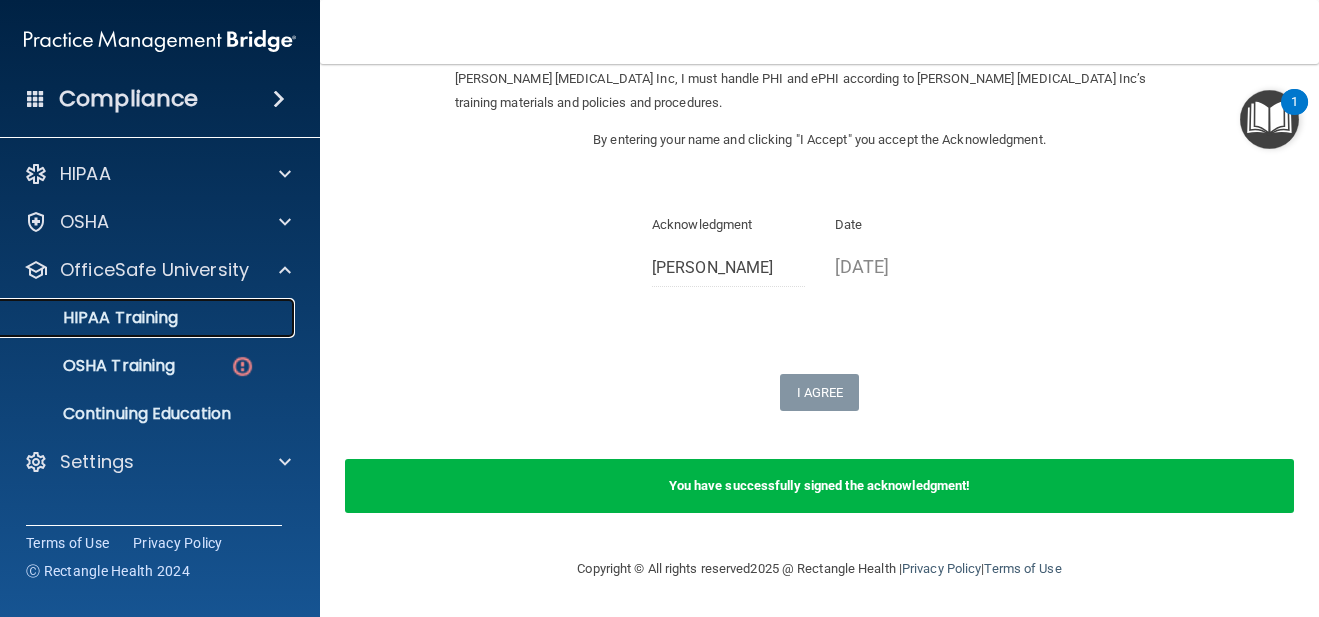 click on "HIPAA Training" at bounding box center [137, 318] 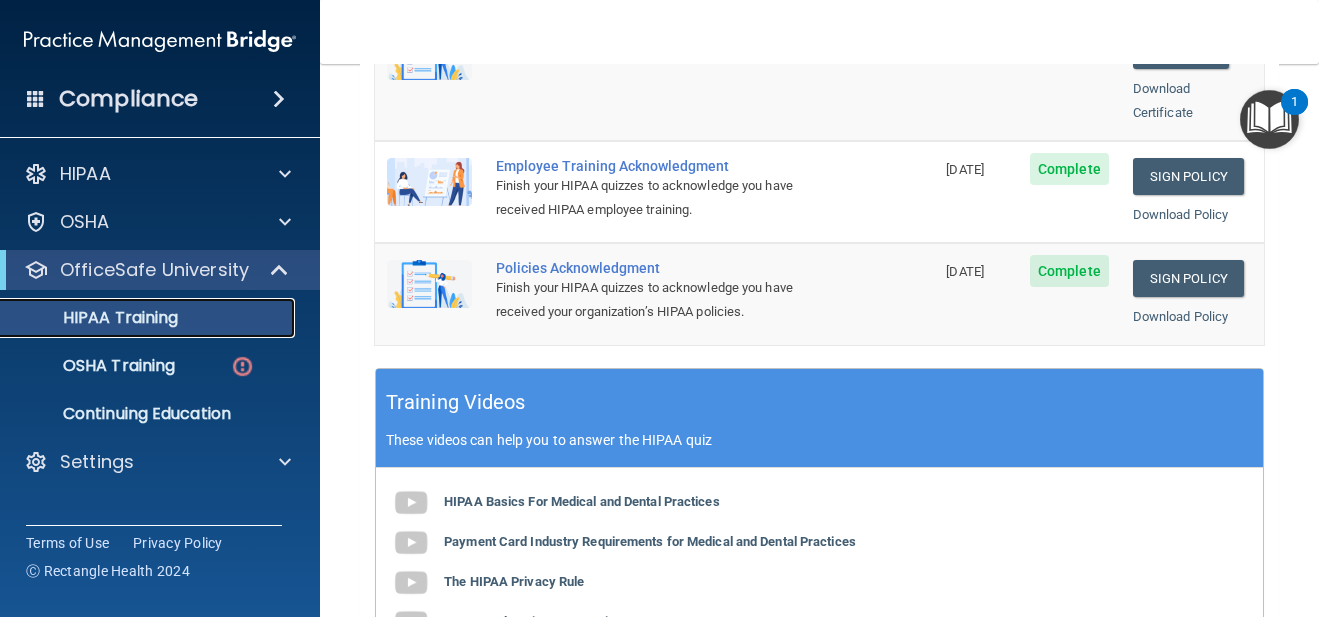 scroll, scrollTop: 617, scrollLeft: 0, axis: vertical 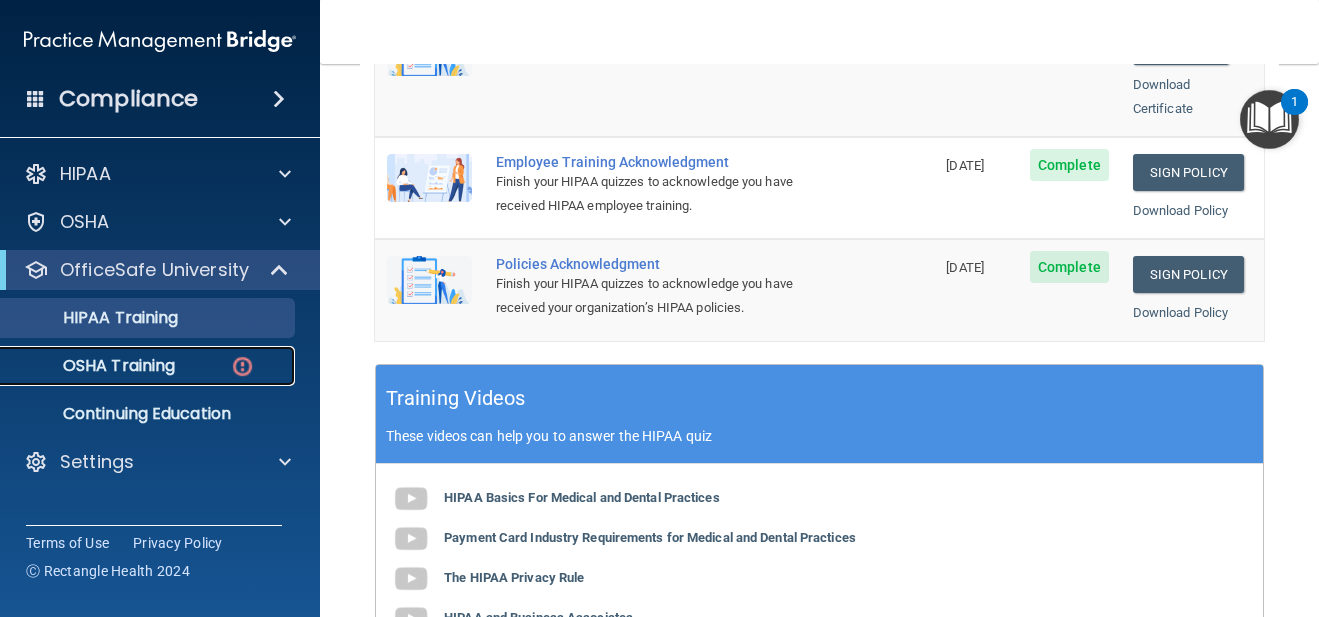 click on "OSHA Training" at bounding box center (149, 366) 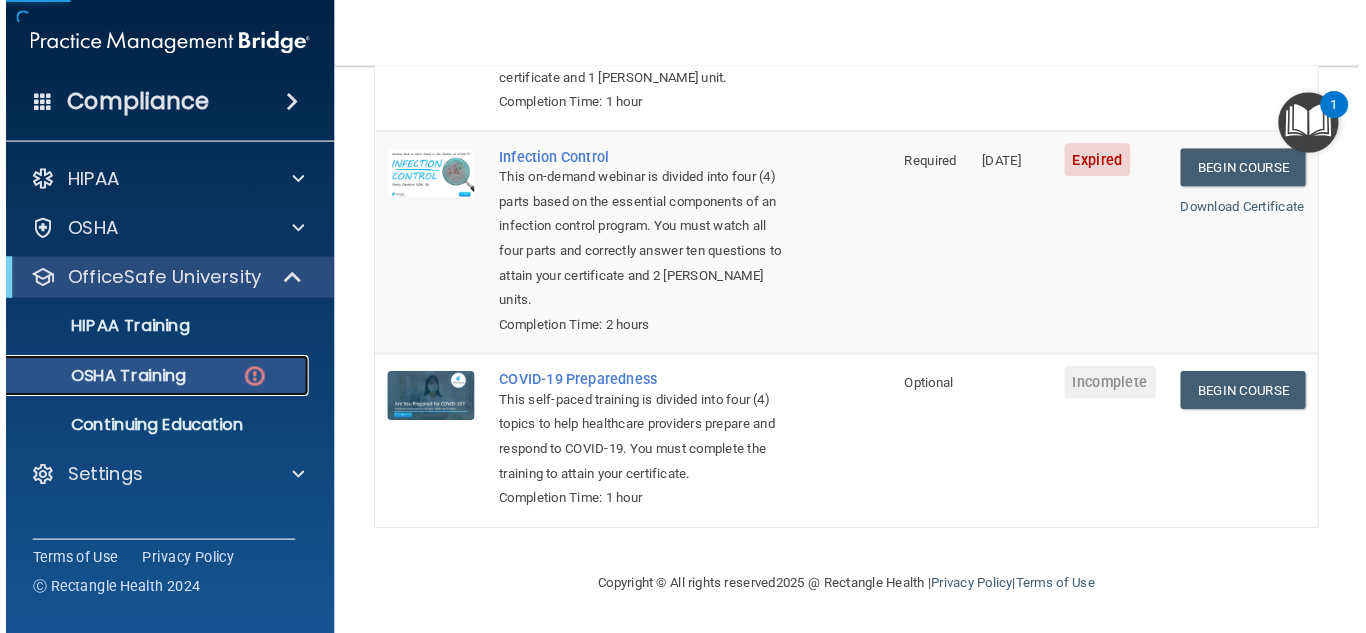 scroll, scrollTop: 610, scrollLeft: 0, axis: vertical 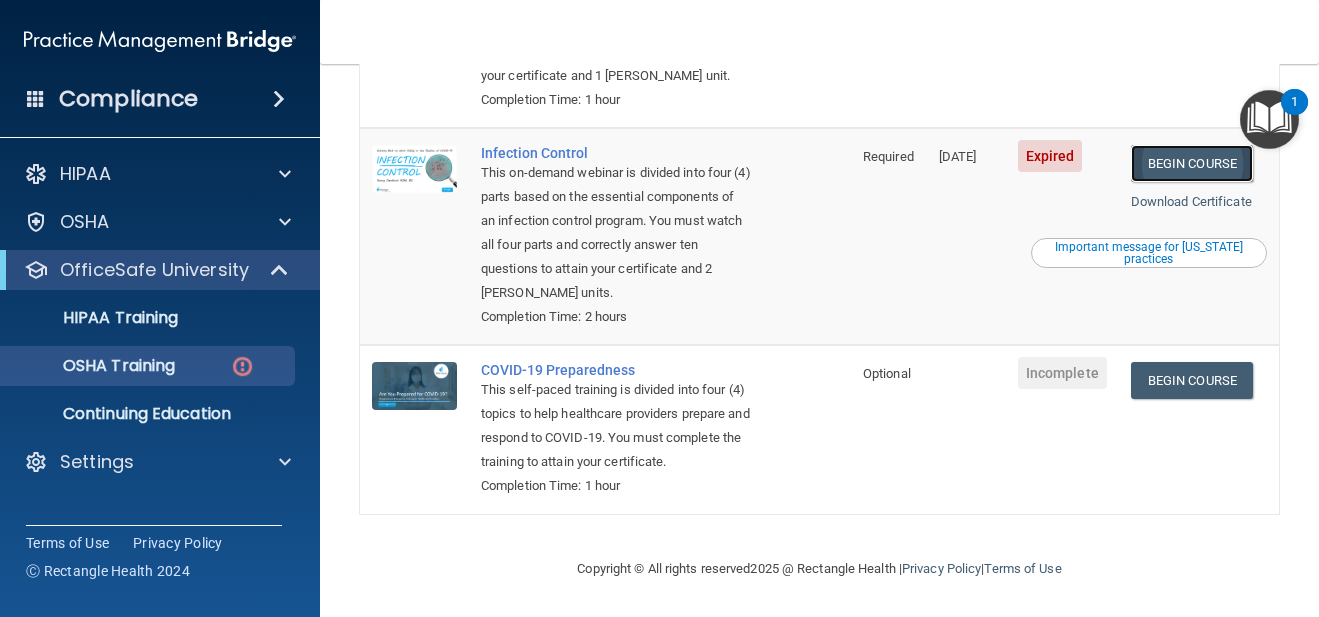 click on "Begin Course" at bounding box center [1192, 163] 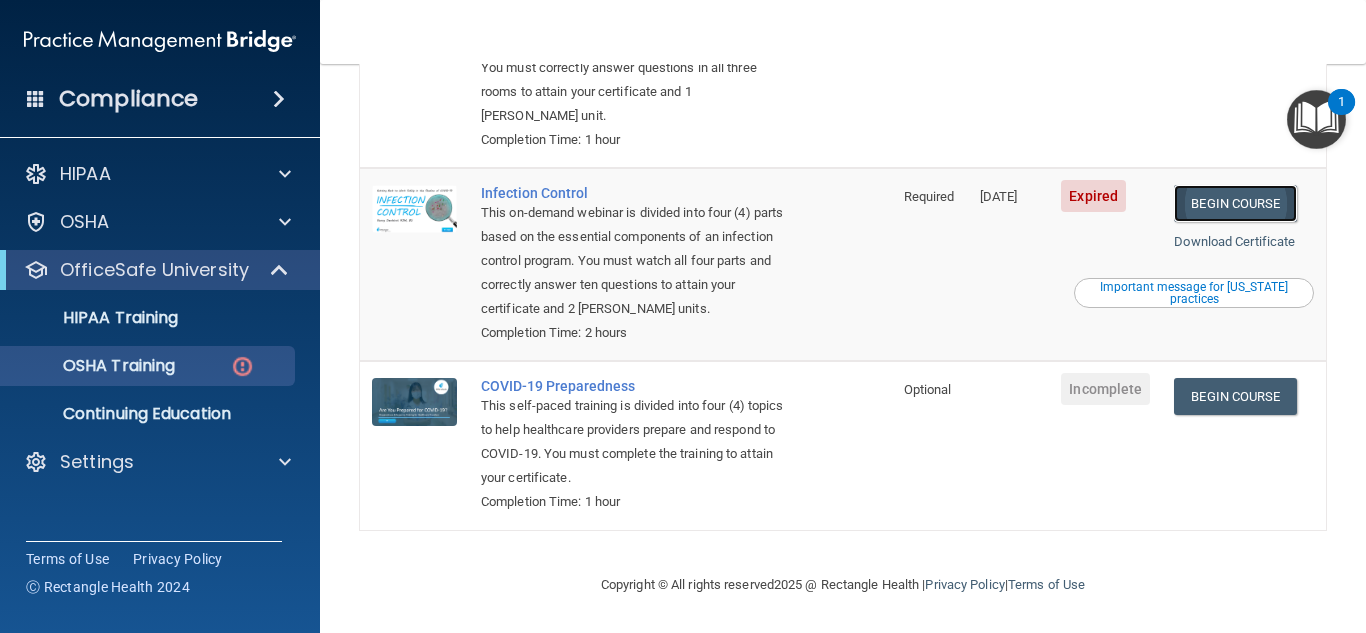 scroll, scrollTop: 498, scrollLeft: 0, axis: vertical 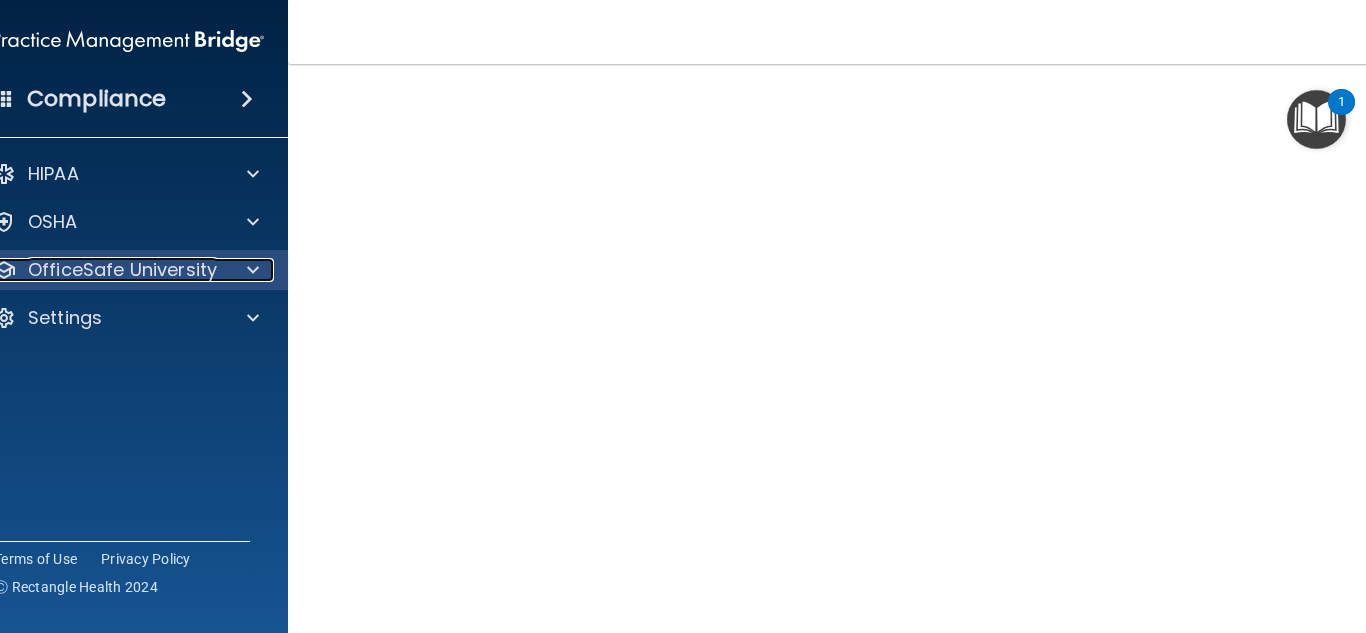 click on "OfficeSafe University" at bounding box center (122, 270) 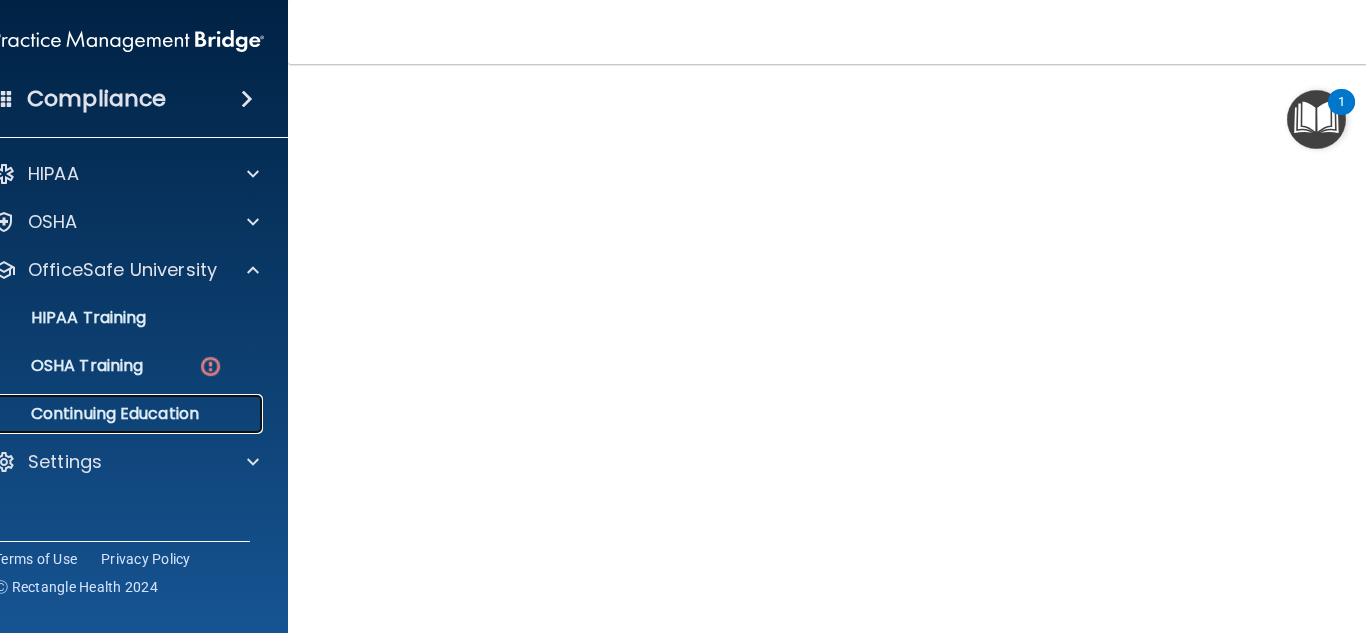 click on "Continuing Education" at bounding box center [117, 414] 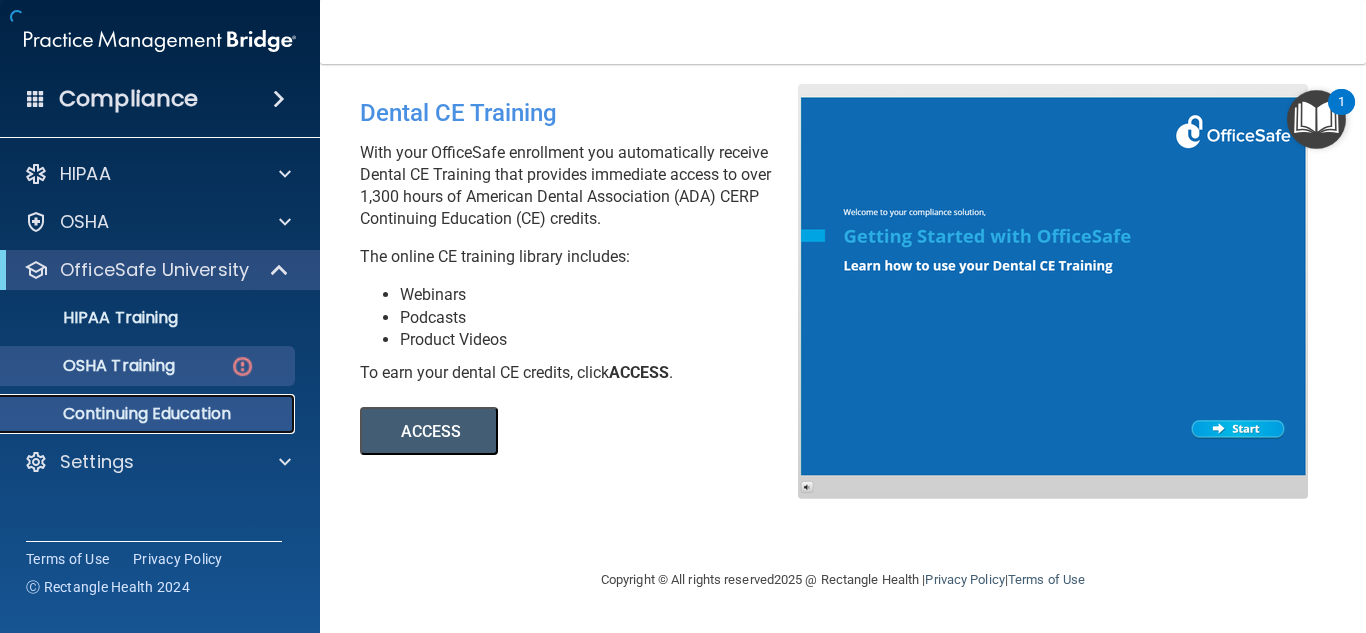scroll, scrollTop: 0, scrollLeft: 0, axis: both 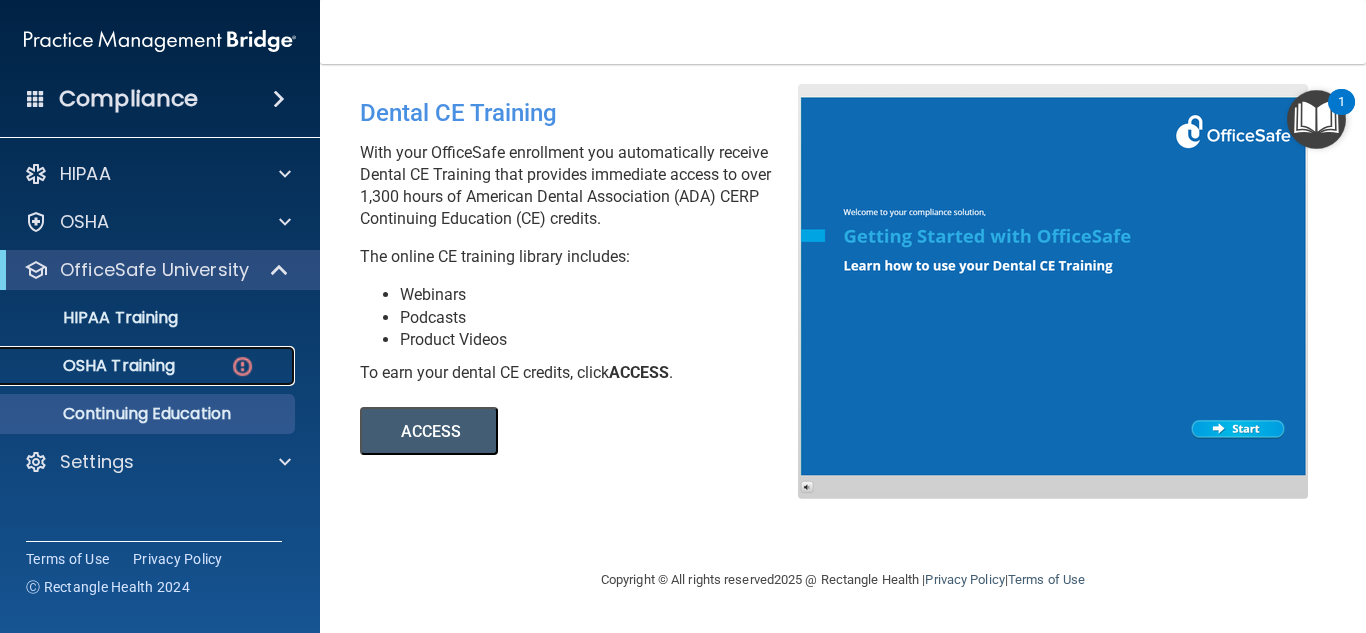 click on "OSHA Training" at bounding box center (94, 366) 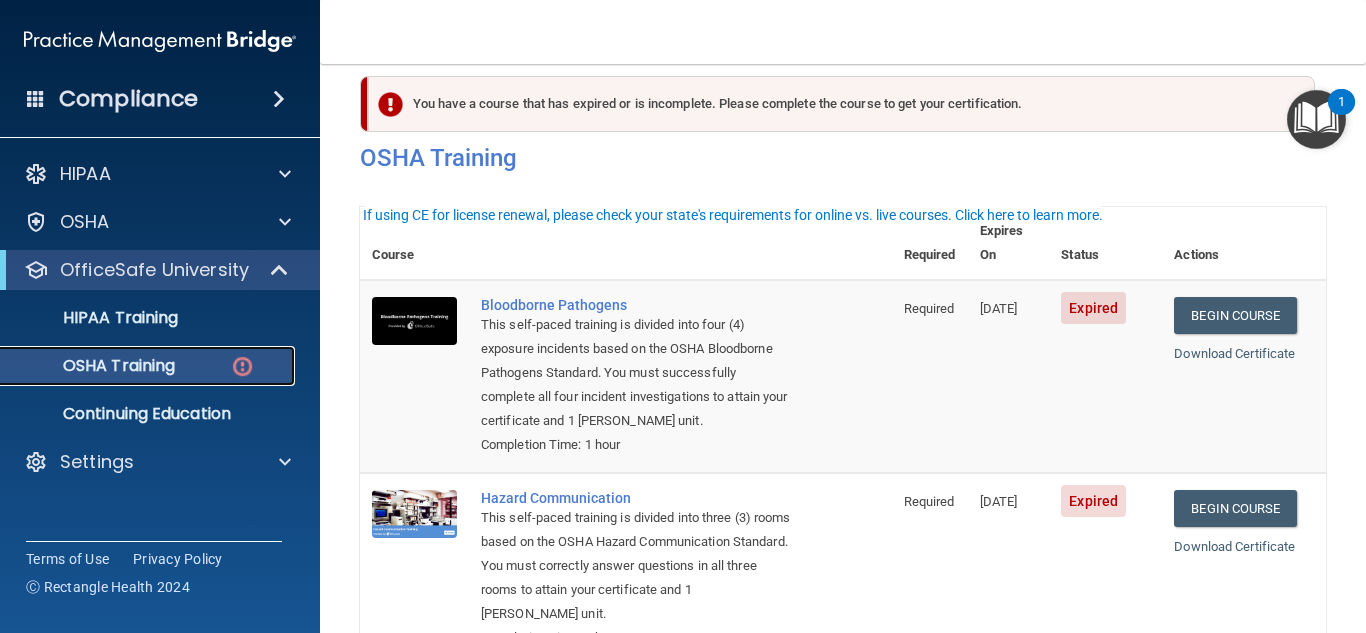 scroll, scrollTop: 0, scrollLeft: 0, axis: both 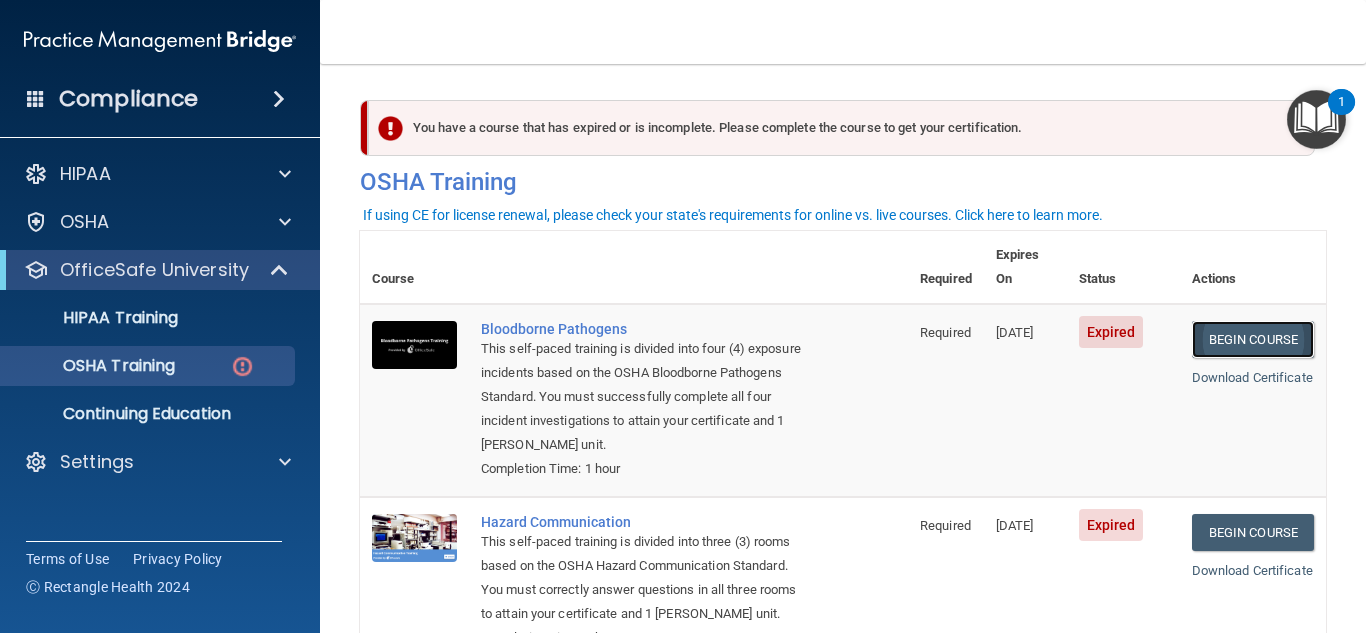 click on "Begin Course" at bounding box center [1253, 339] 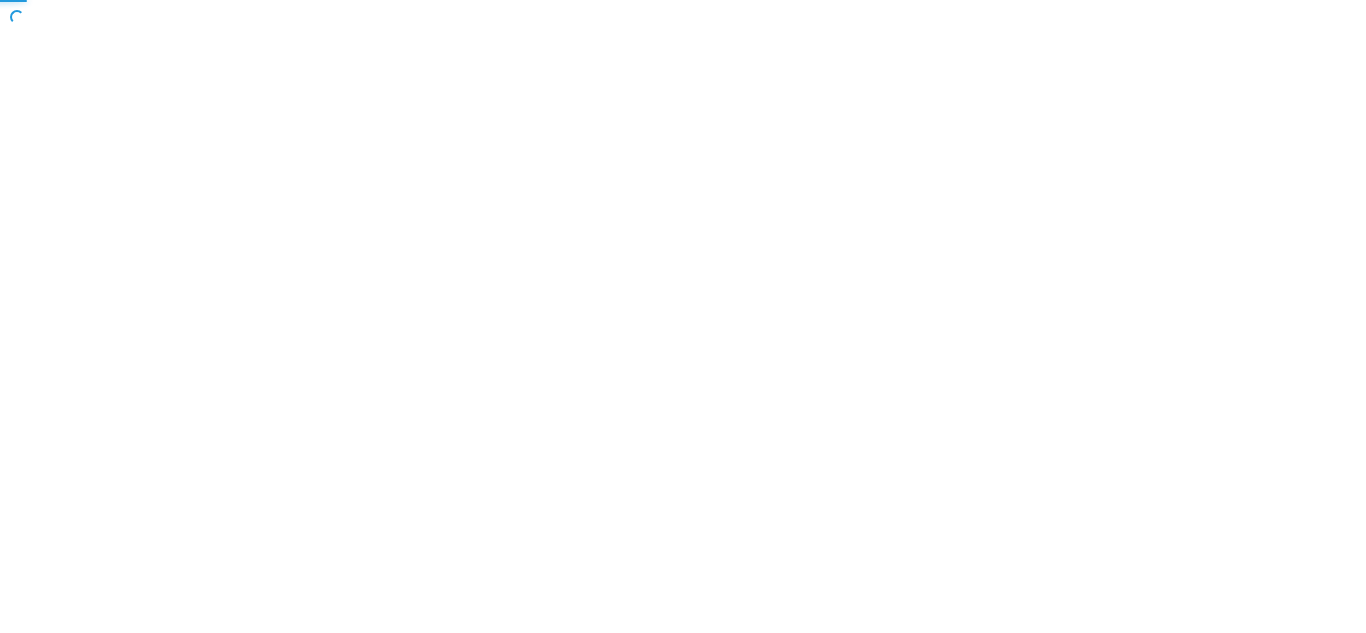 scroll, scrollTop: 0, scrollLeft: 0, axis: both 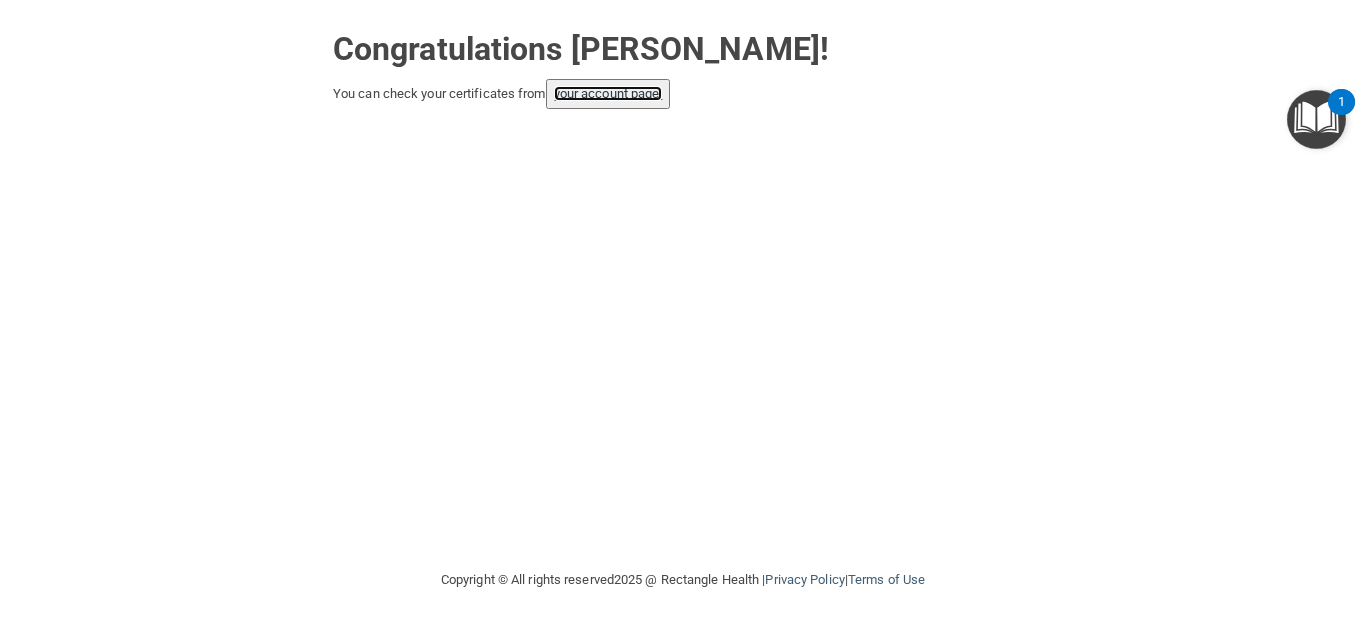 click on "your account page!" at bounding box center (608, 93) 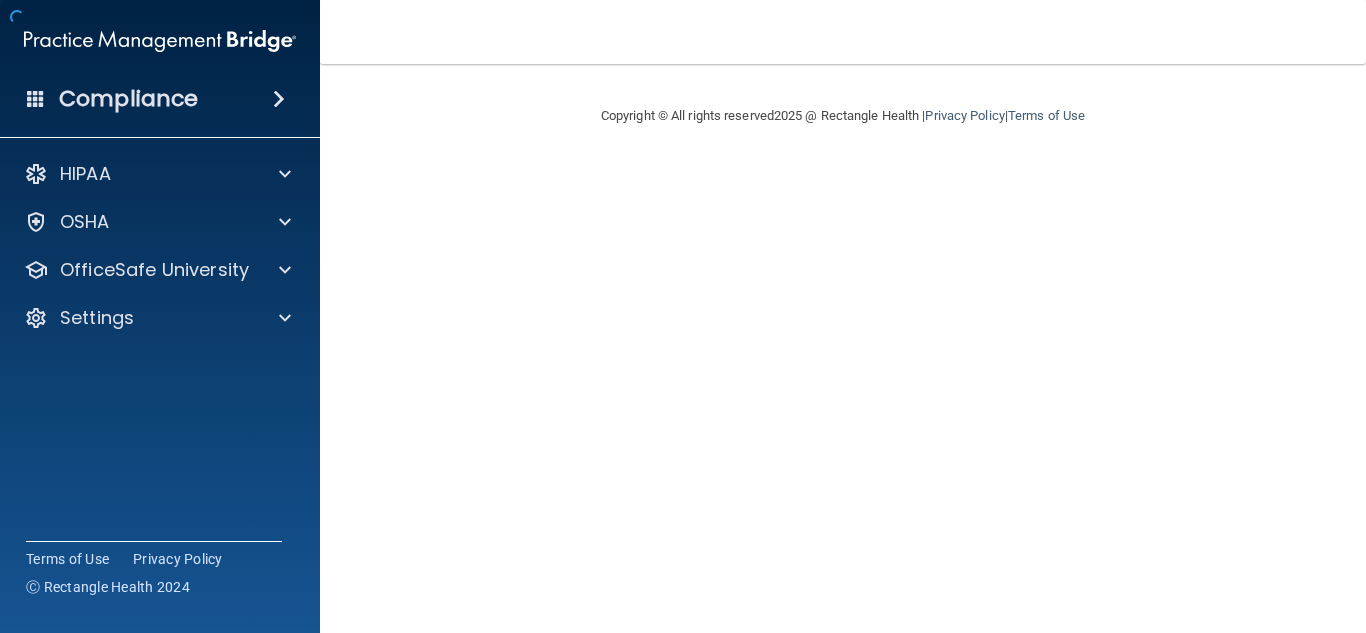 scroll, scrollTop: 0, scrollLeft: 0, axis: both 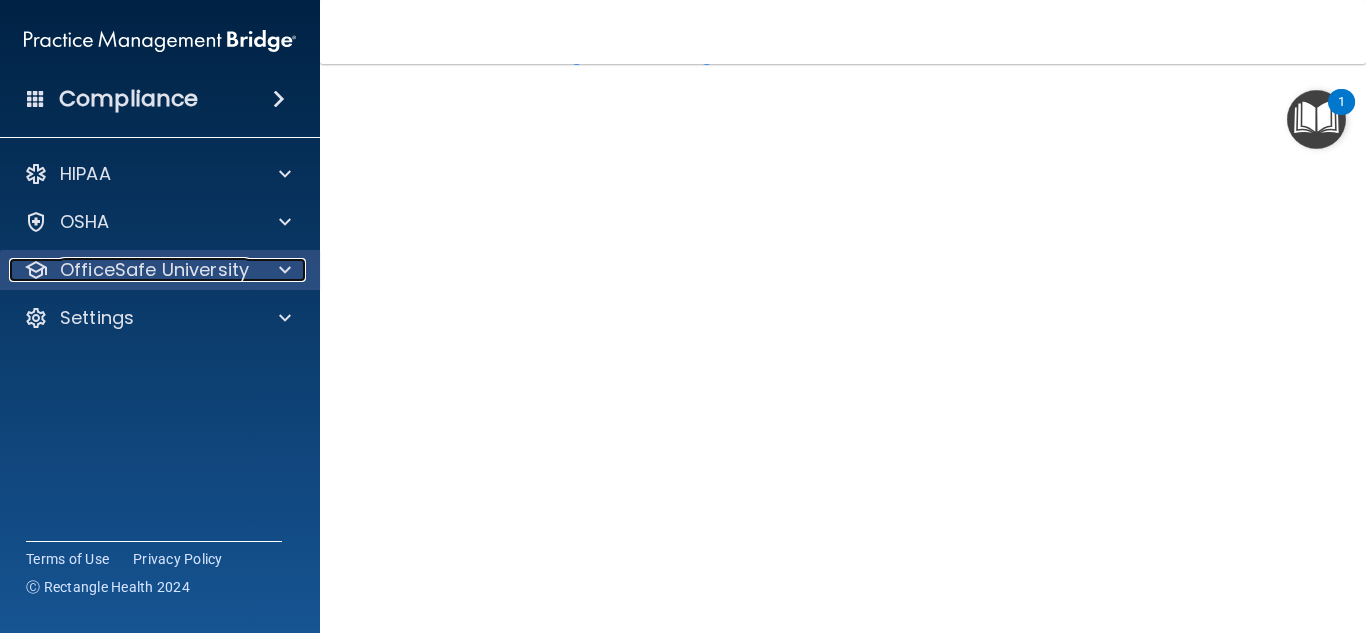 click on "OfficeSafe University" at bounding box center (154, 270) 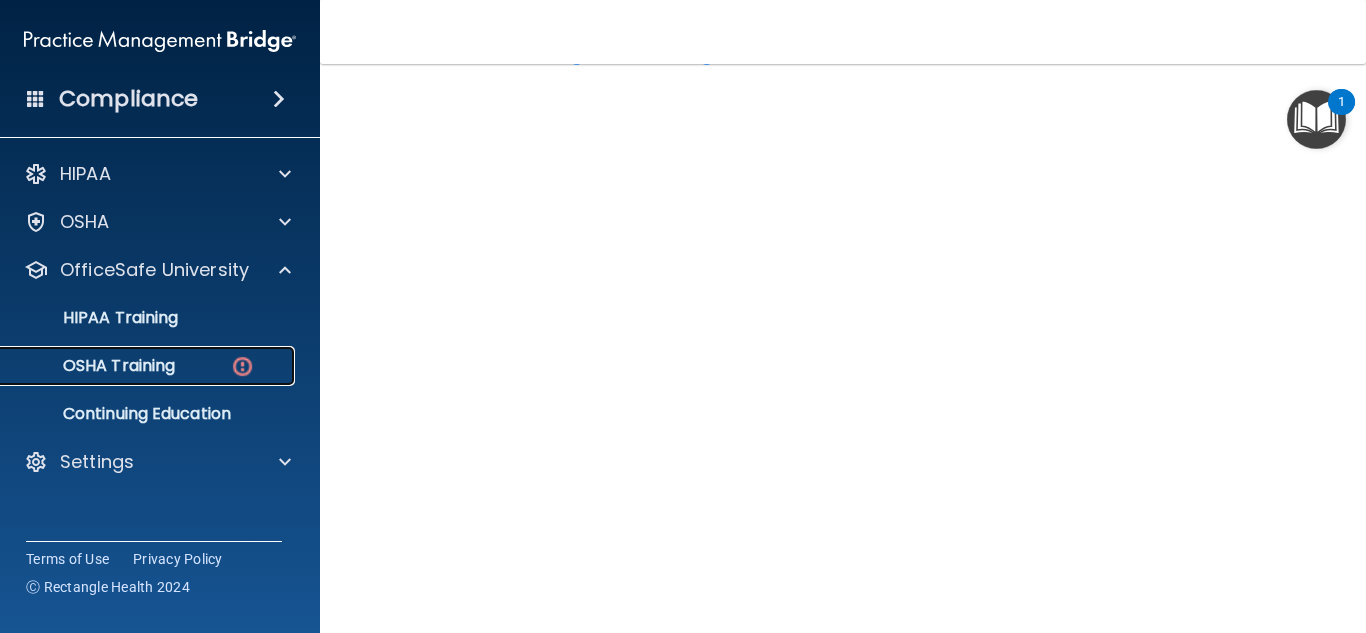 click on "OSHA Training" at bounding box center (149, 366) 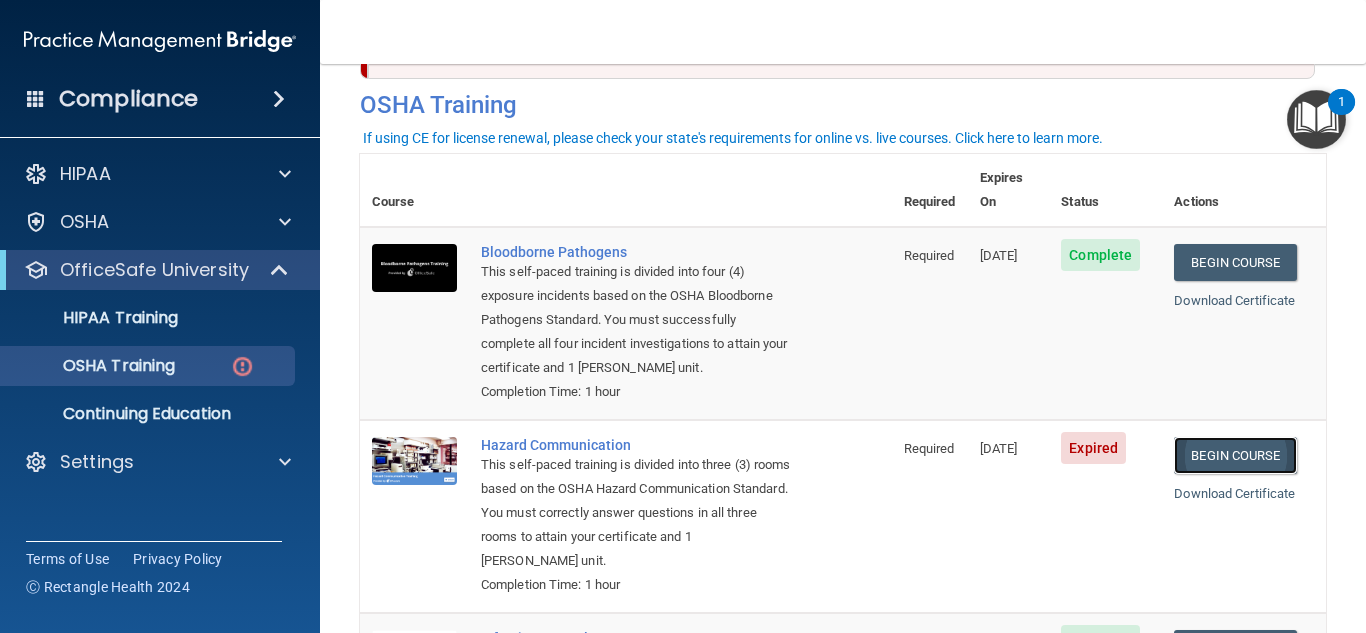 click on "Begin Course" at bounding box center (1235, 455) 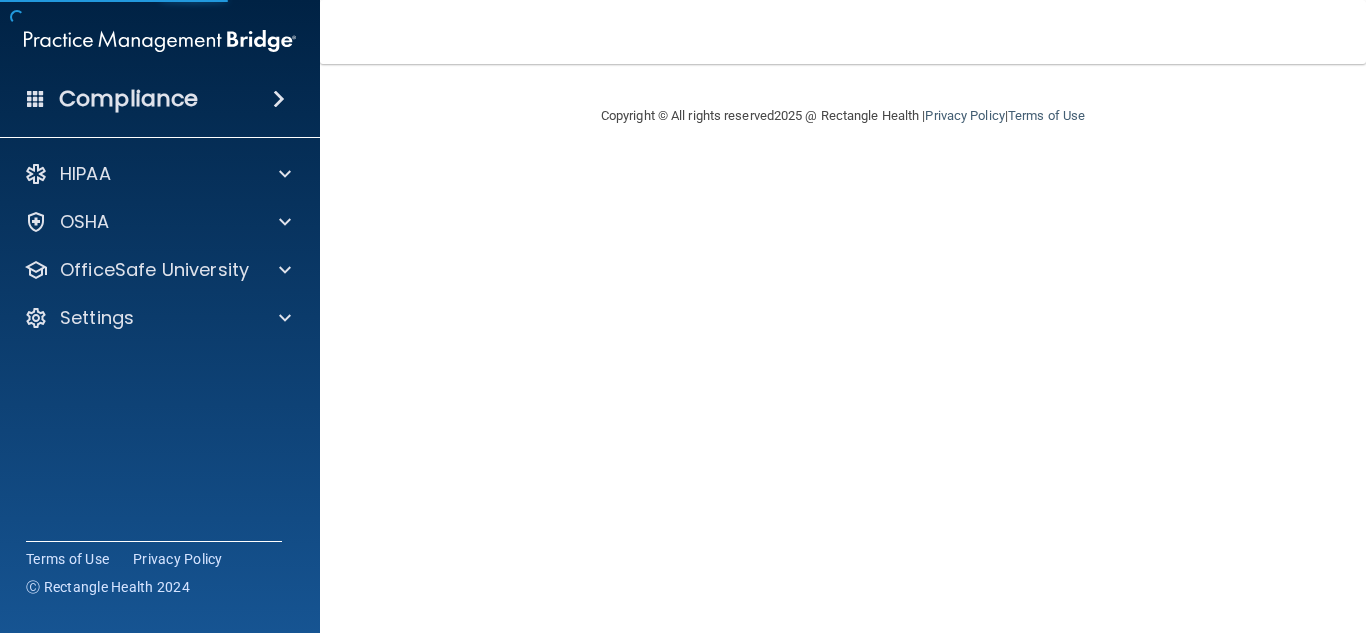 scroll, scrollTop: 0, scrollLeft: 0, axis: both 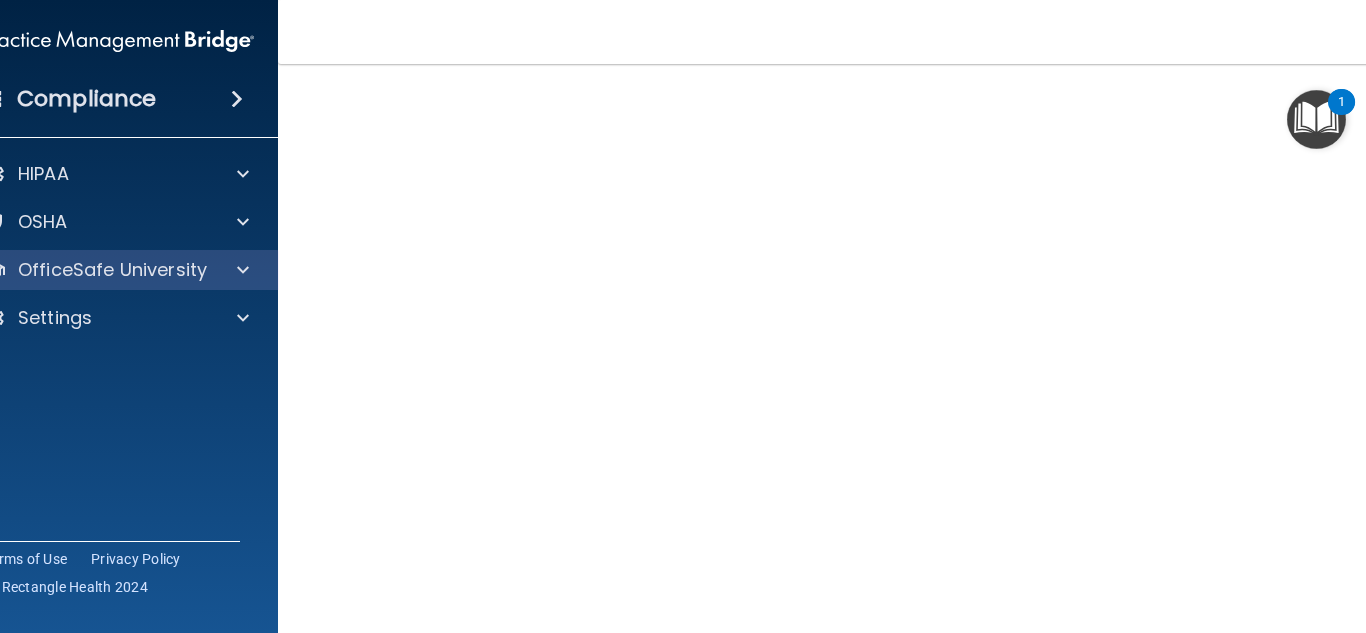 click on "OfficeSafe University" at bounding box center [118, 270] 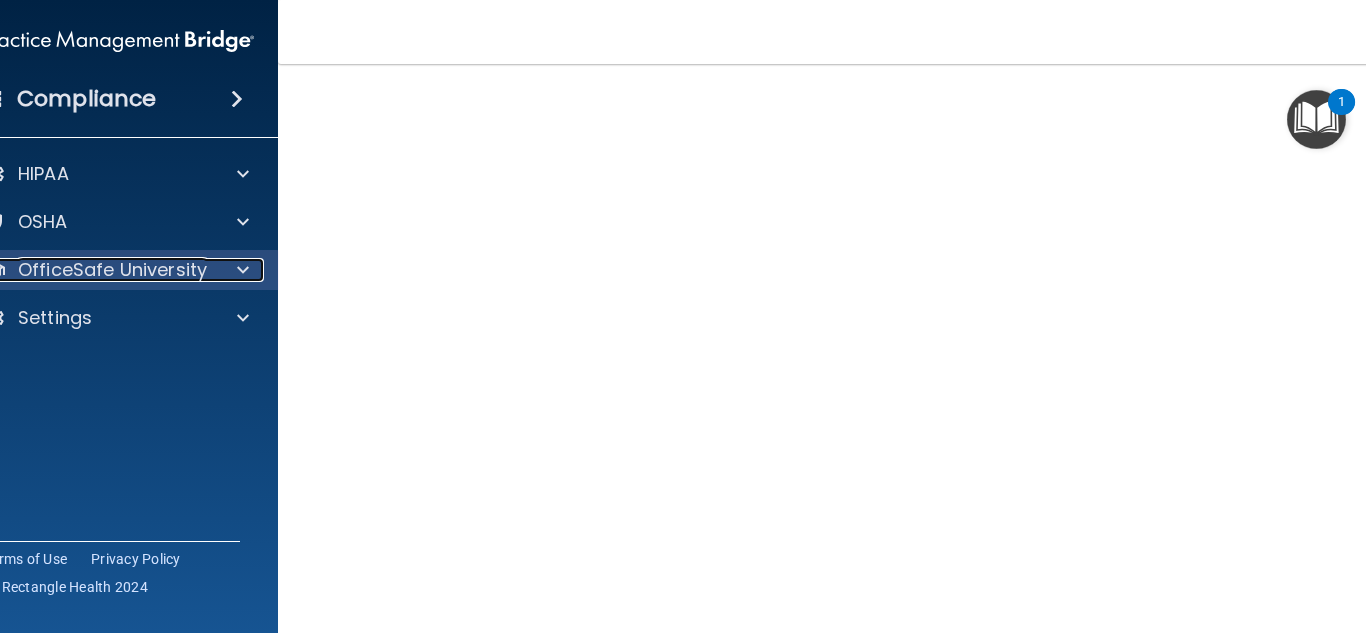 click on "OfficeSafe University" at bounding box center [112, 270] 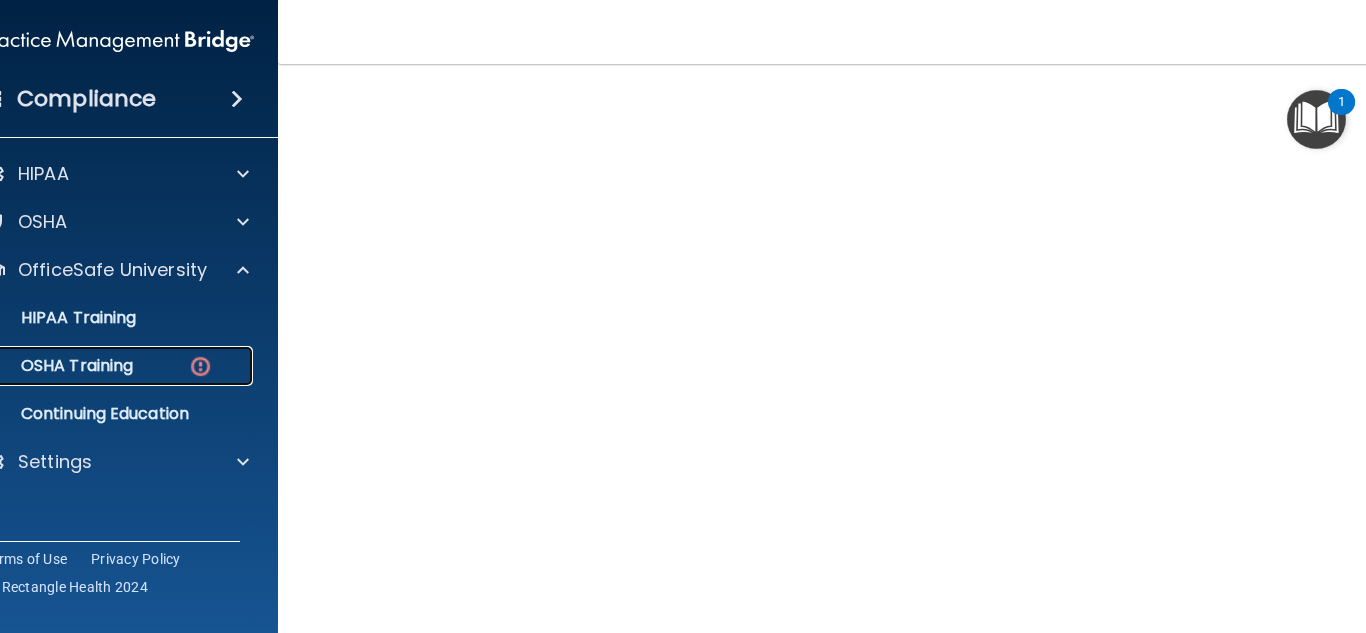 click on "OSHA Training" at bounding box center (107, 366) 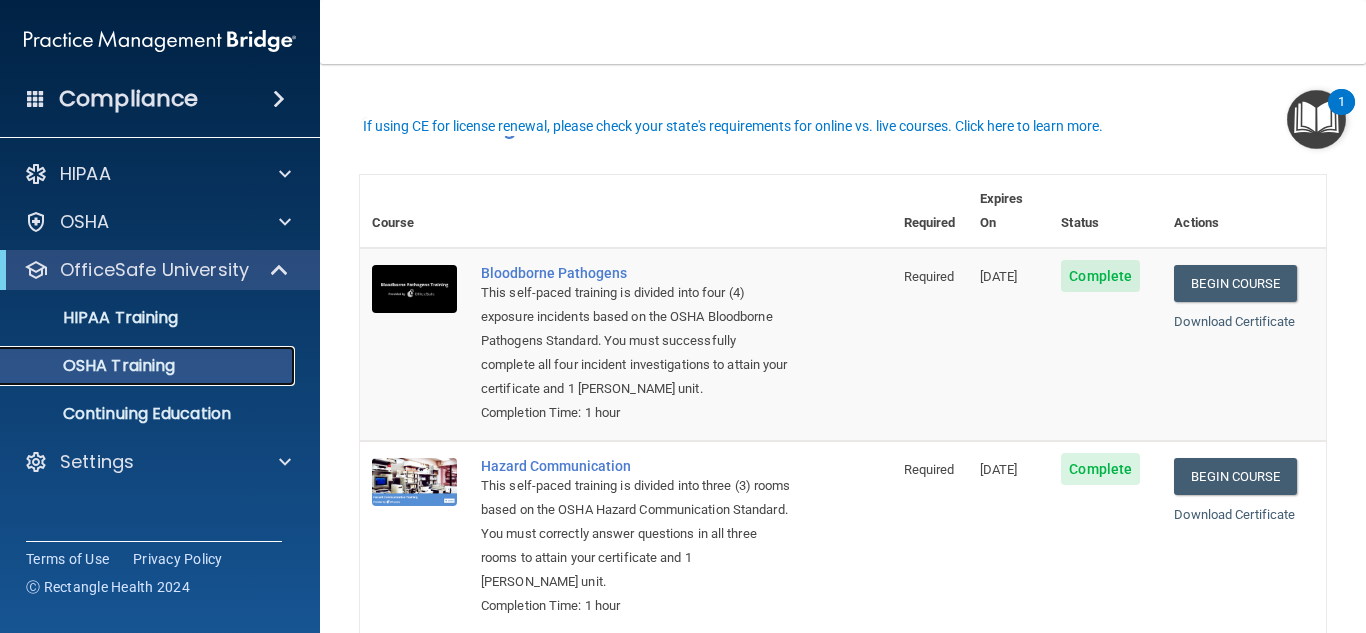 scroll, scrollTop: 442, scrollLeft: 0, axis: vertical 